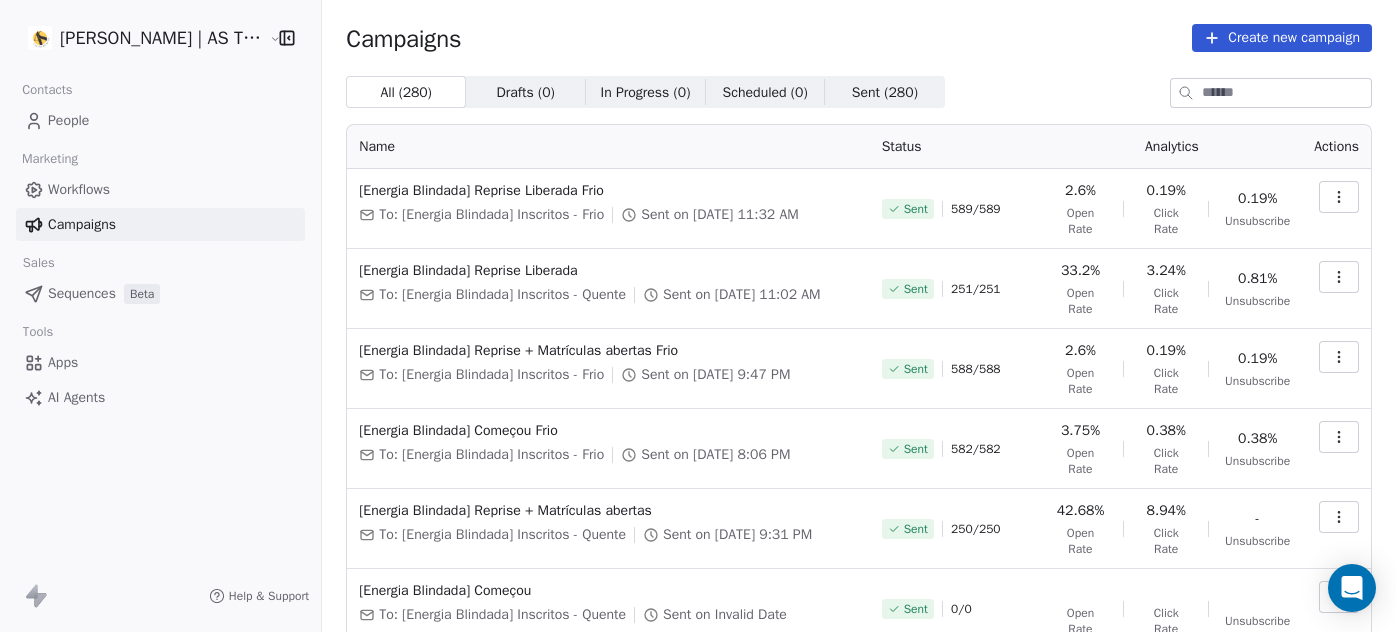 scroll, scrollTop: 0, scrollLeft: 0, axis: both 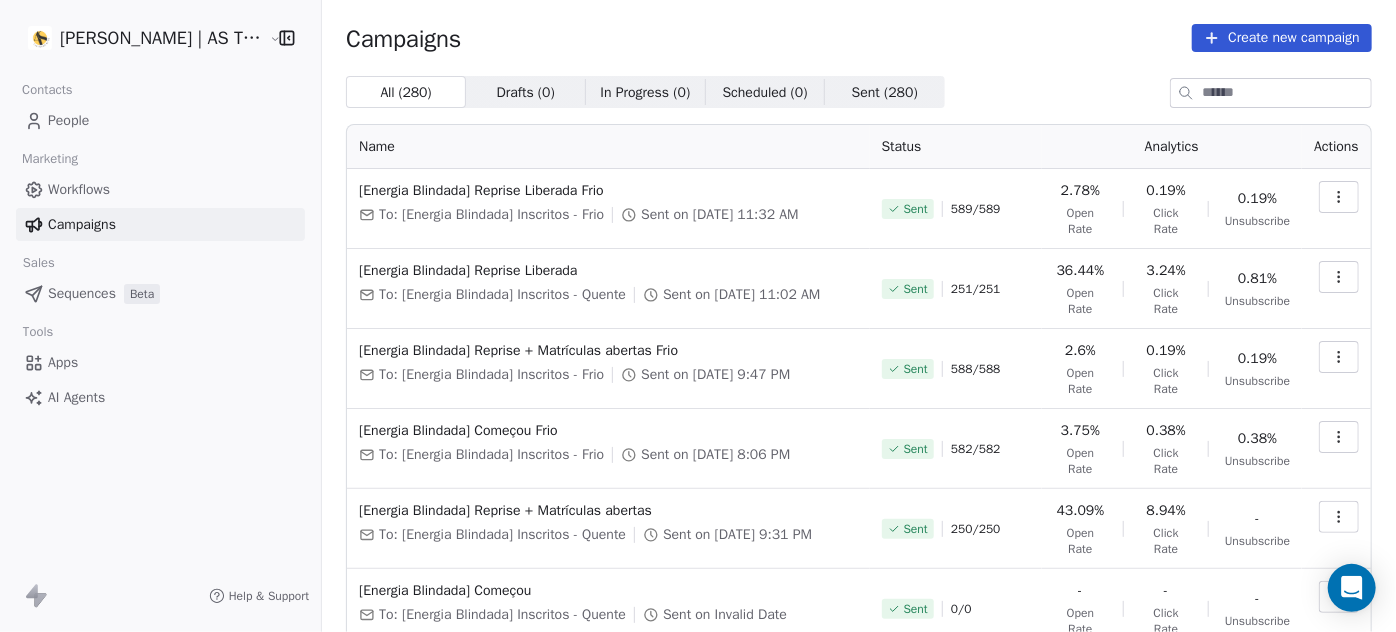 click on "Create new campaign" at bounding box center (1282, 38) 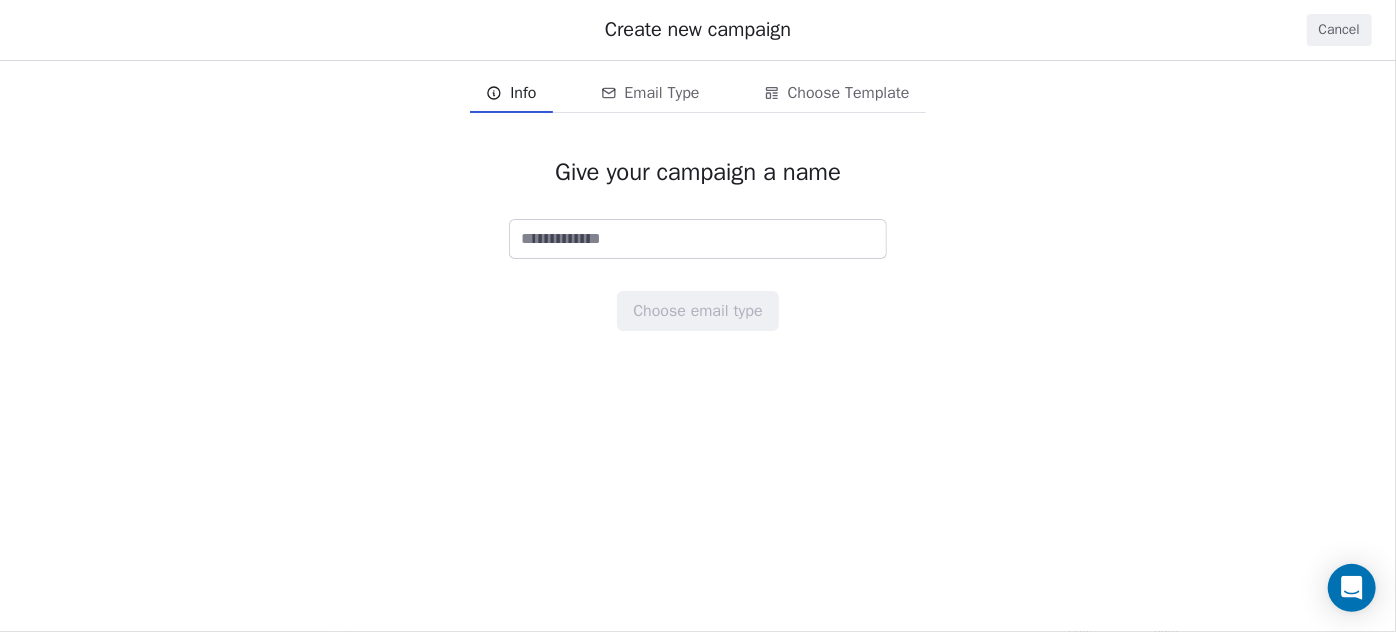 click on "Info Info Email Type Email Type Choose Template Choose Template Give your campaign a name Choose email type" at bounding box center (698, 218) 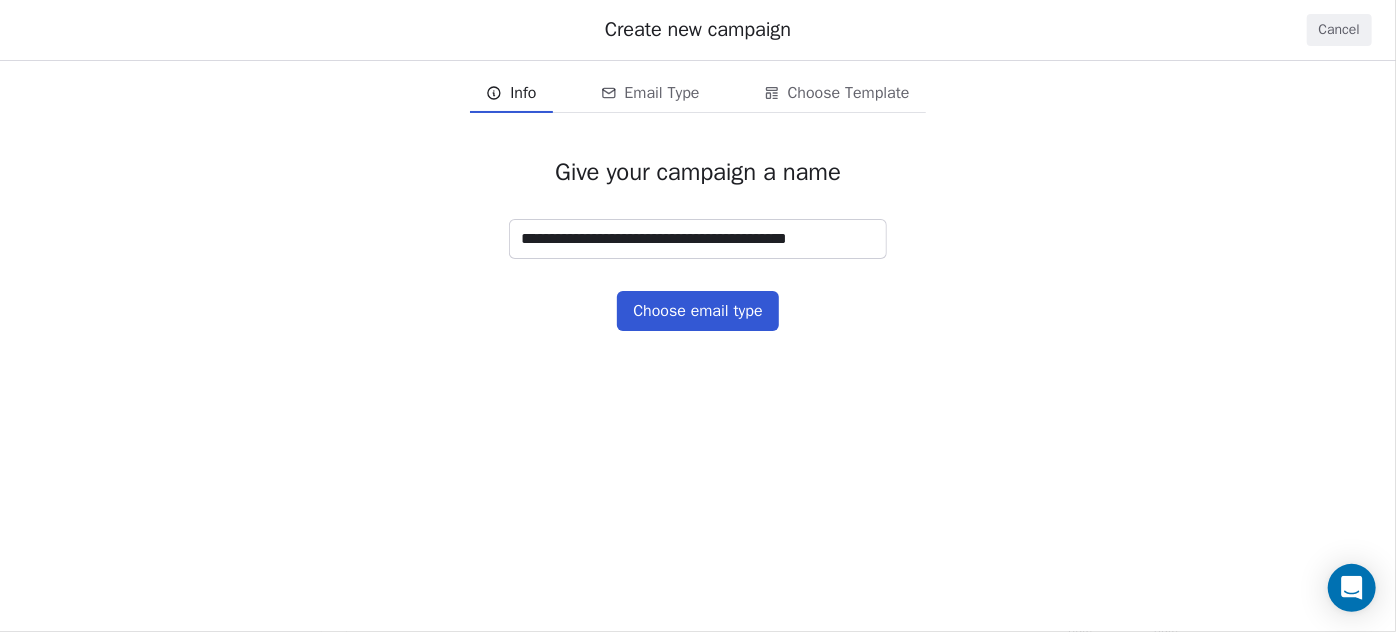 type on "**********" 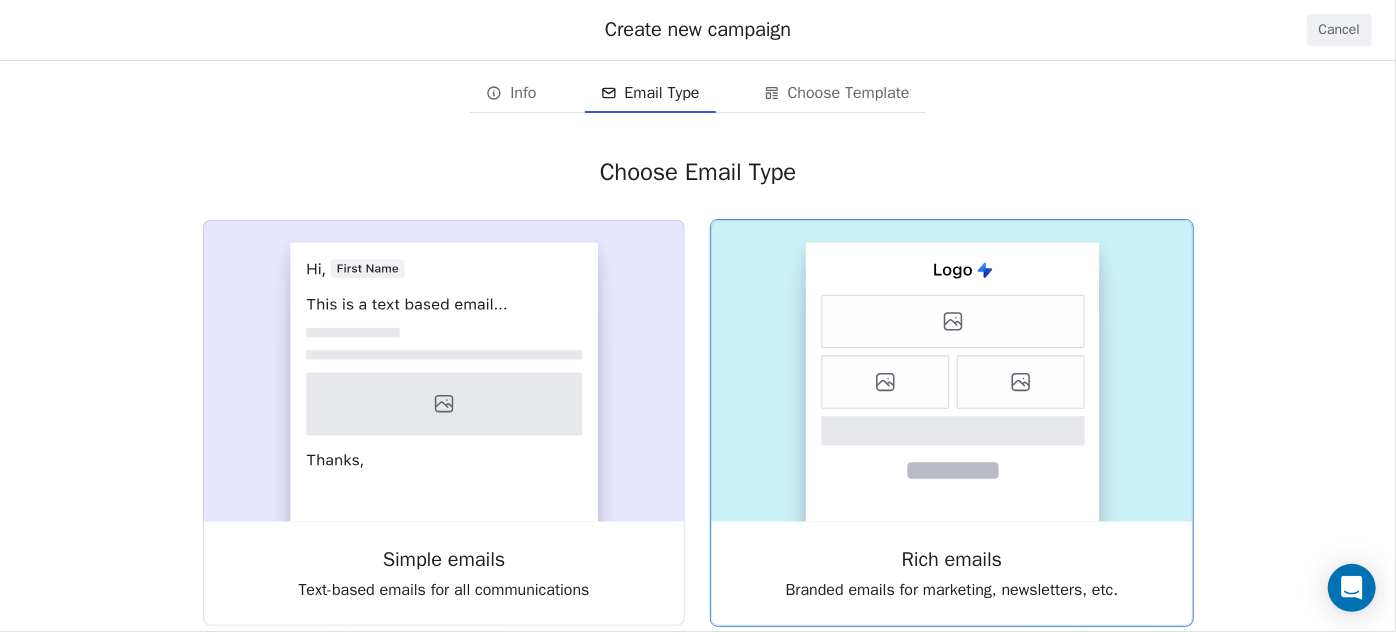 click 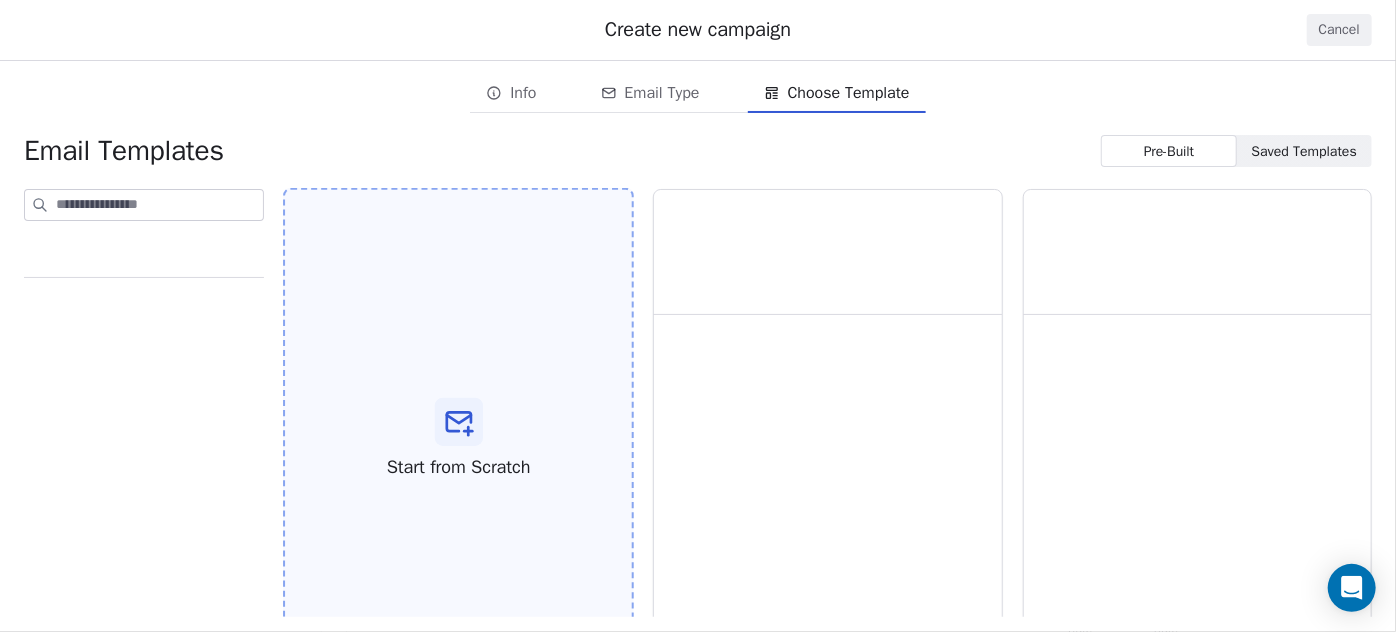 click on "Start from Scratch" at bounding box center [458, 439] 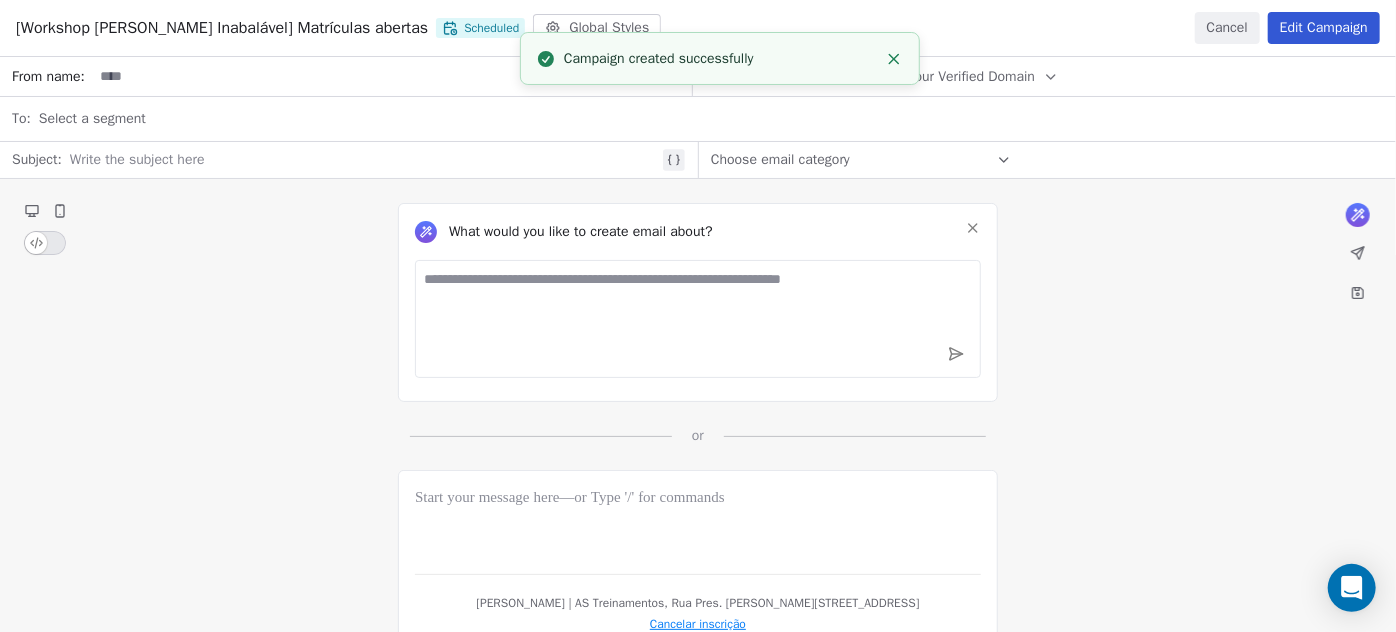click 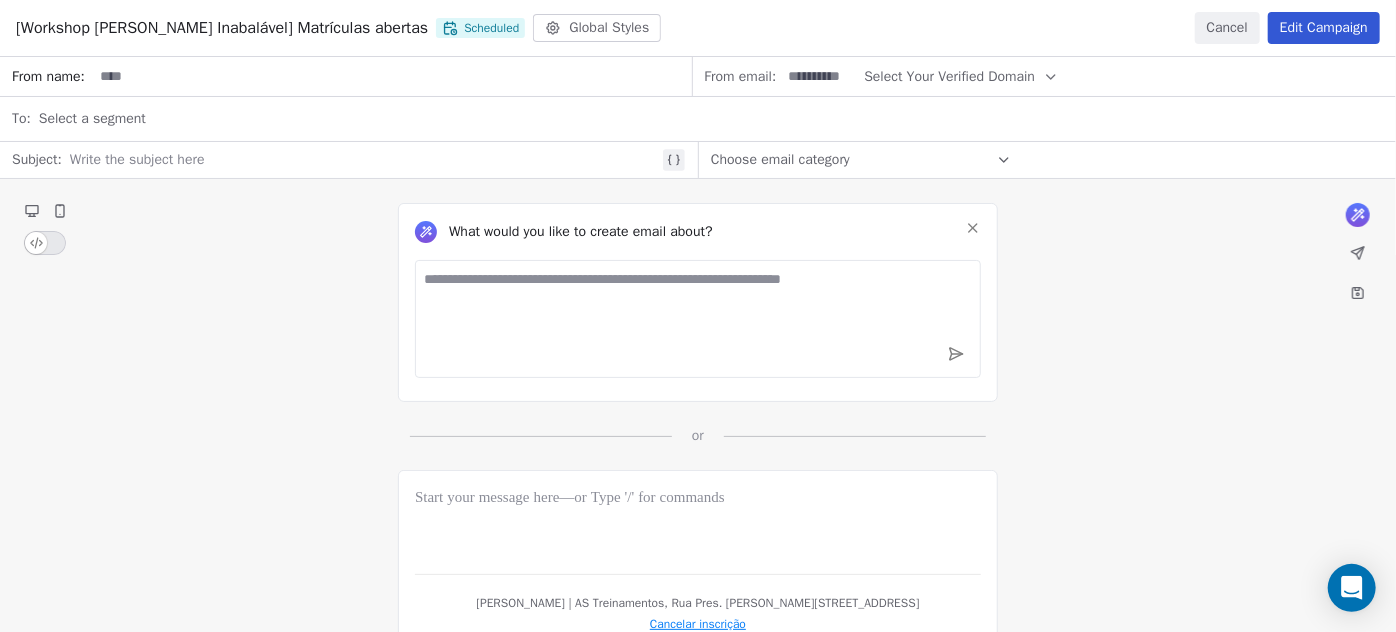 click on "From name: From email: Select Your Verified Domain To: Select a segment Subject: Write the subject here Choose email category What would you like to create email about? or Amanda Schultz | AS Treinamentos, Rua Pres. Getúlio Vargas,196 Centro, Blumenau, SC, 89010-140, Brazil Cancelar inscrição" at bounding box center (698, 344) 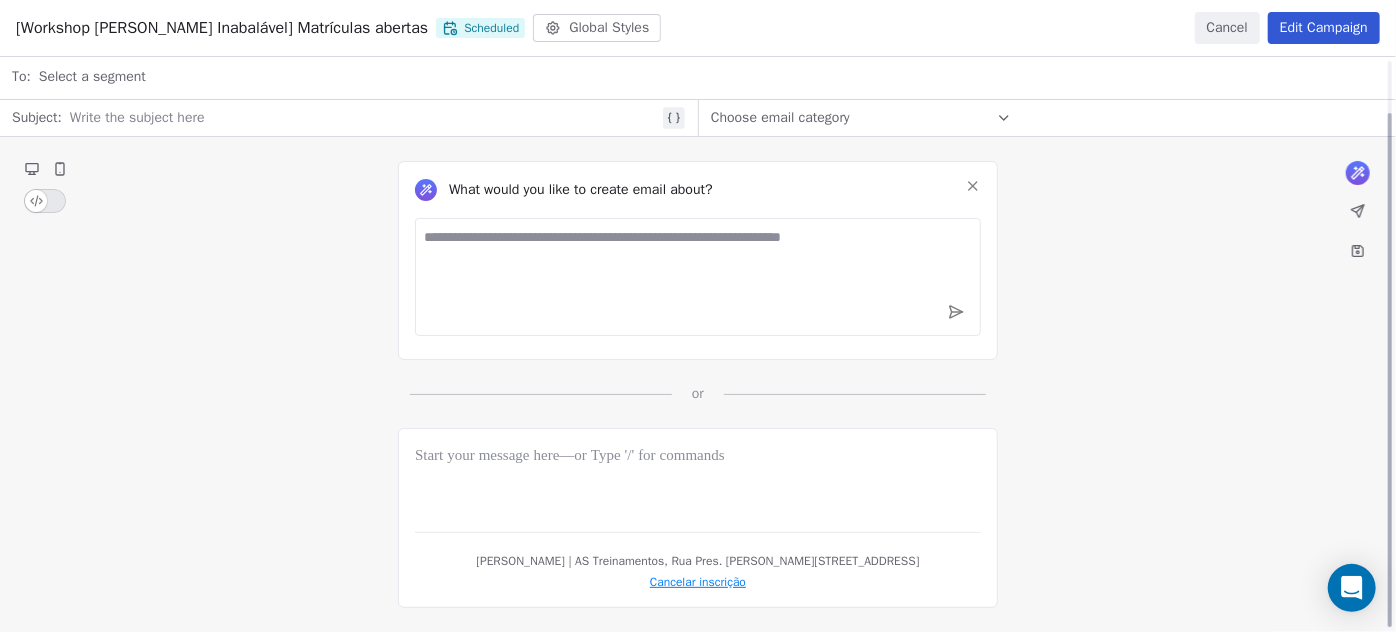 click on "From name: From email: Select Your Verified Domain To: Select a segment Subject: Write the subject here Choose email category What would you like to create email about? or Amanda Schultz | AS Treinamentos, Rua Pres. Getúlio Vargas,196 Centro, Blumenau, SC, 89010-140, Brazil Cancelar inscrição" at bounding box center [698, 302] 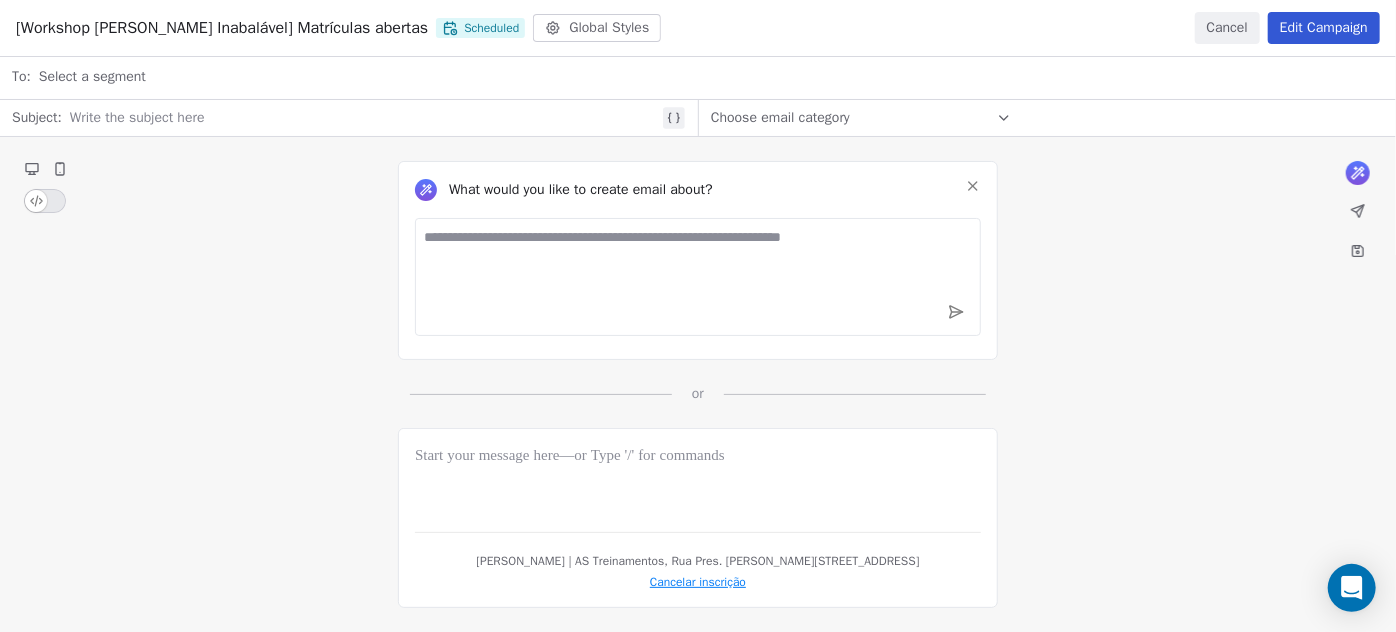 click on "From name: From email: Select Your Verified Domain To: Select a segment Subject: Write the subject here Choose email category What would you like to create email about? or Amanda Schultz | AS Treinamentos, Rua Pres. Getúlio Vargas,196 Centro, Blumenau, SC, 89010-140, Brazil Cancelar inscrição" at bounding box center [698, 302] 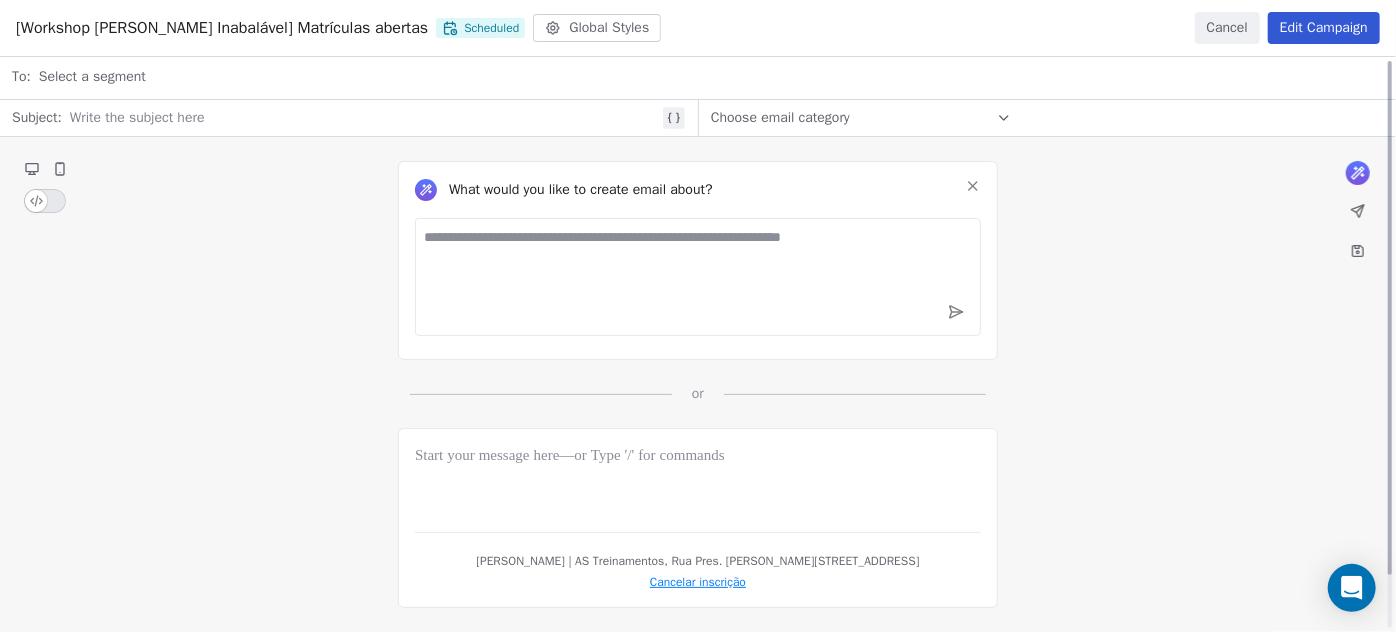 scroll, scrollTop: 0, scrollLeft: 0, axis: both 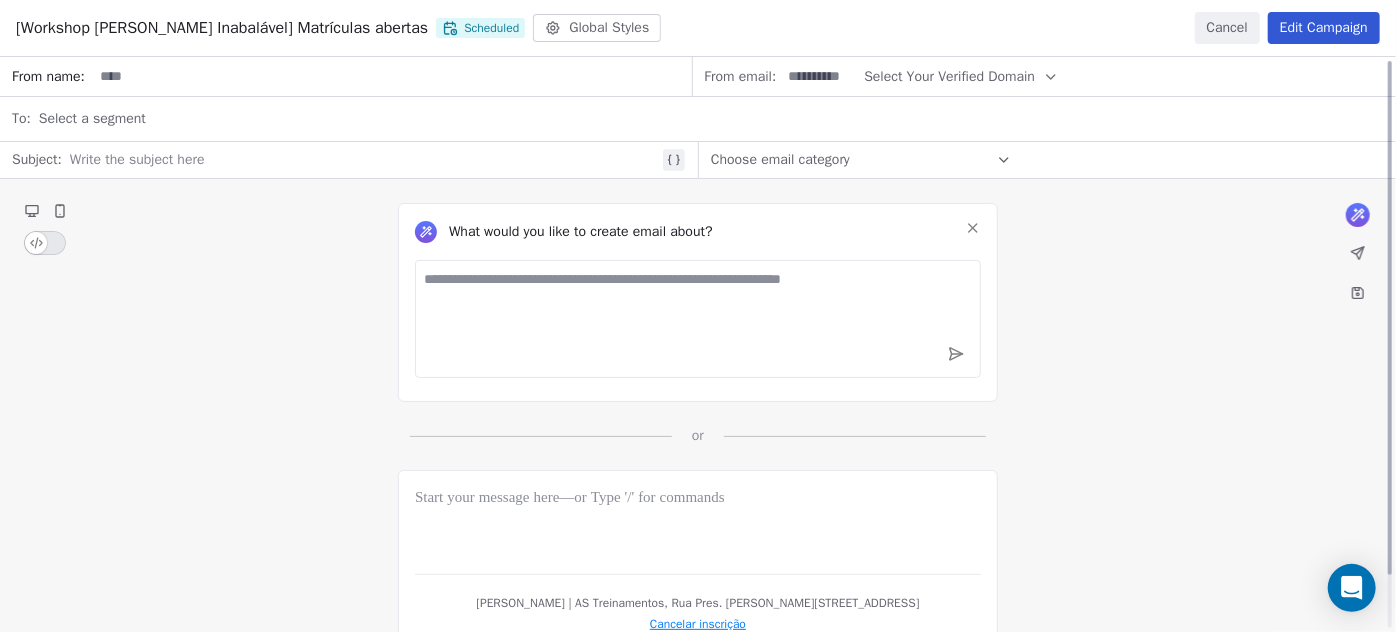 click on "From name: From email: Select Your Verified Domain To: Select a segment Subject: Write the subject here Choose email category What would you like to create email about? or Amanda Schultz | AS Treinamentos, Rua Pres. Getúlio Vargas,196 Centro, Blumenau, SC, 89010-140, Brazil Cancelar inscrição" at bounding box center (698, 344) 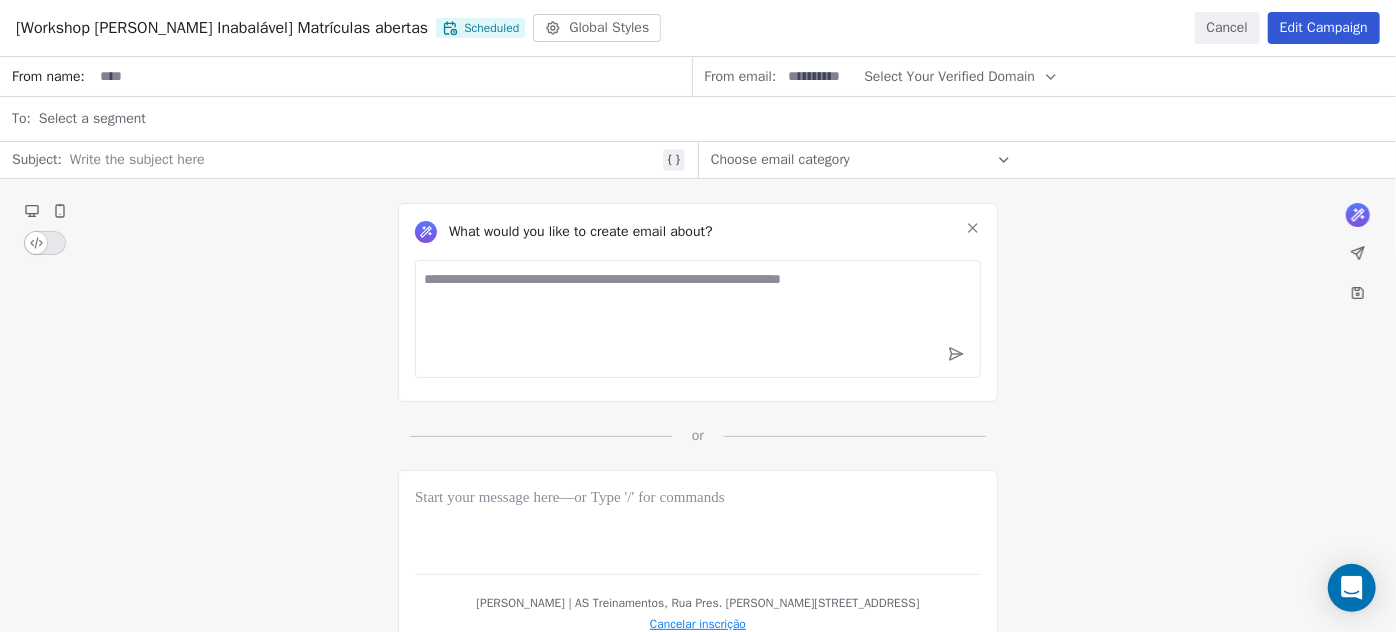drag, startPoint x: 976, startPoint y: 226, endPoint x: 854, endPoint y: 18, distance: 241.13896 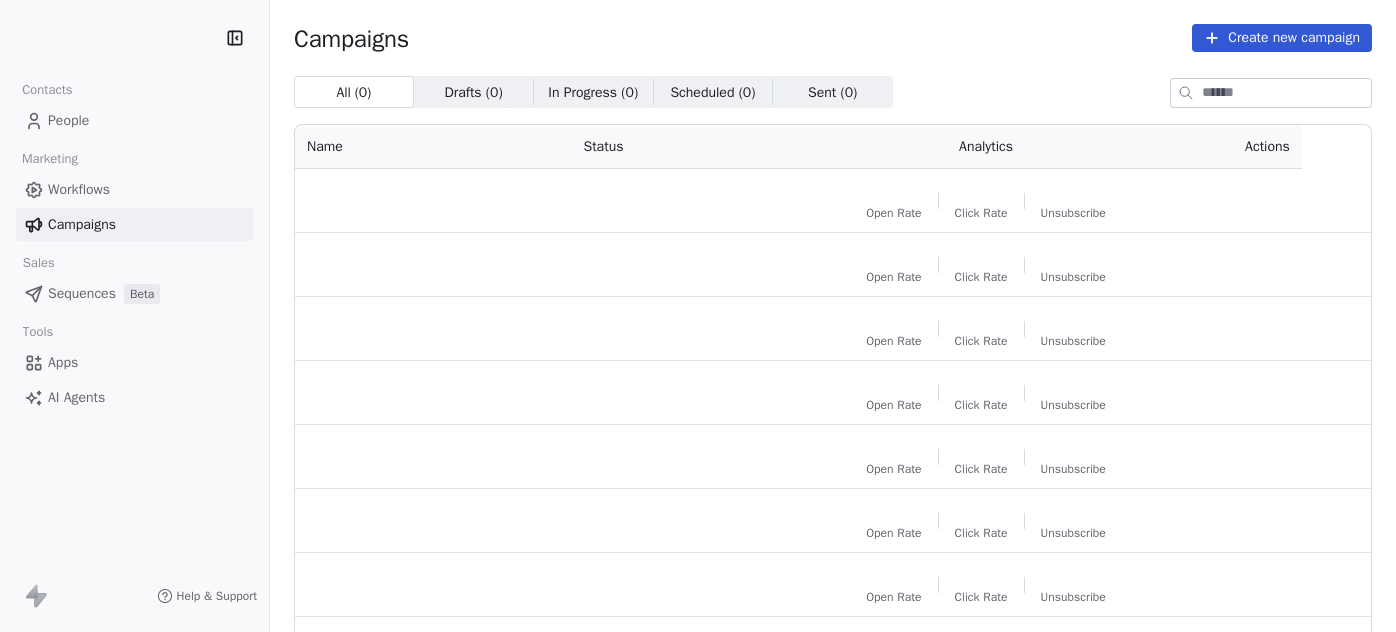 scroll, scrollTop: 0, scrollLeft: 0, axis: both 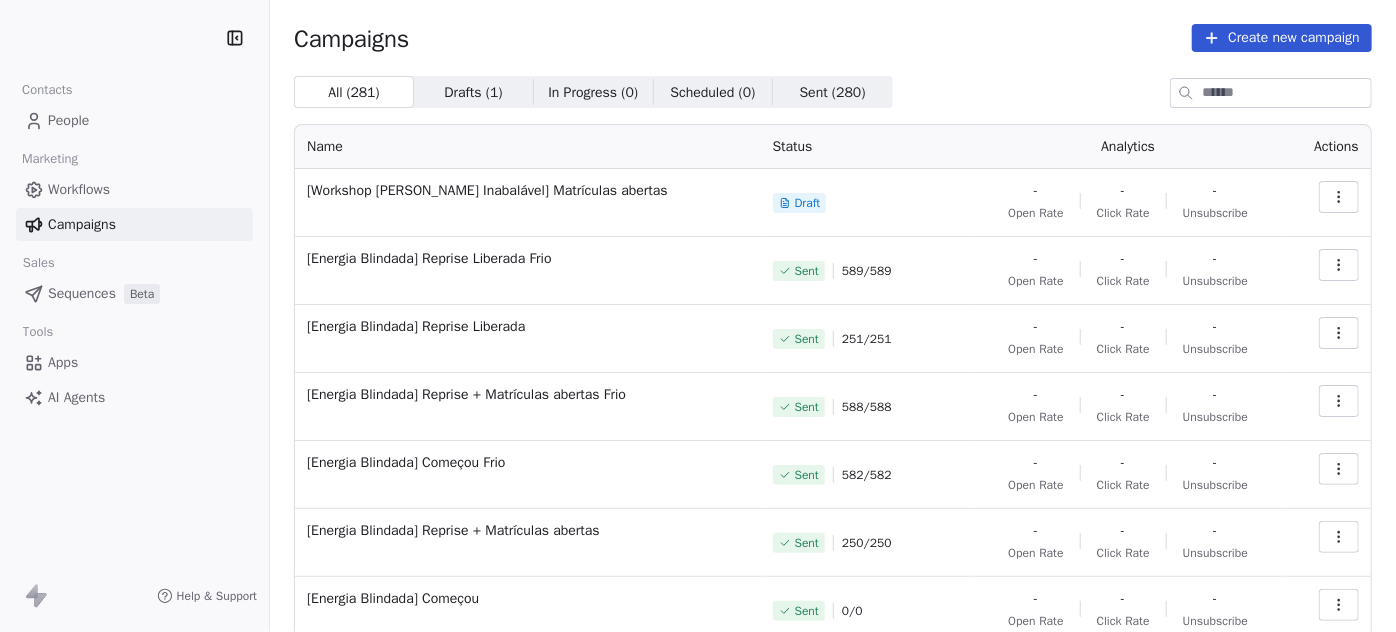 click 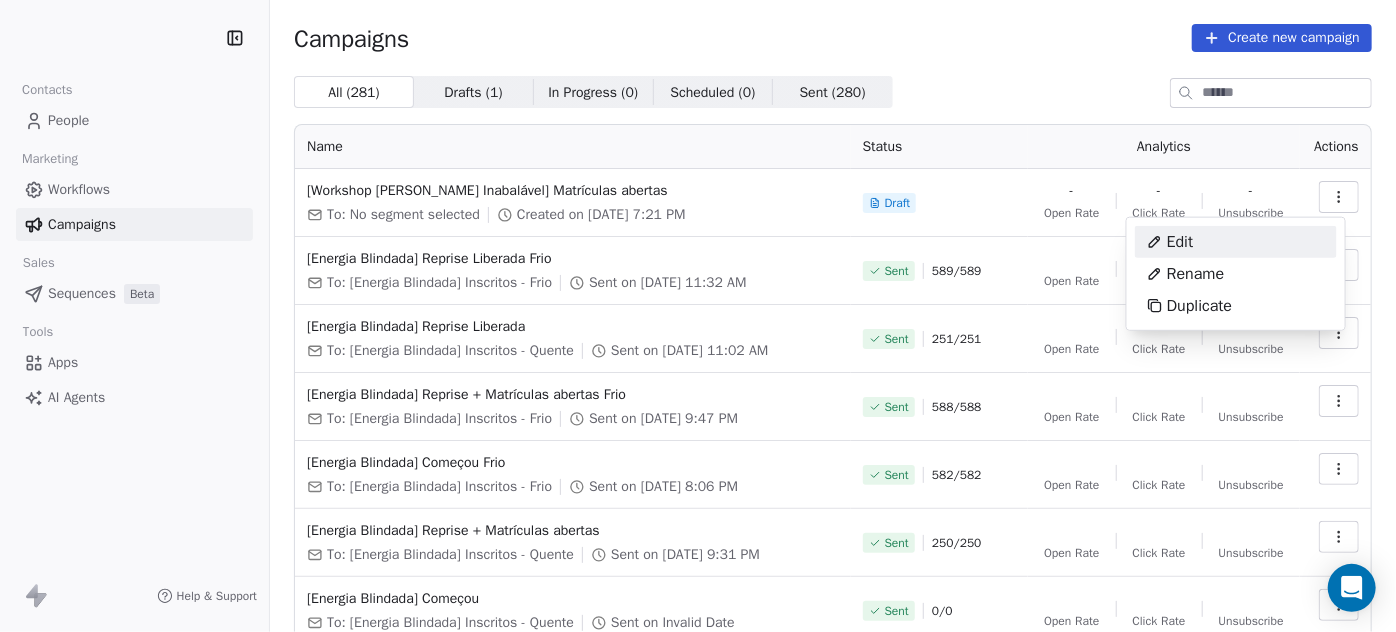 click on "Edit" at bounding box center (1236, 242) 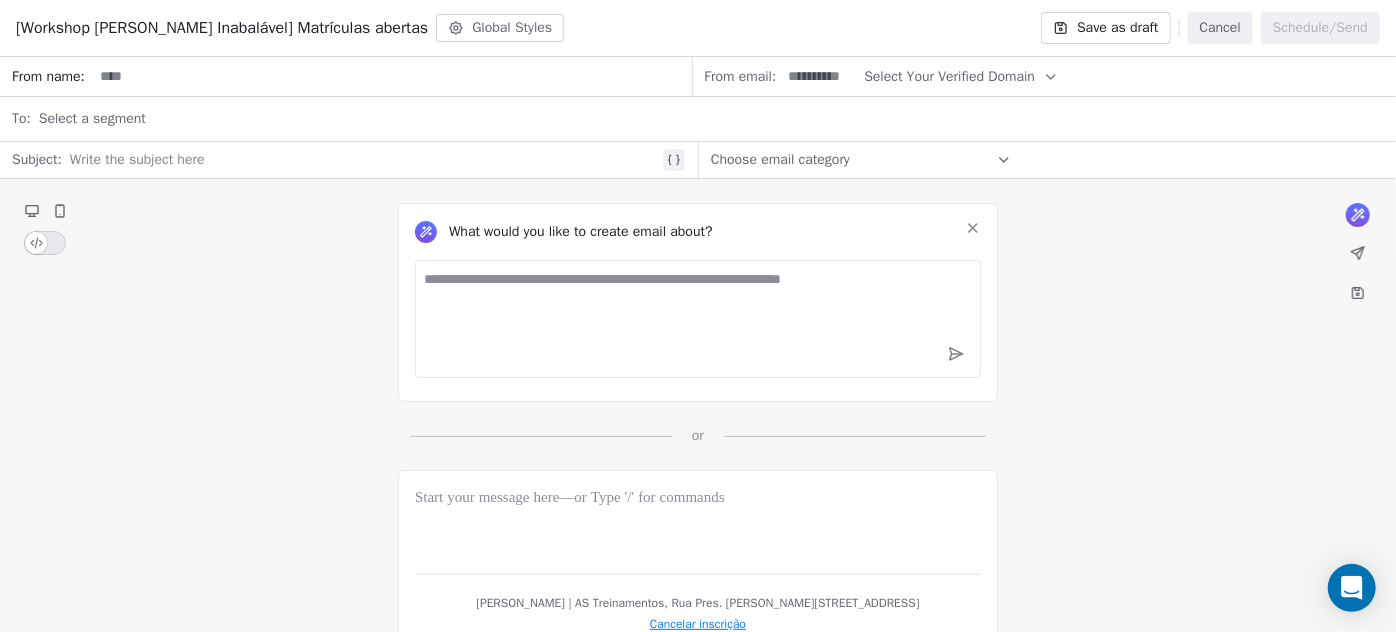 click 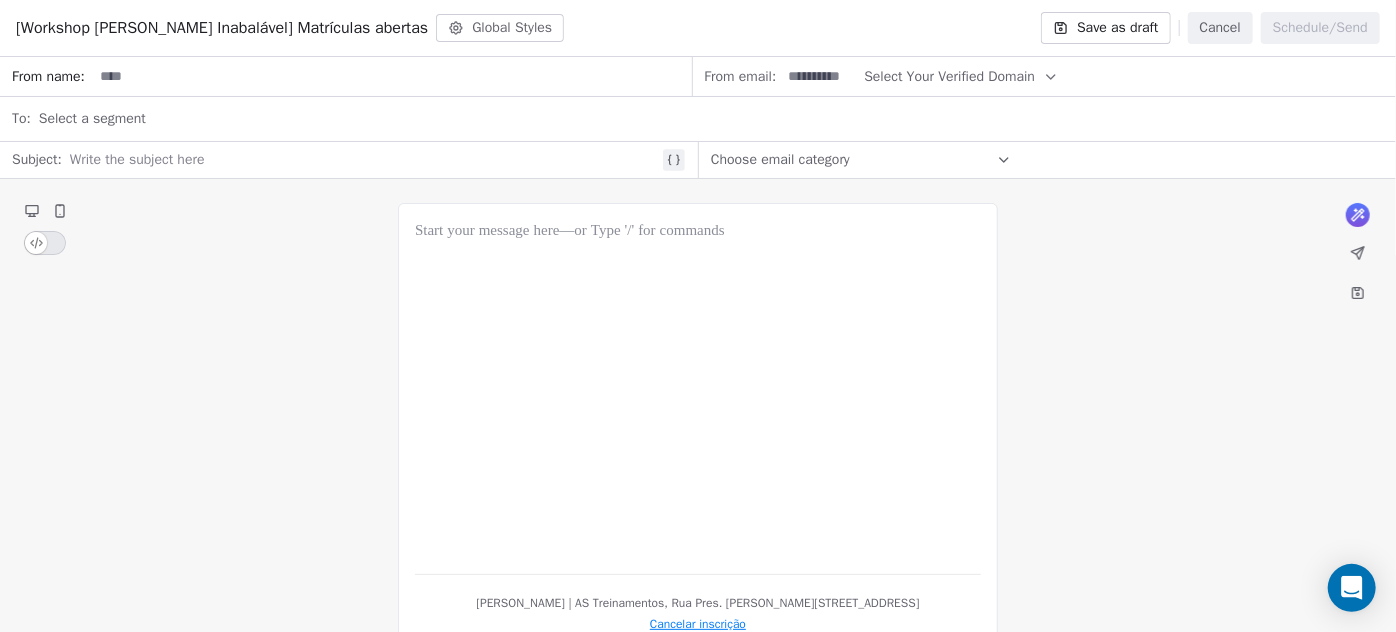 click at bounding box center (698, 389) 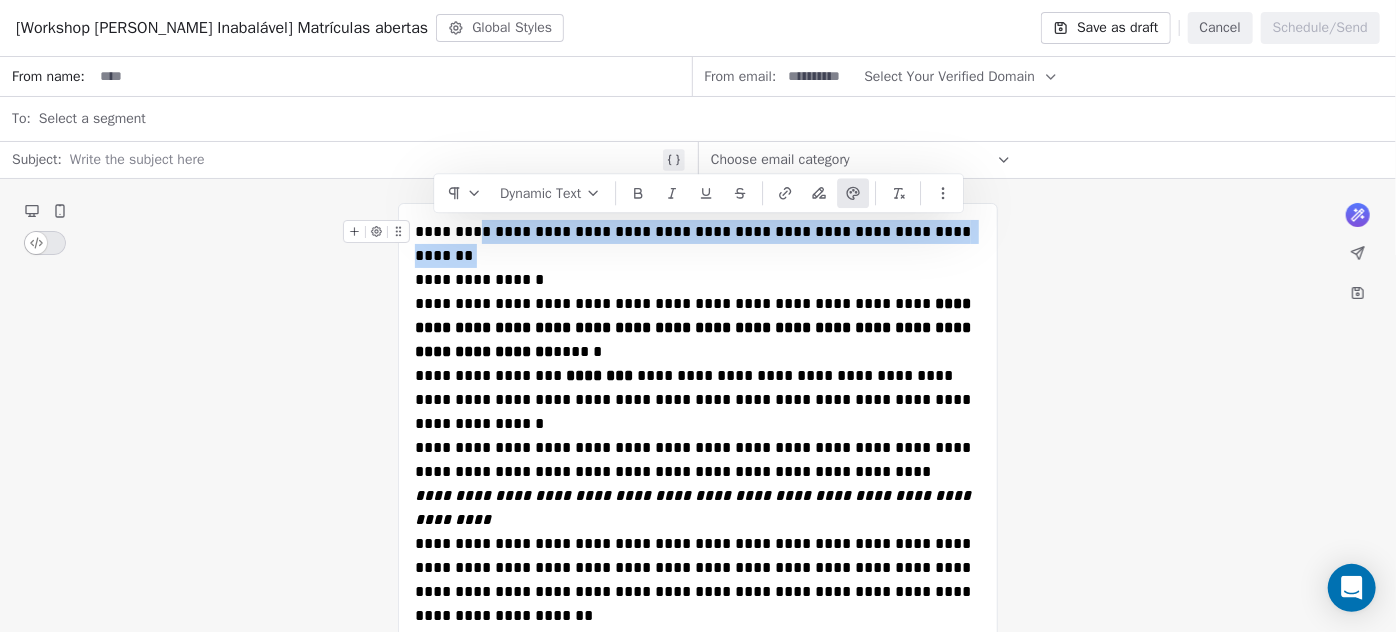 drag, startPoint x: 969, startPoint y: 227, endPoint x: 465, endPoint y: 237, distance: 504.09918 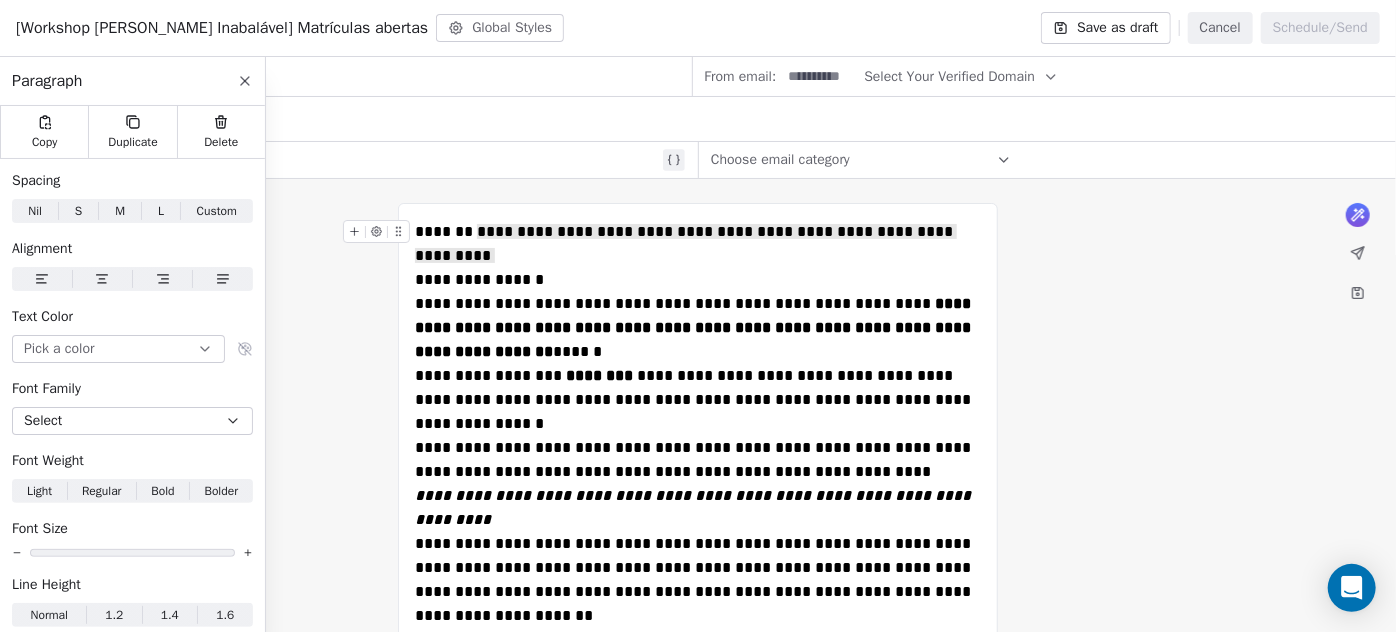 click at bounding box center [364, 160] 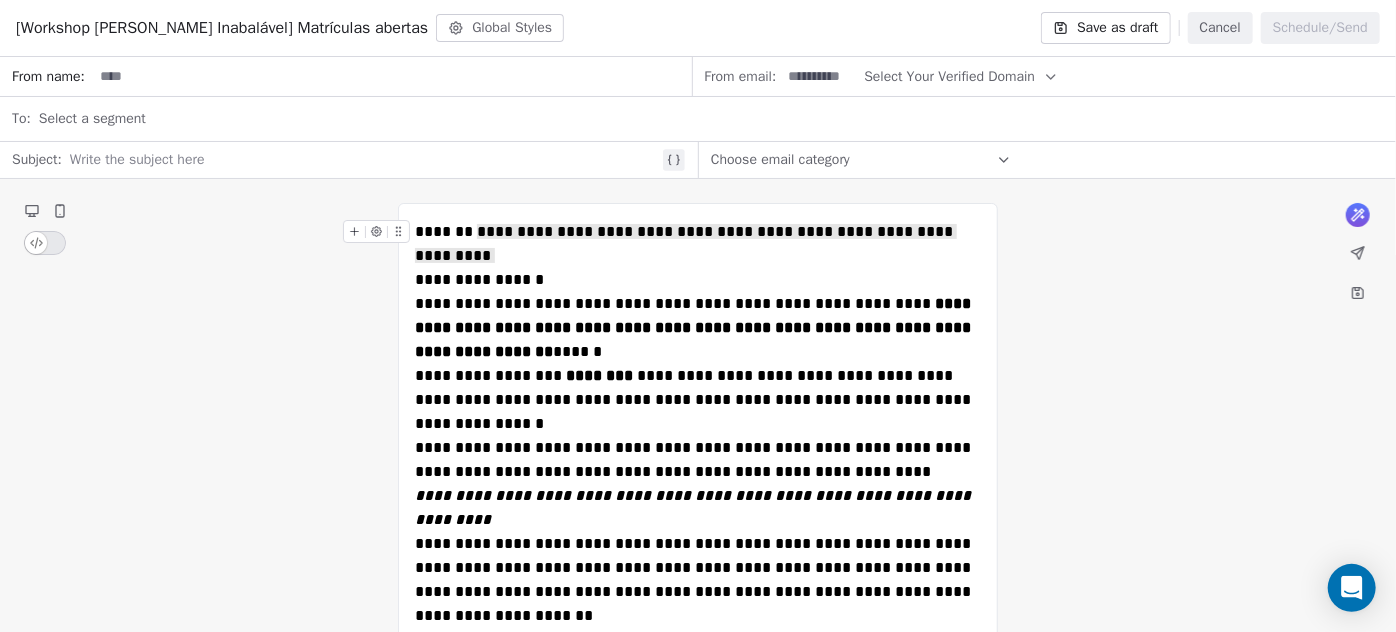 paste 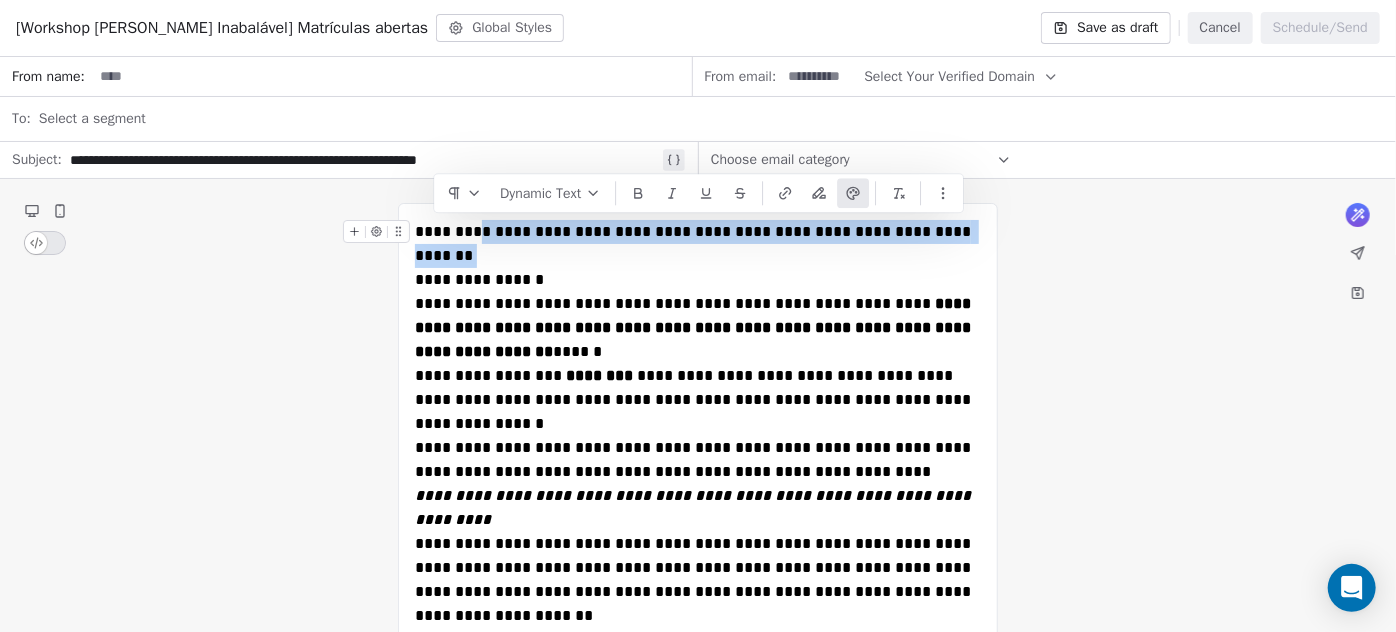 click on "**********" at bounding box center [695, 243] 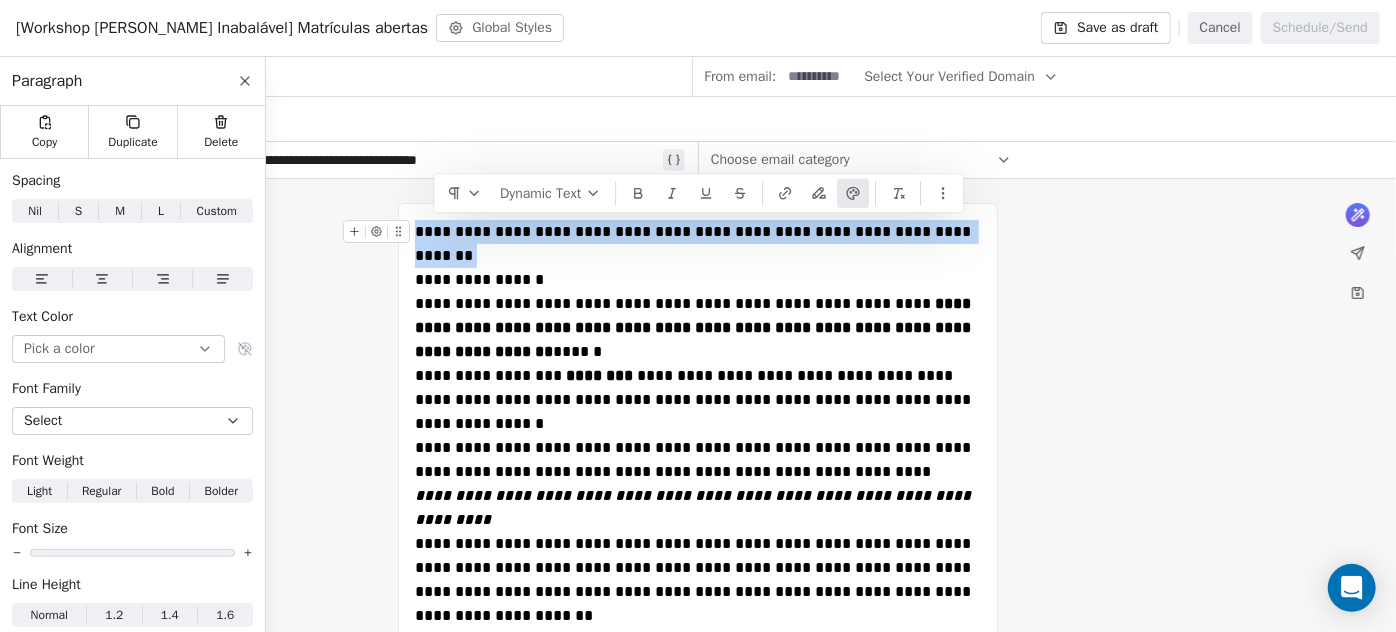click on "**********" at bounding box center [695, 243] 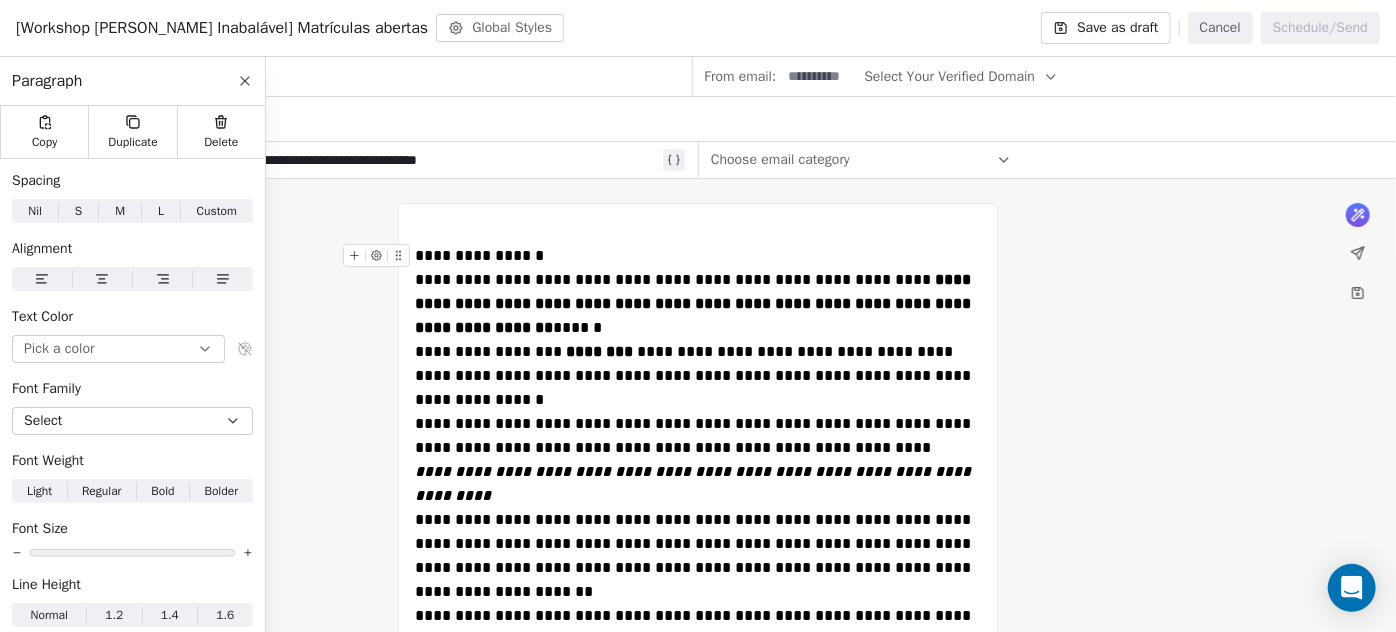 click on "**********" at bounding box center [481, 255] 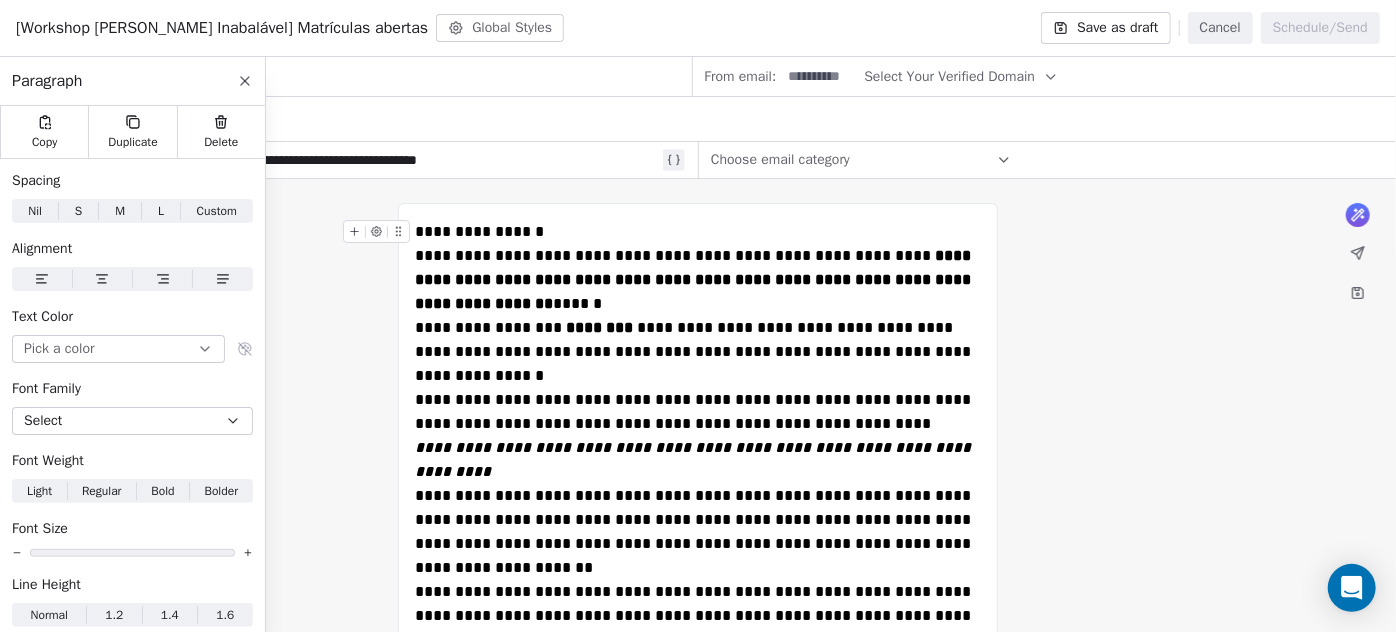 click on "**********" at bounding box center (698, 232) 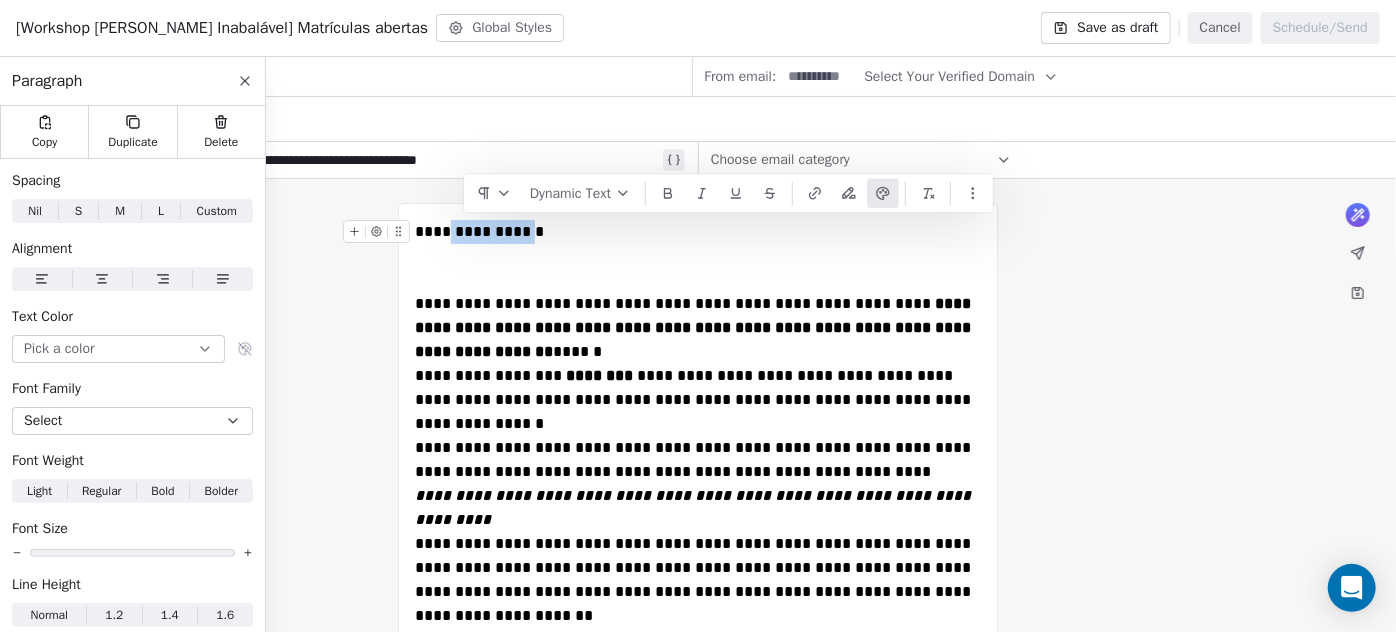 drag, startPoint x: 556, startPoint y: 236, endPoint x: 472, endPoint y: 220, distance: 85.51023 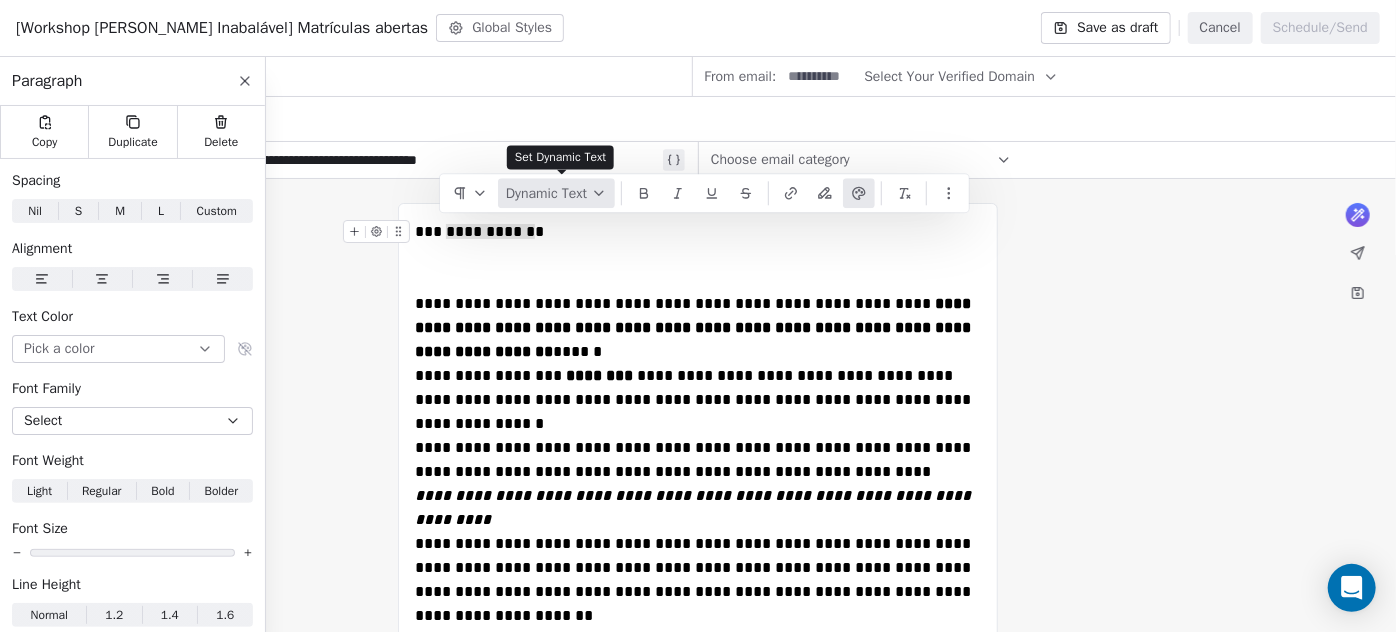 click on "Dynamic Text" at bounding box center [556, 193] 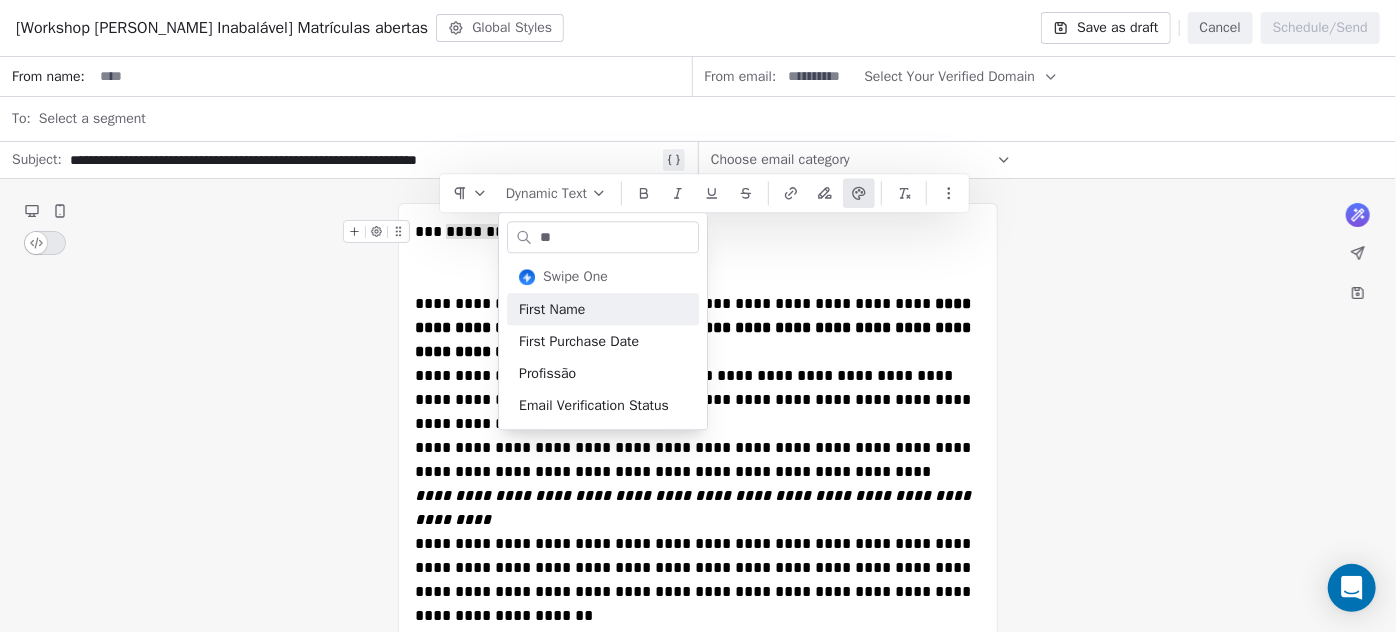 type on "**" 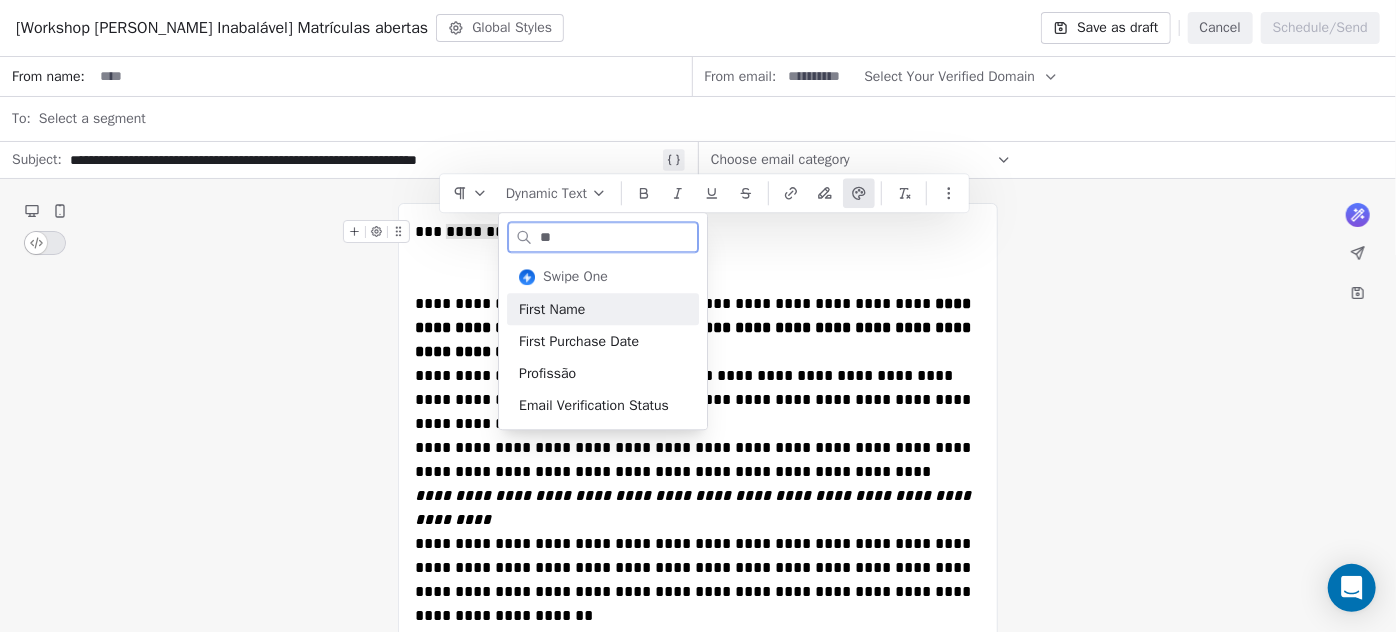 click on "First Name" at bounding box center (603, 309) 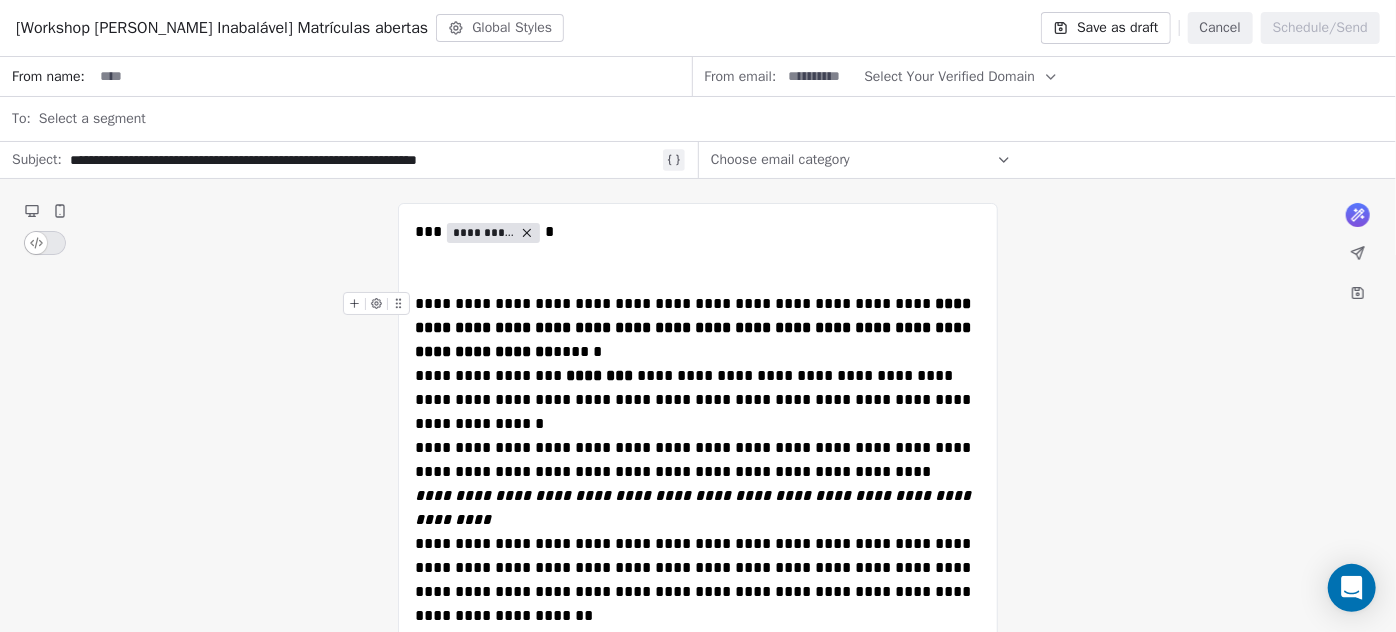 type 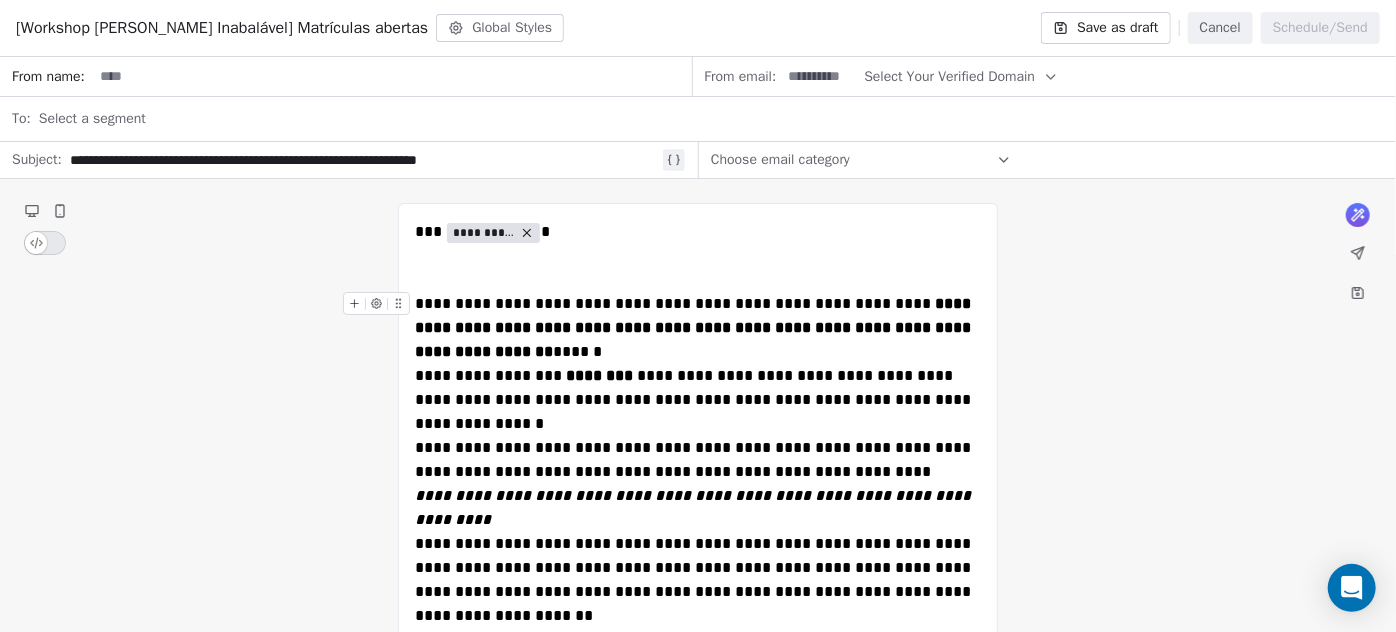 click on "**********" at bounding box center [698, 328] 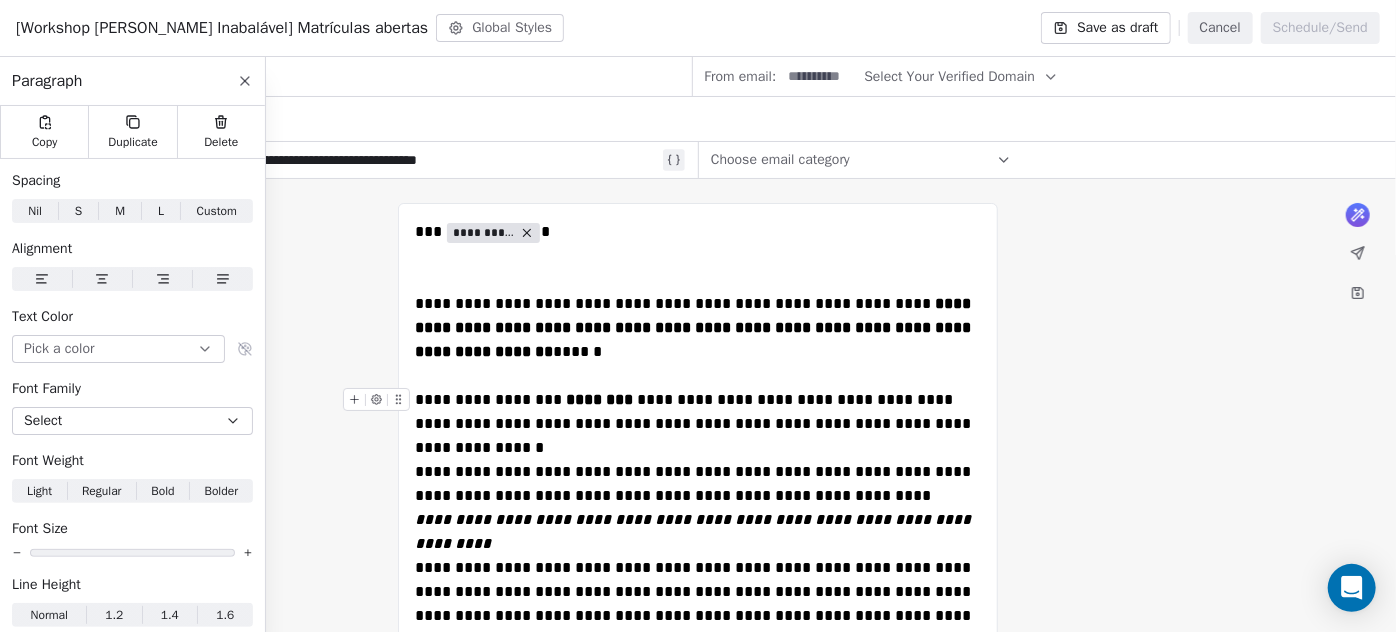 click on "**********" at bounding box center [698, 424] 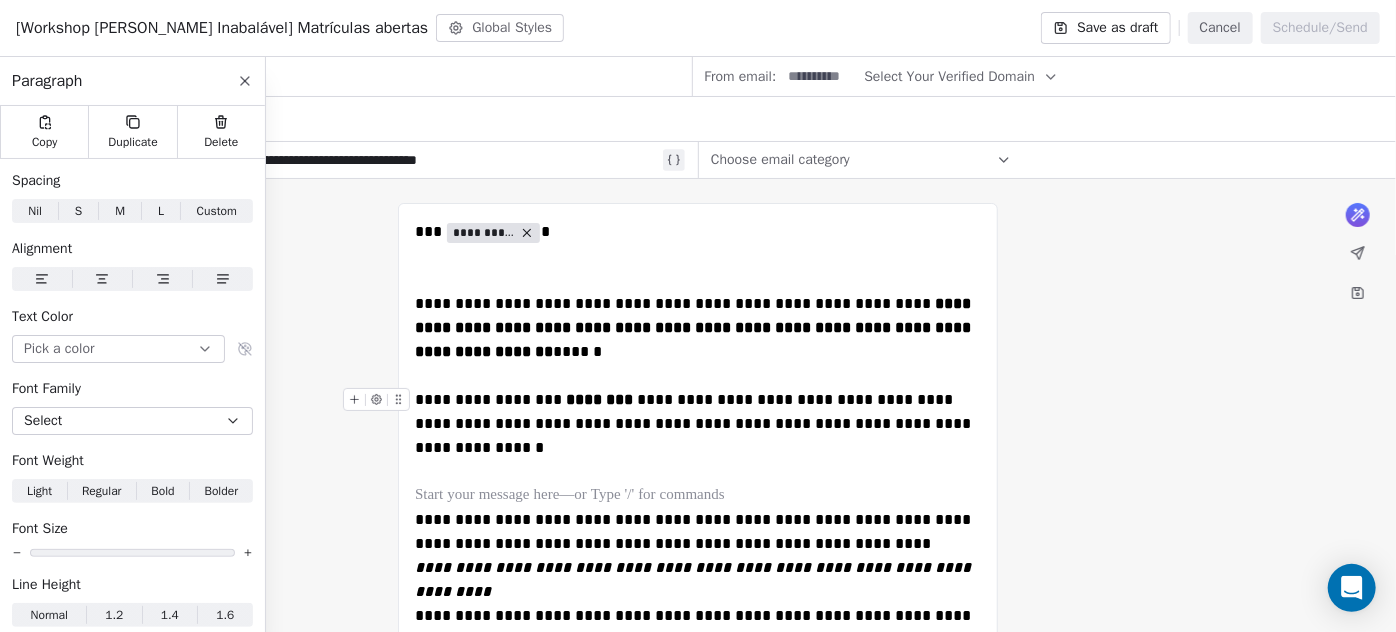 scroll, scrollTop: 90, scrollLeft: 0, axis: vertical 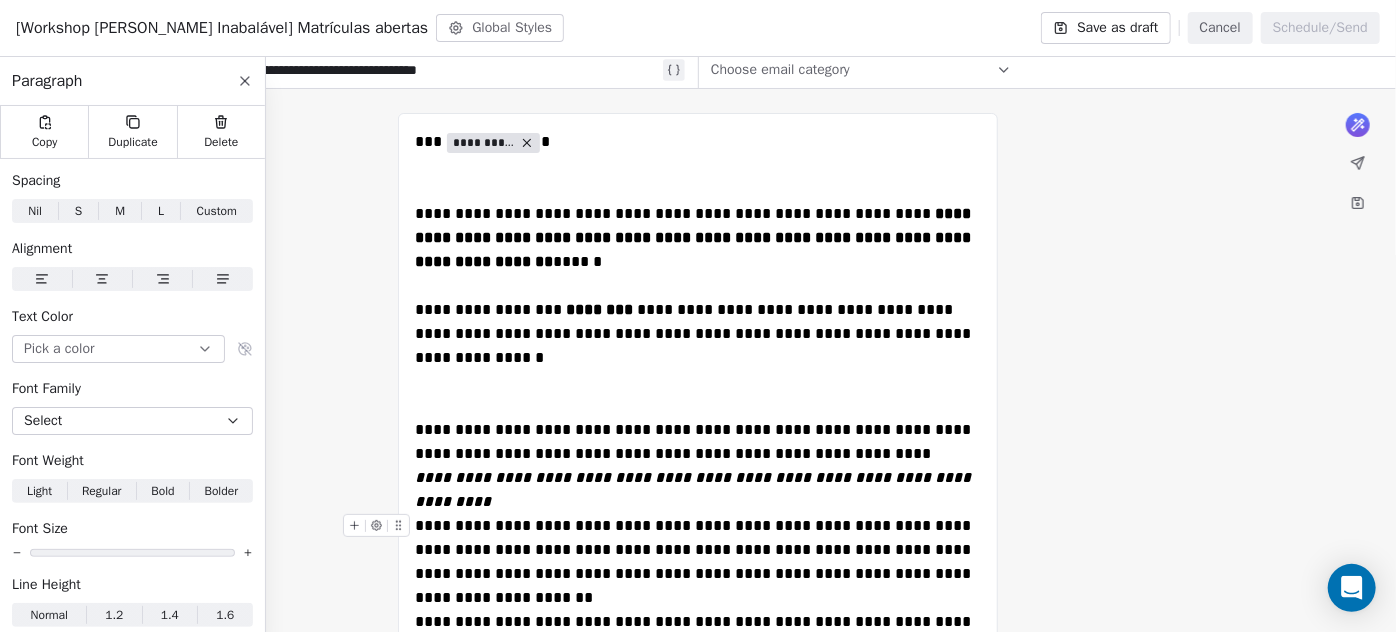 click on "**********" at bounding box center [695, 561] 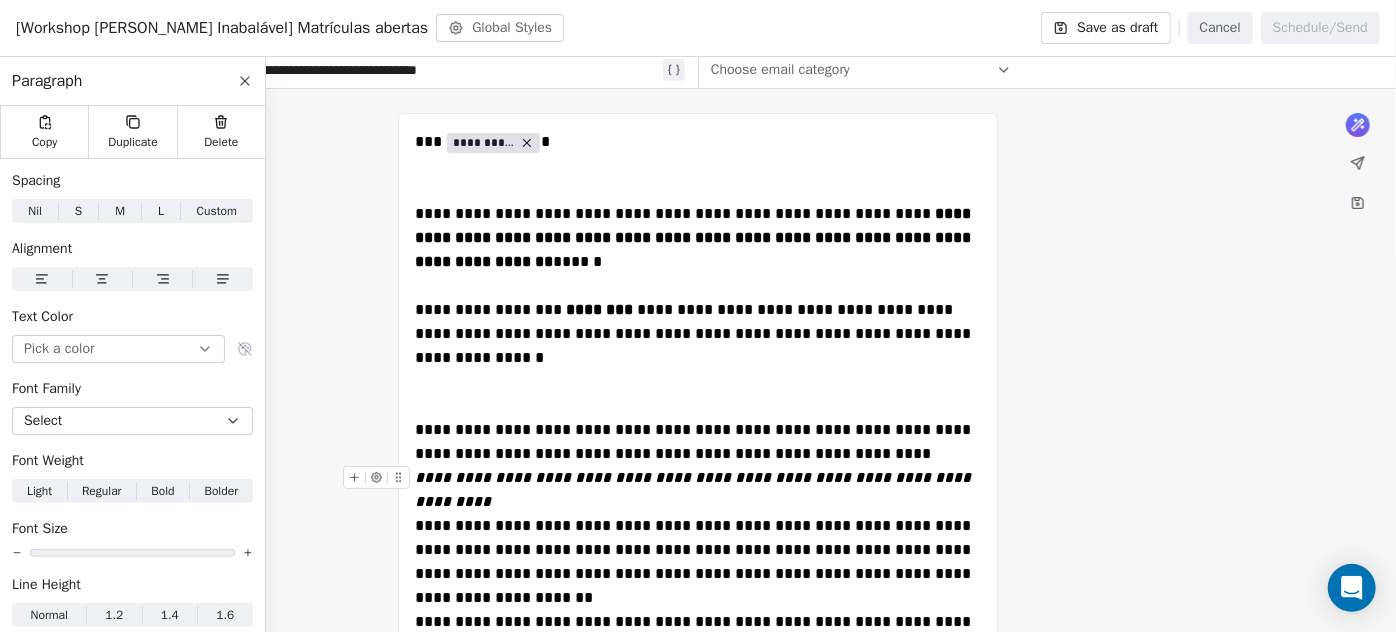 click on "**********" at bounding box center [698, 490] 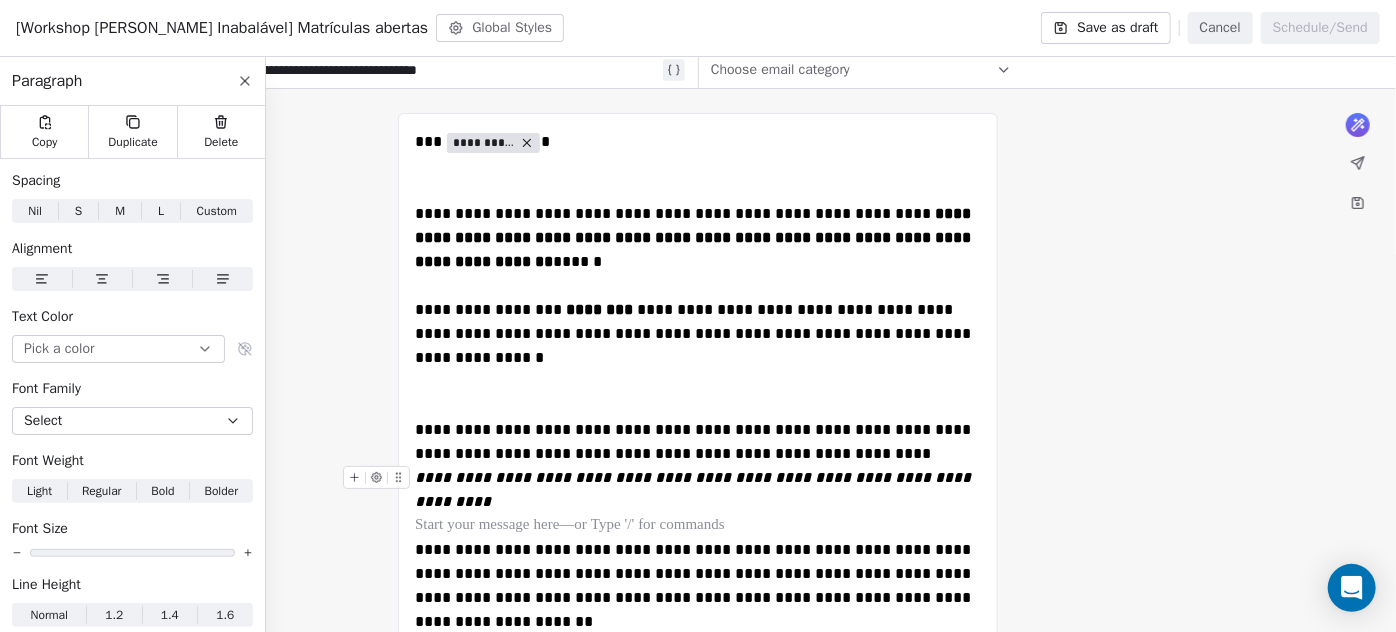 scroll, scrollTop: 272, scrollLeft: 0, axis: vertical 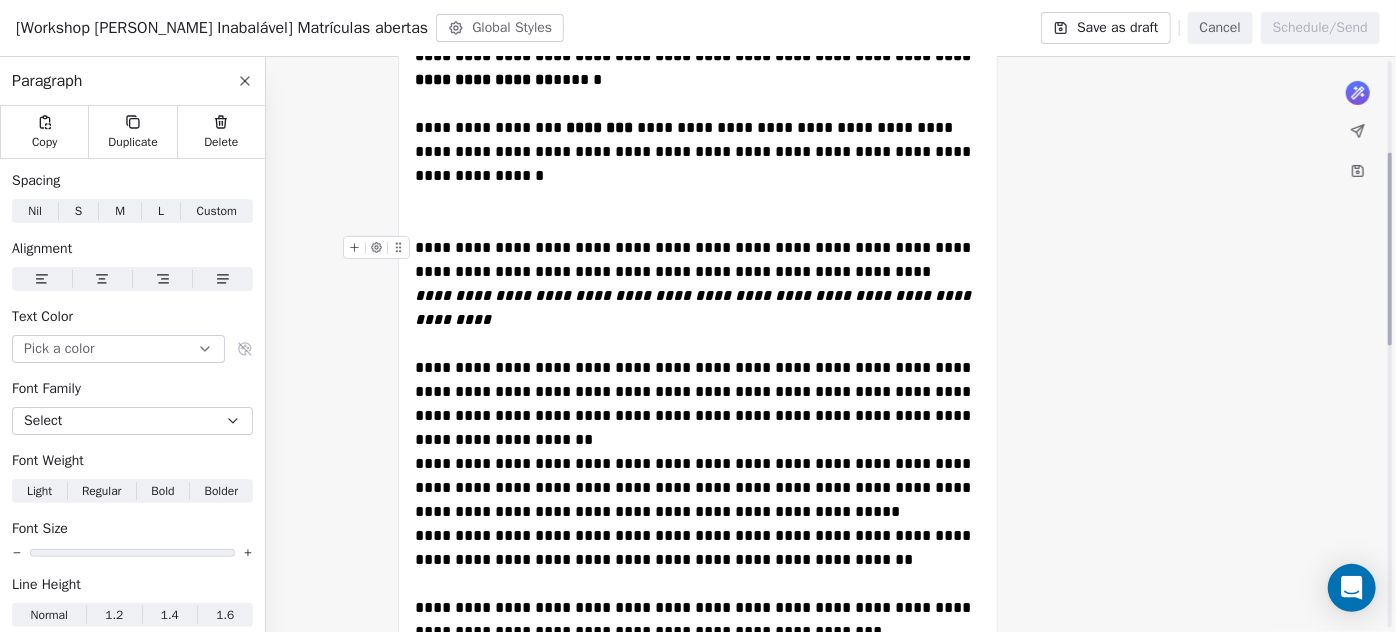 click on "**********" at bounding box center [698, 260] 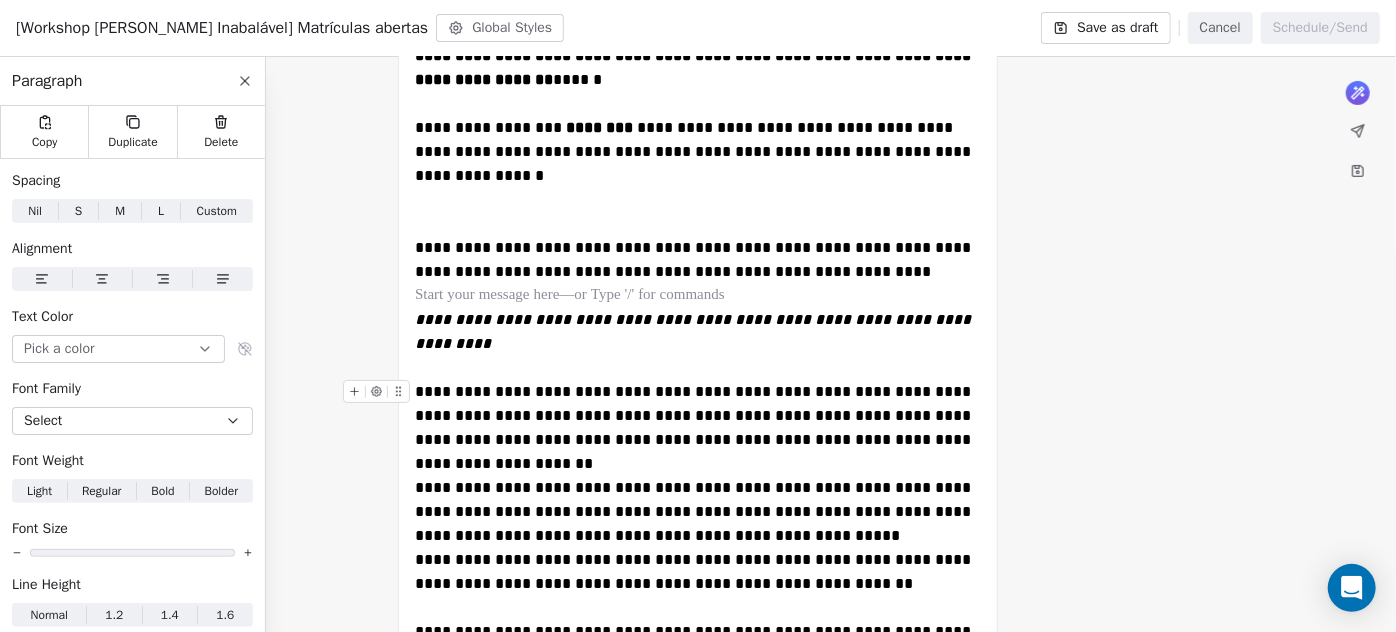 scroll, scrollTop: 363, scrollLeft: 0, axis: vertical 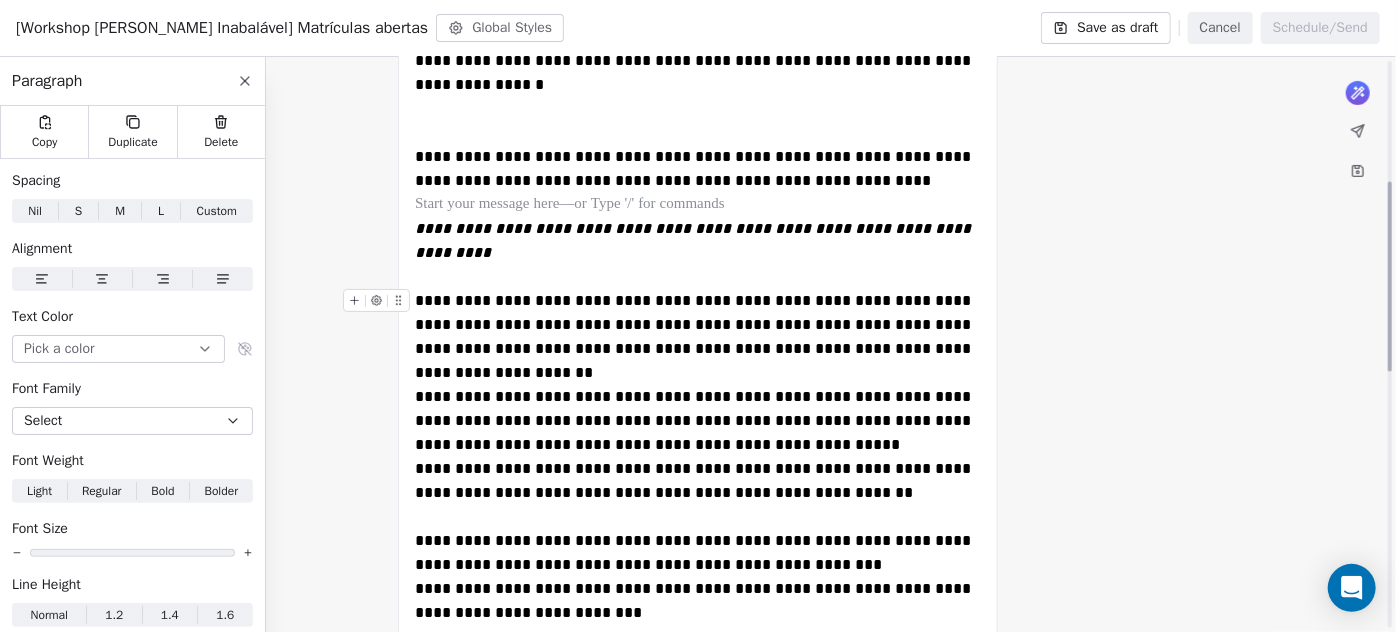 click on "**********" at bounding box center (698, 337) 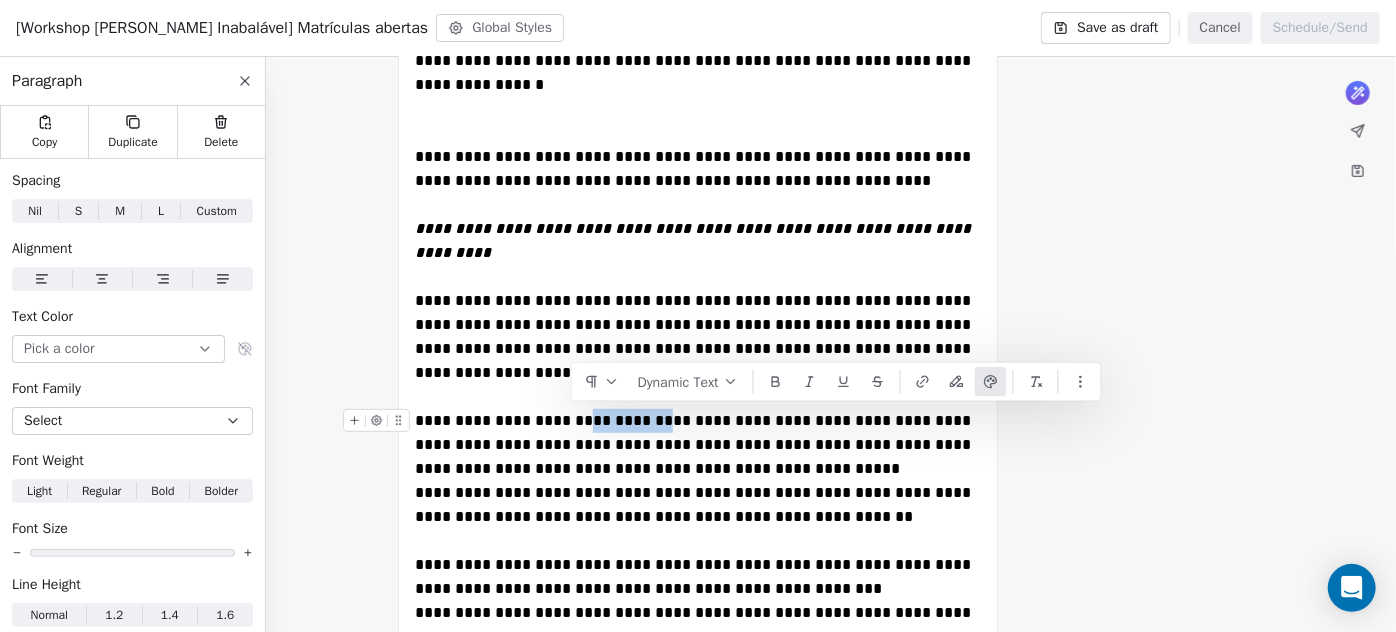 drag, startPoint x: 677, startPoint y: 416, endPoint x: 577, endPoint y: 416, distance: 100 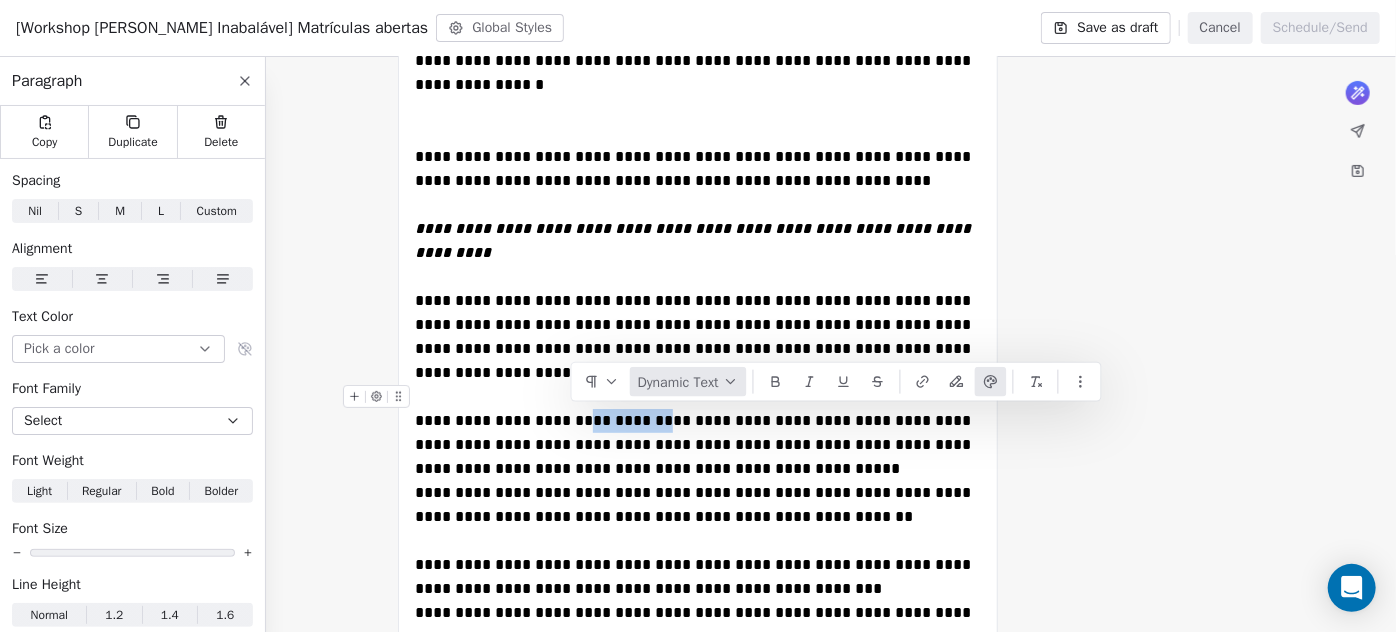 click on "Dynamic Text" at bounding box center [688, 382] 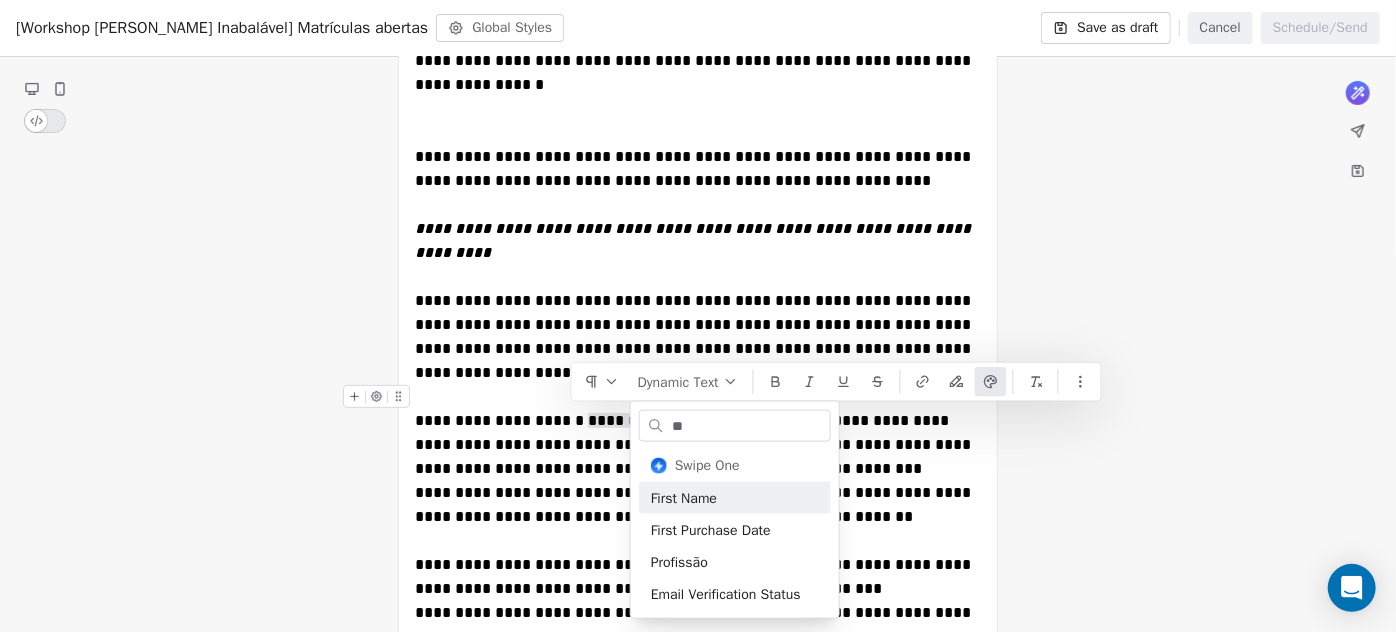 type on "**" 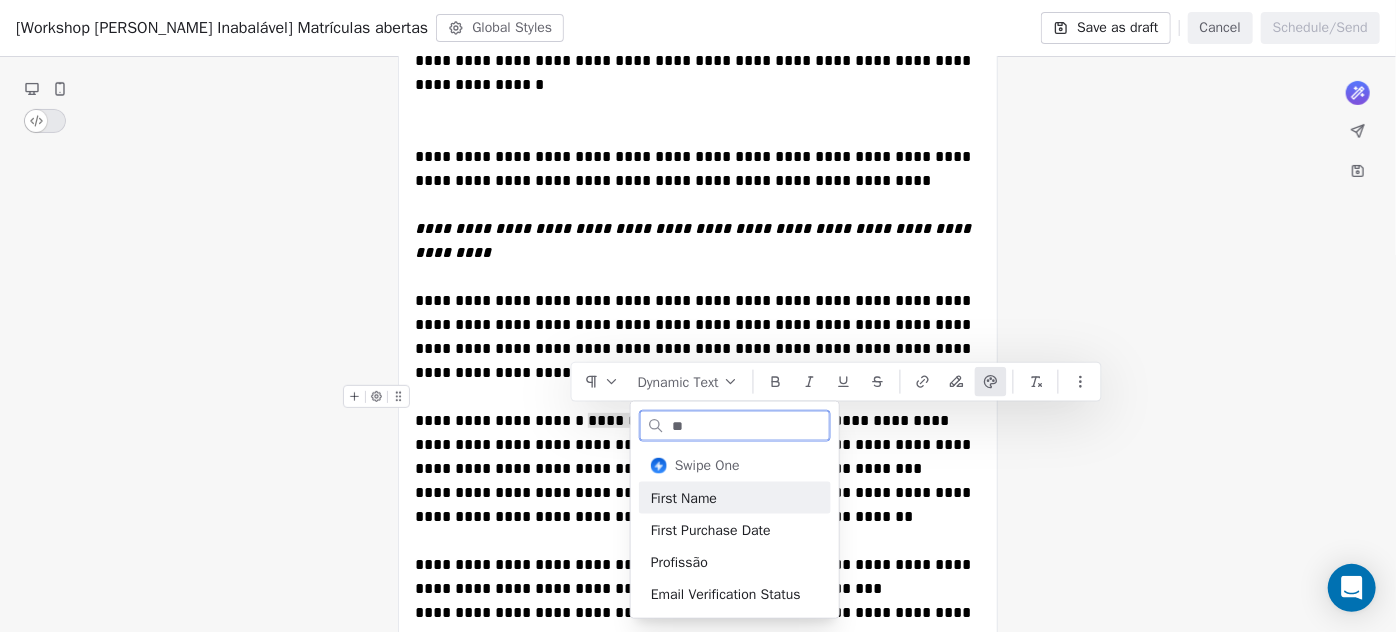 click on "First Name" at bounding box center (735, 498) 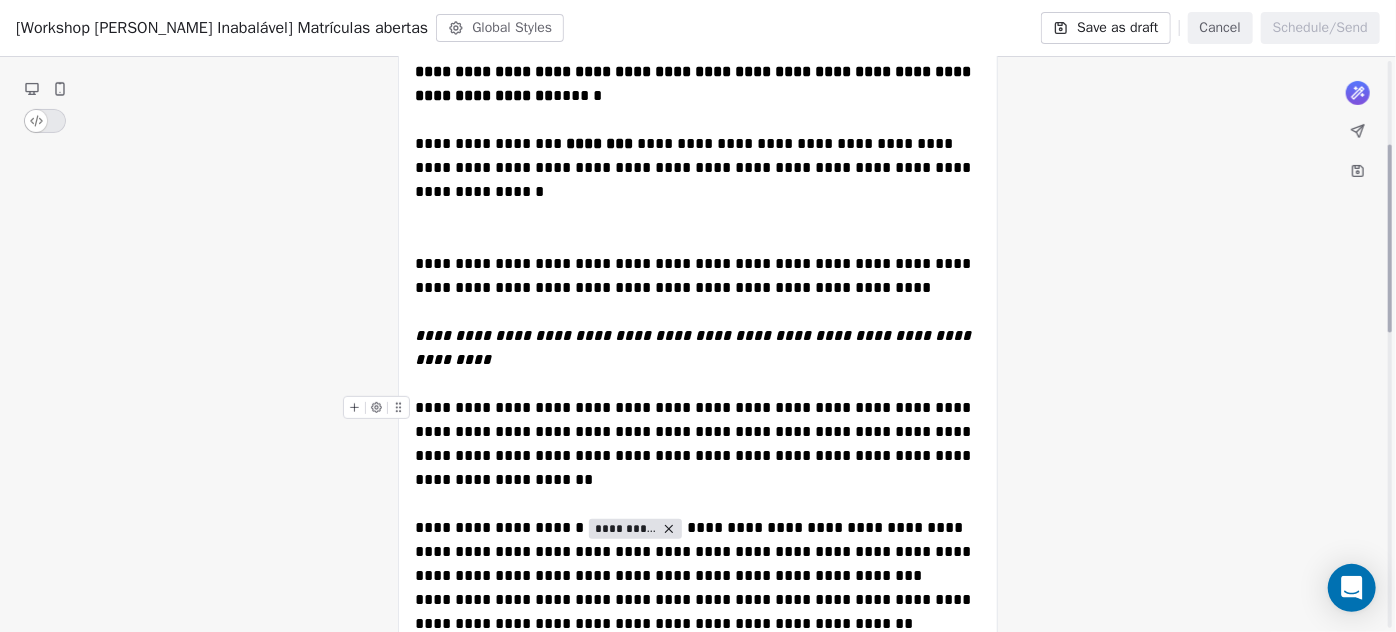scroll, scrollTop: 346, scrollLeft: 0, axis: vertical 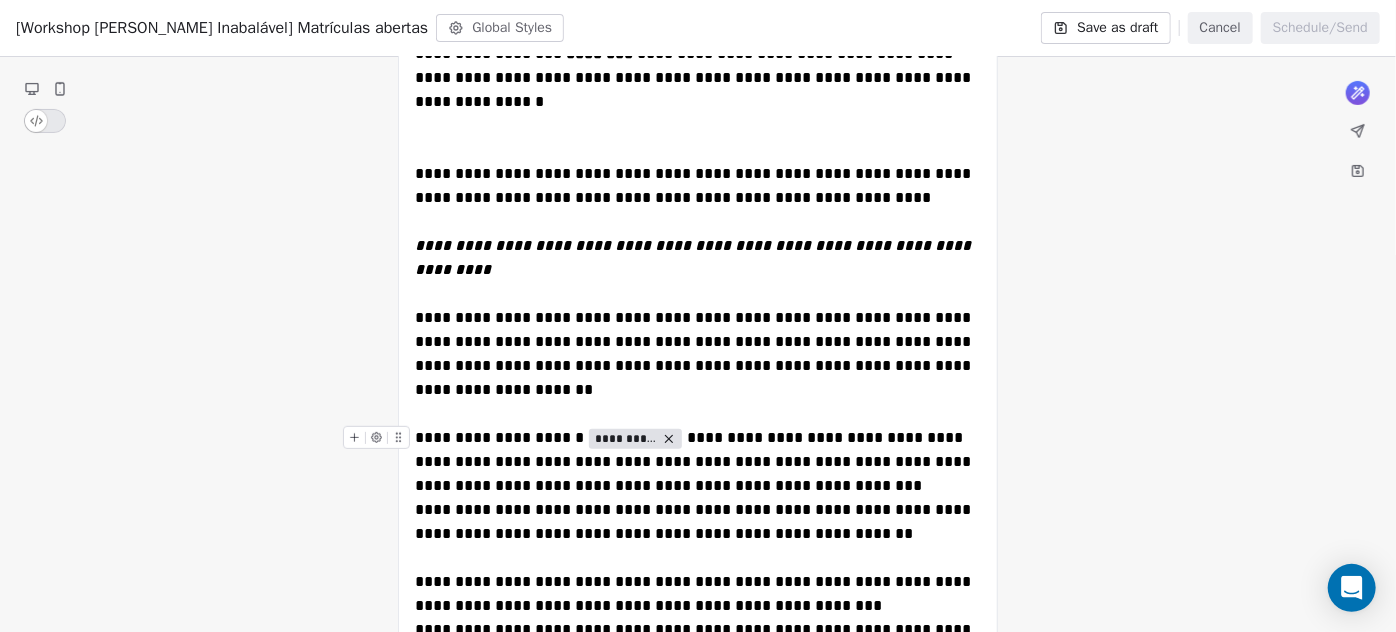 click on "**********" at bounding box center (695, 461) 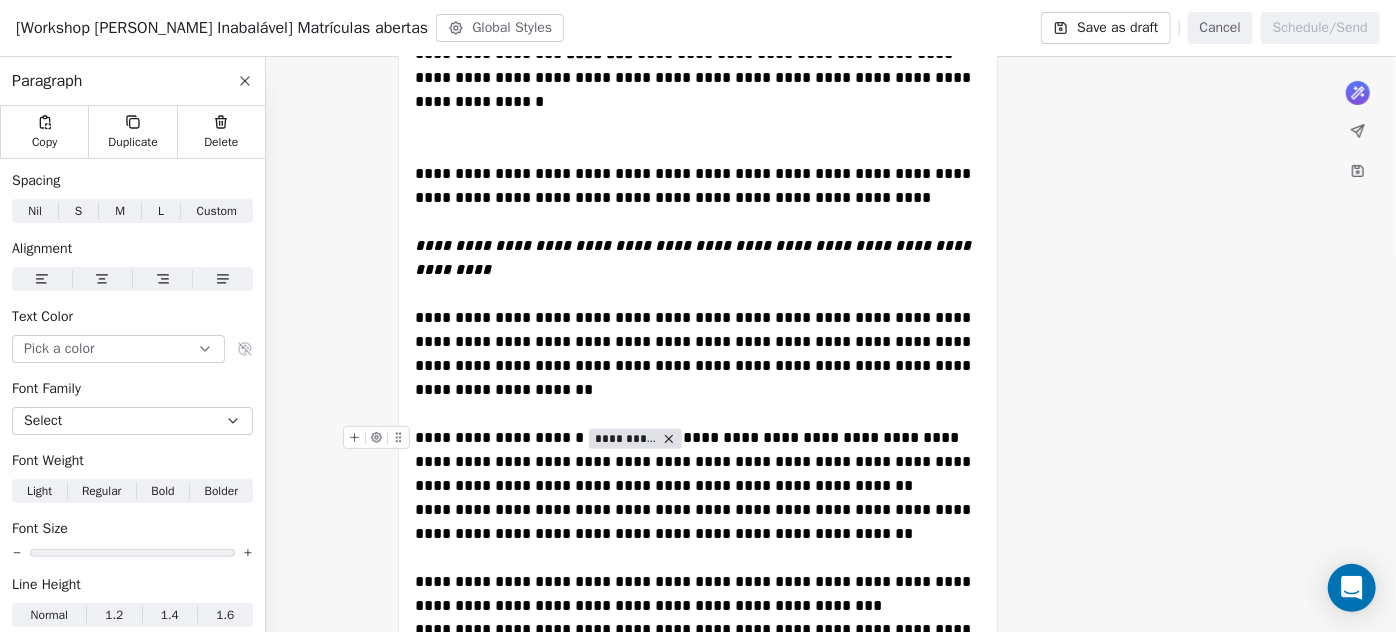 scroll, scrollTop: 528, scrollLeft: 0, axis: vertical 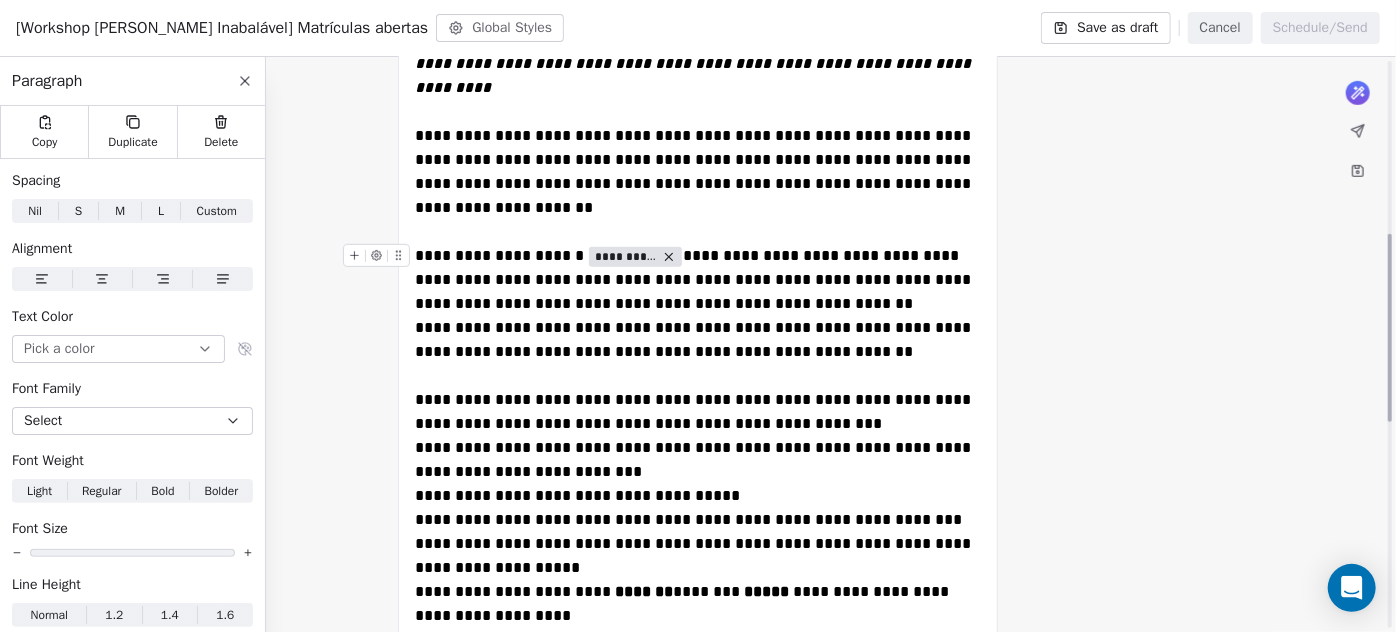 click on "**********" at bounding box center (698, 280) 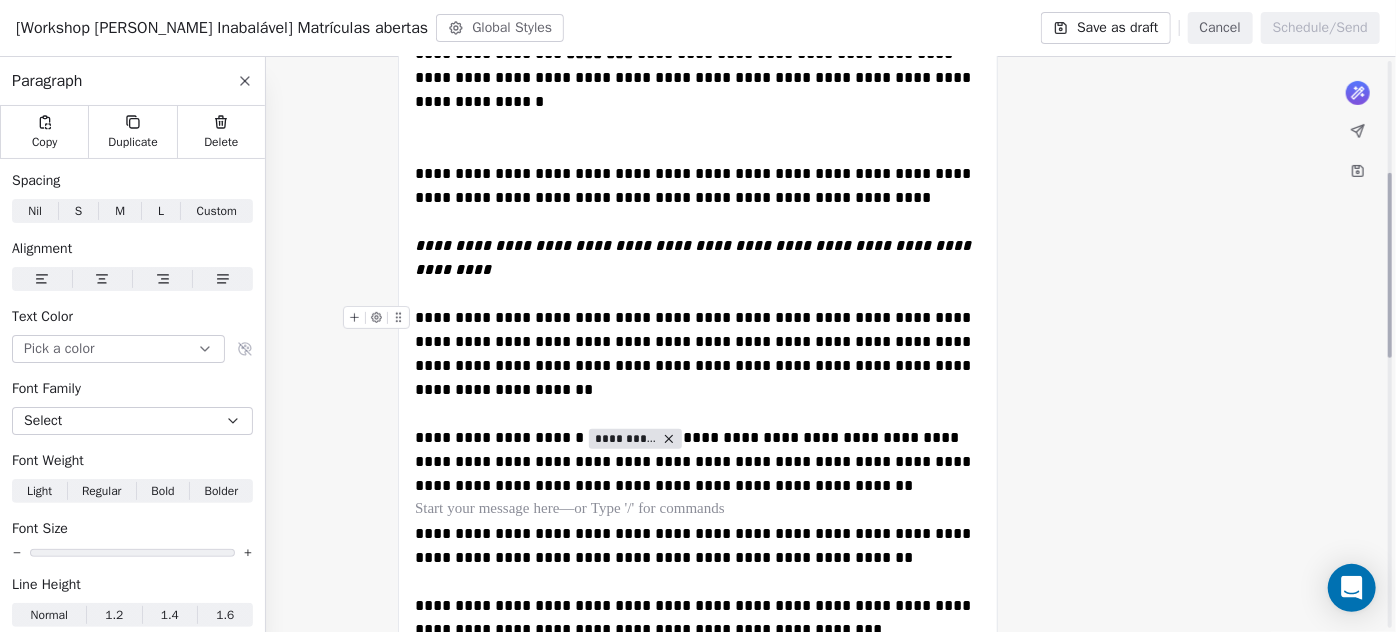 scroll, scrollTop: 165, scrollLeft: 0, axis: vertical 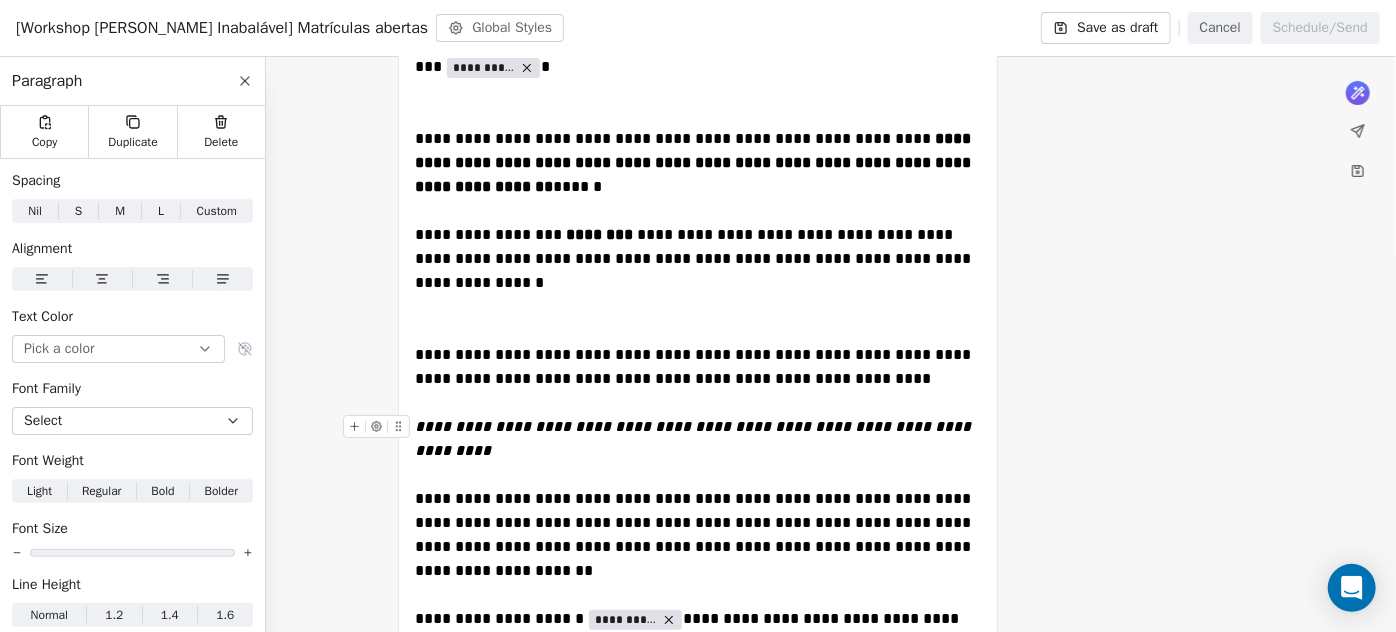 click on "**********" at bounding box center [695, 438] 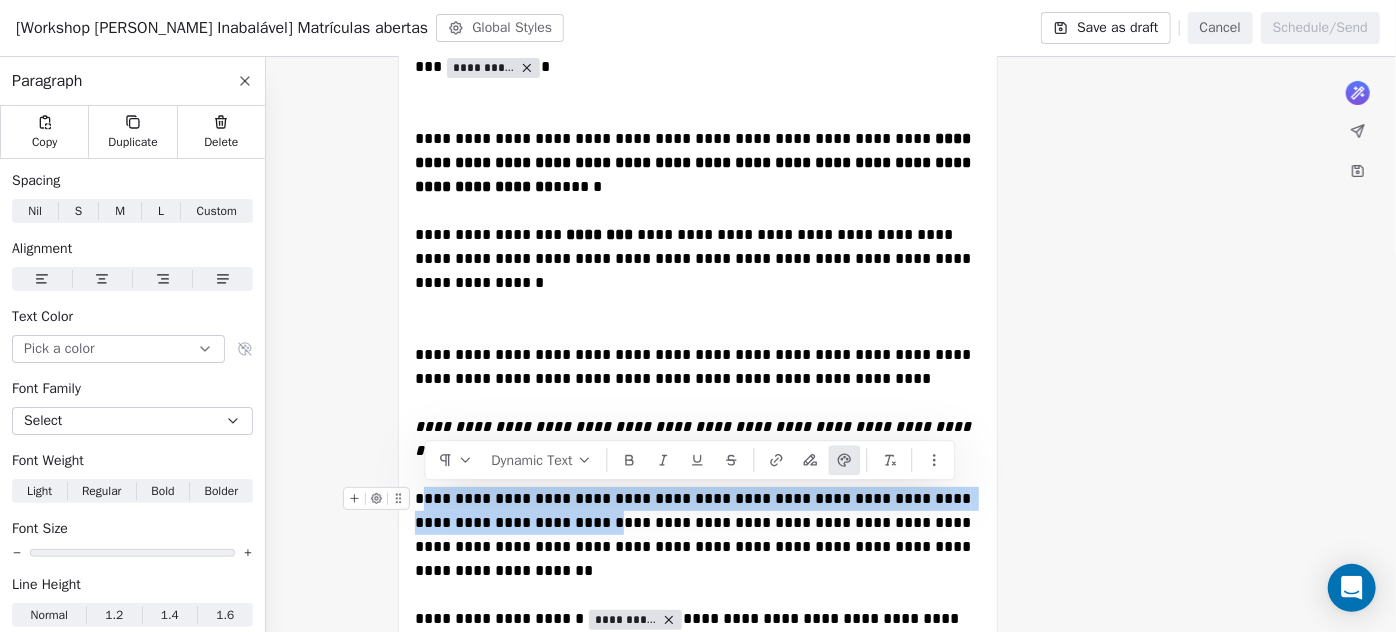 drag, startPoint x: 420, startPoint y: 493, endPoint x: 588, endPoint y: 519, distance: 170 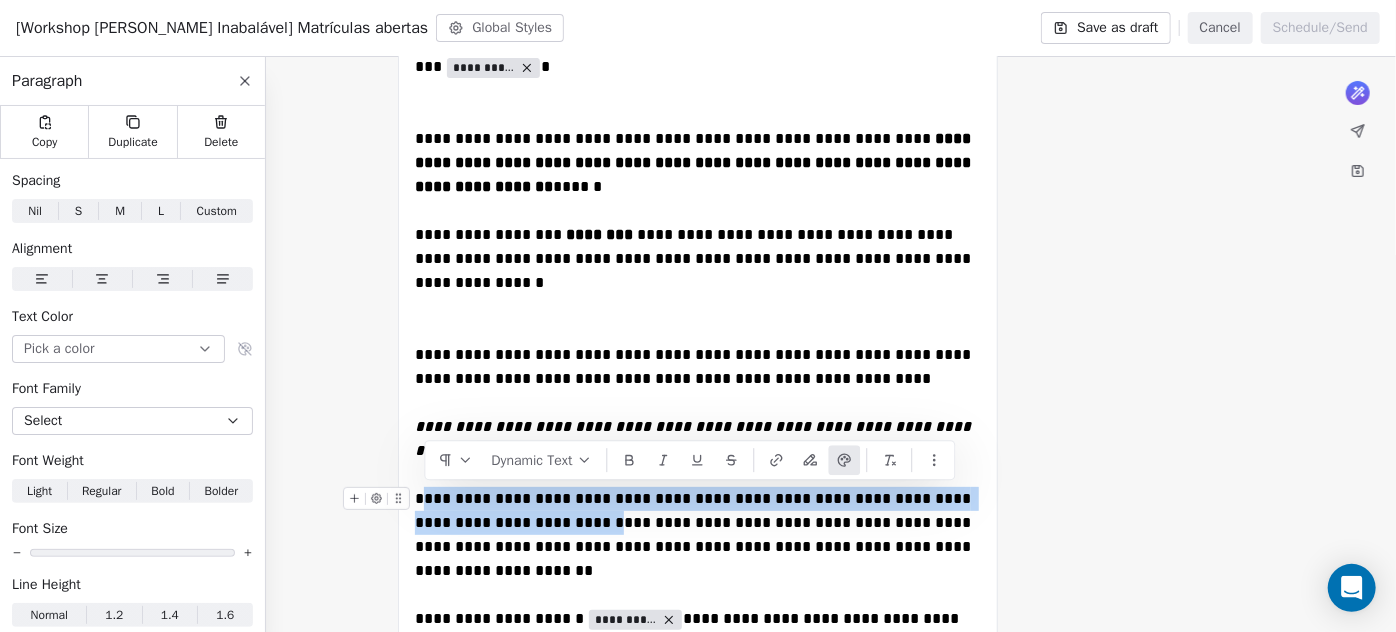 click on "**********" at bounding box center (695, 534) 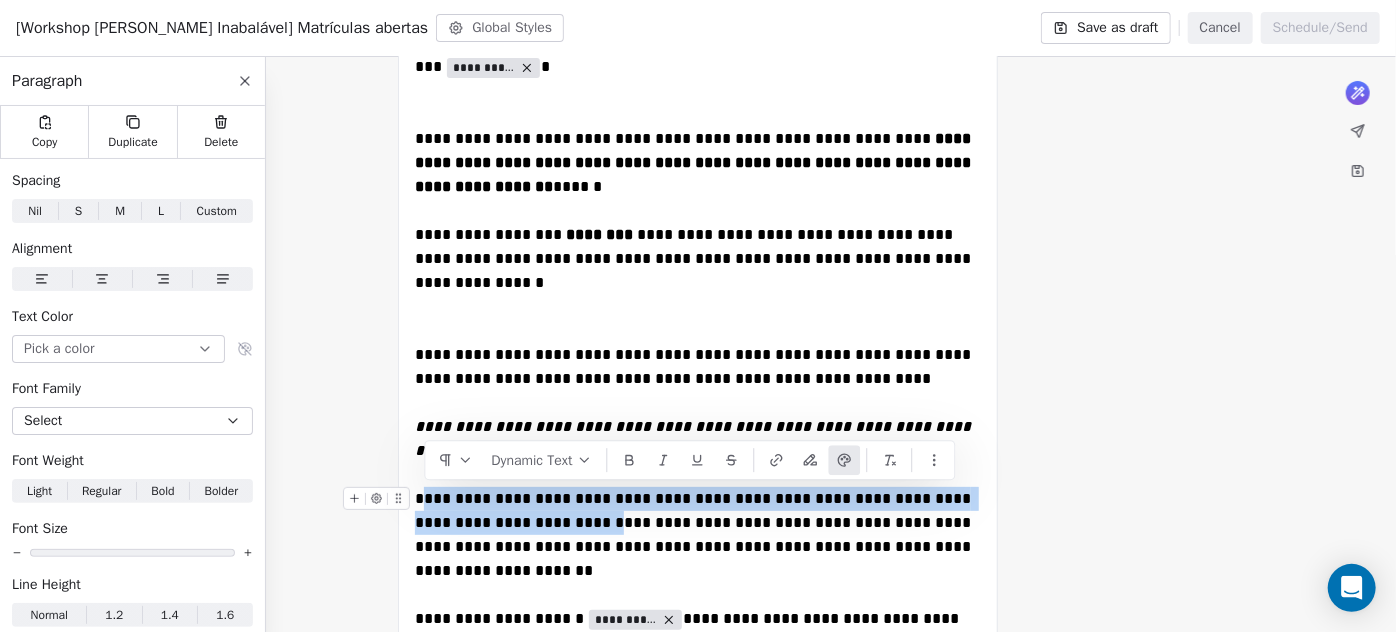 click on "**********" at bounding box center (695, 534) 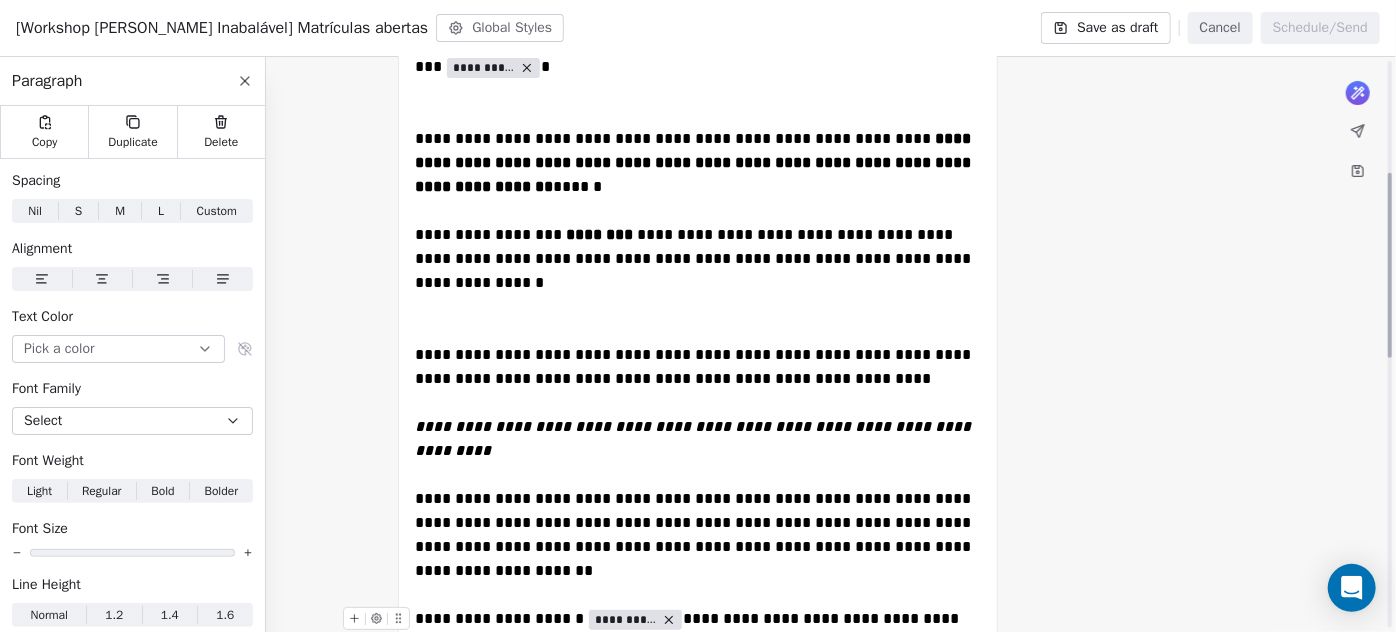 scroll, scrollTop: 346, scrollLeft: 0, axis: vertical 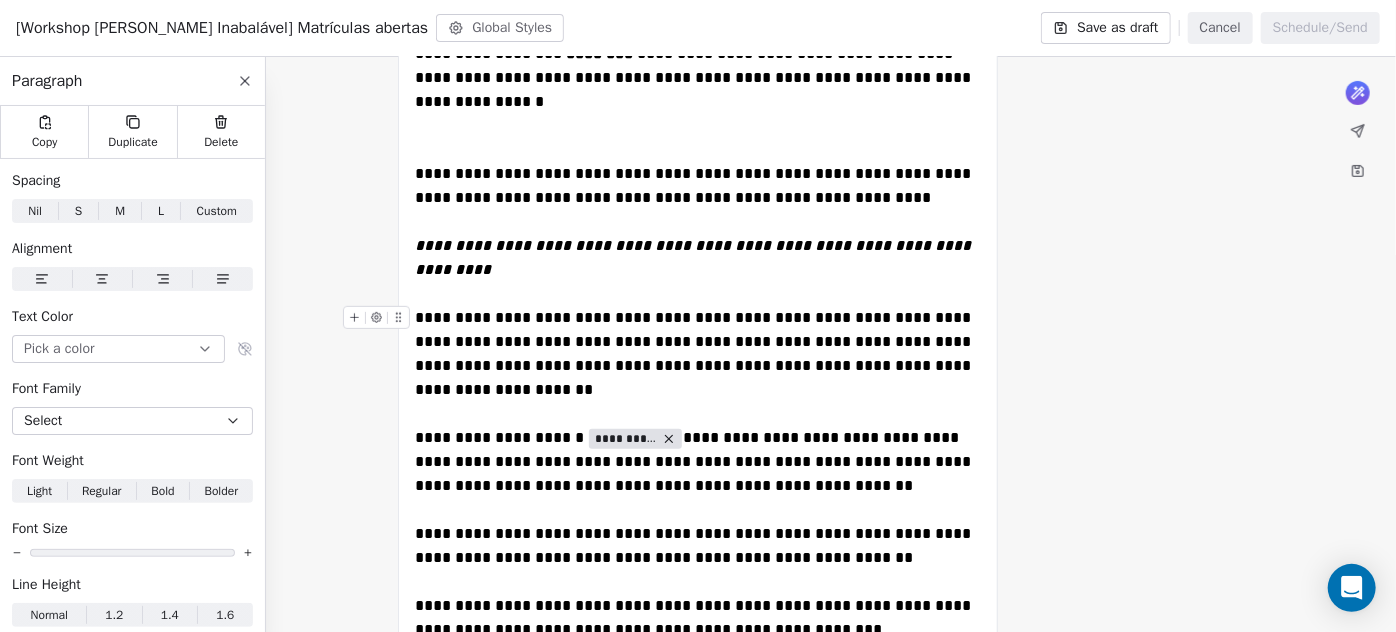 drag, startPoint x: 416, startPoint y: 312, endPoint x: 477, endPoint y: 314, distance: 61.03278 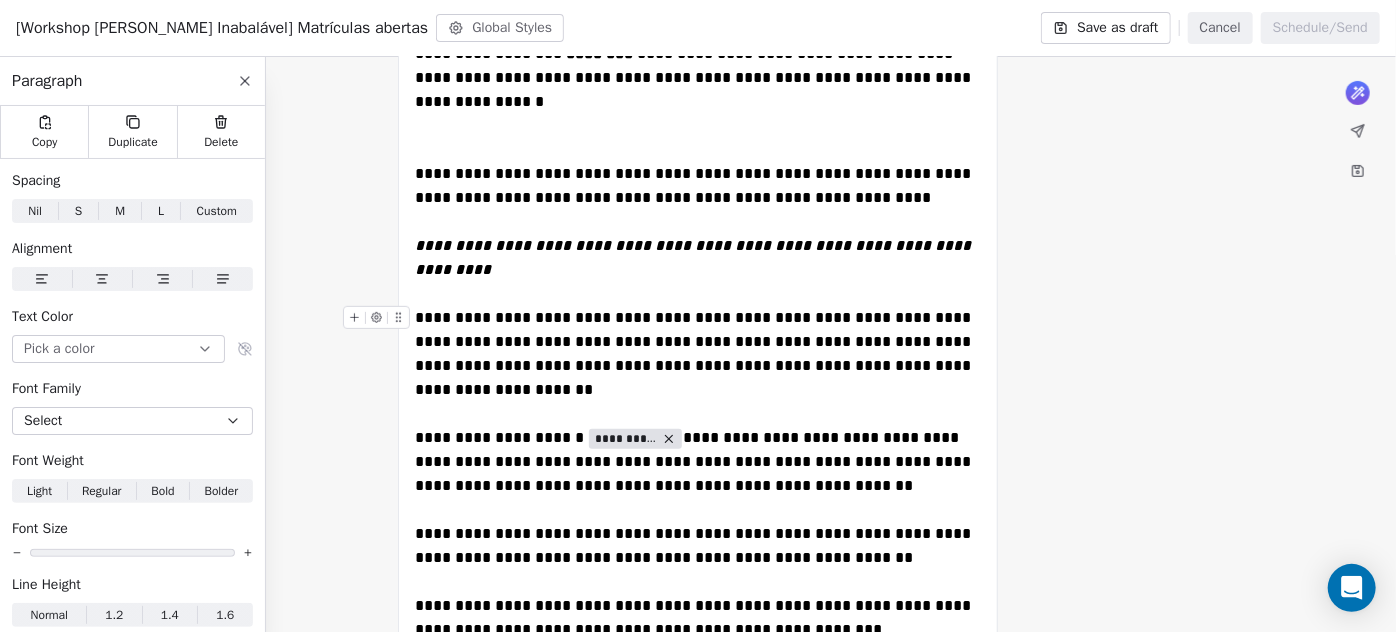 click on "**********" at bounding box center [695, 353] 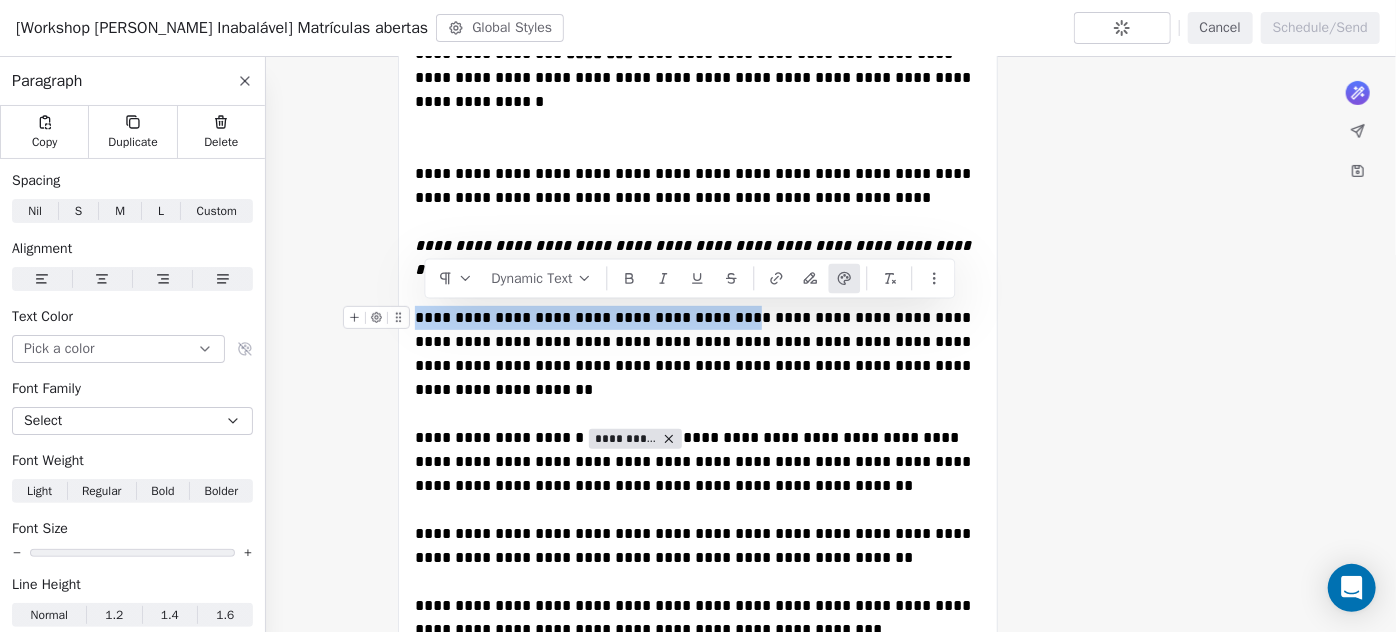 drag, startPoint x: 745, startPoint y: 322, endPoint x: 416, endPoint y: 317, distance: 329.038 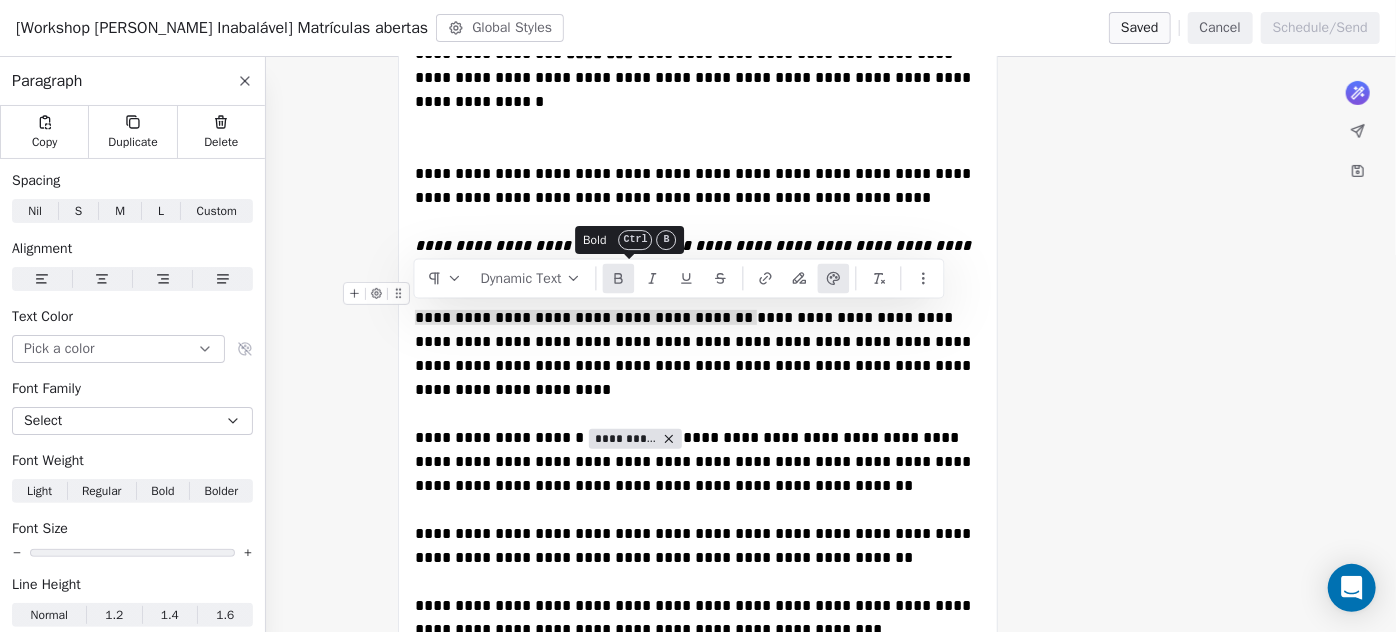 click at bounding box center [619, 278] 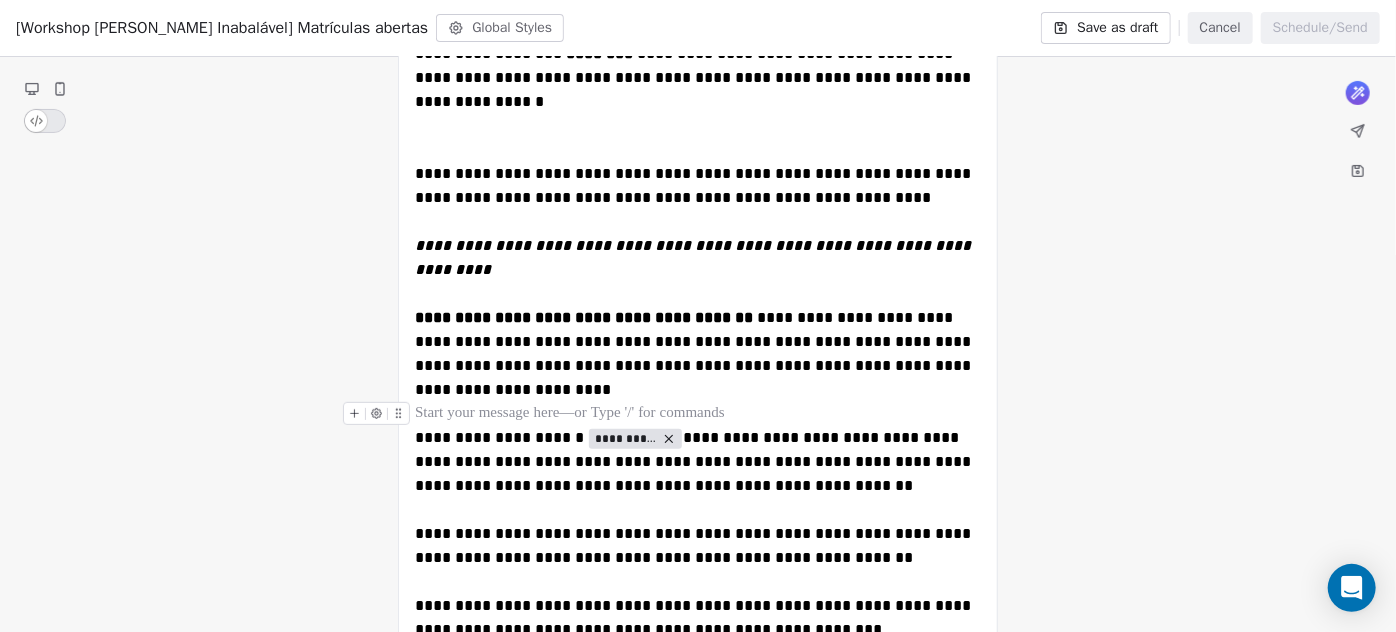click at bounding box center [698, 414] 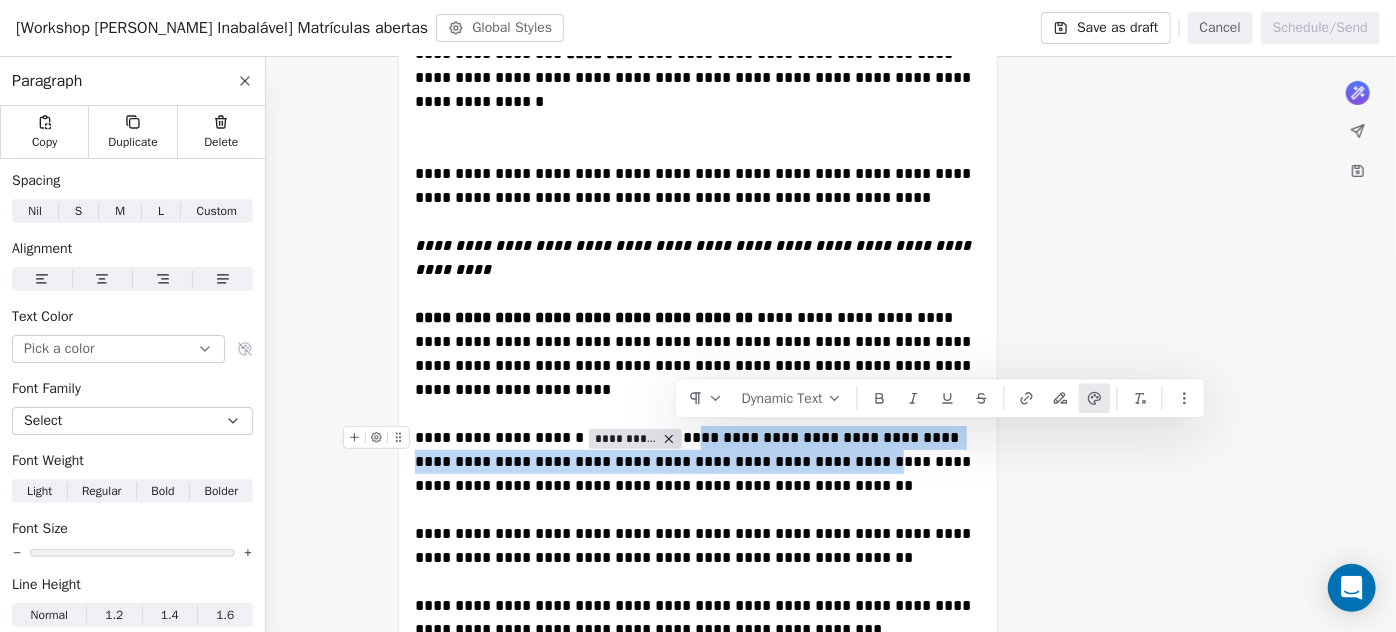 drag, startPoint x: 679, startPoint y: 431, endPoint x: 796, endPoint y: 463, distance: 121.29716 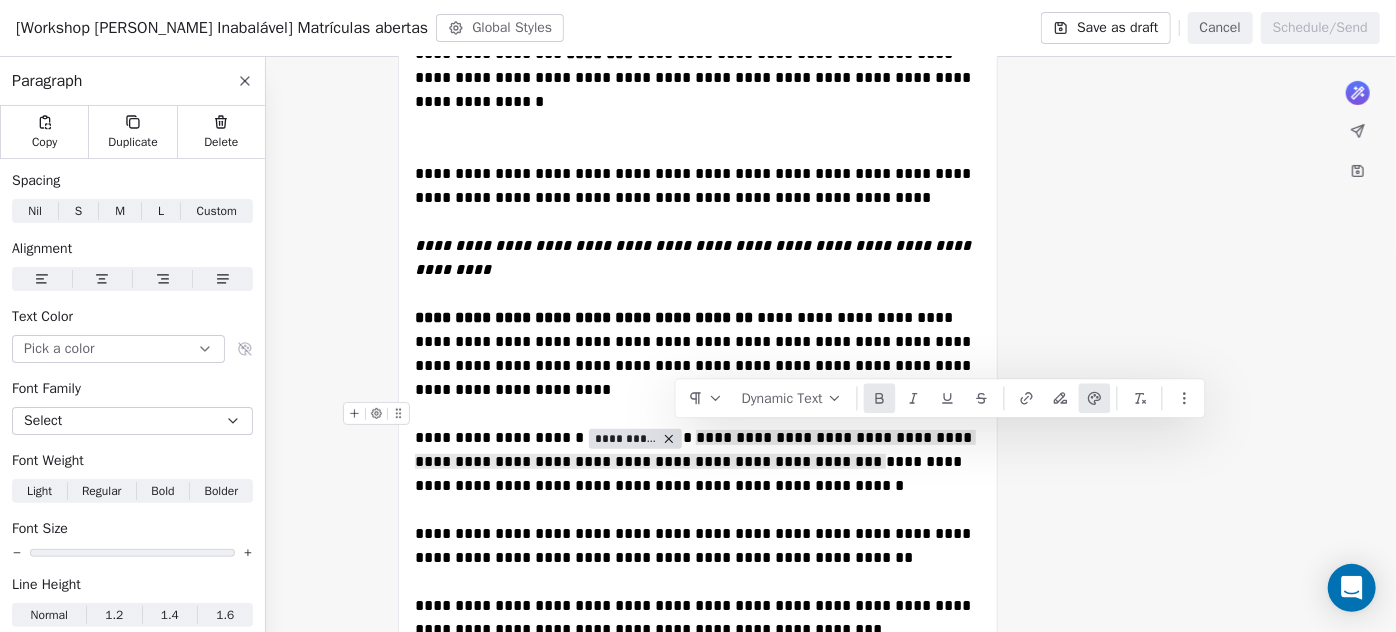 drag, startPoint x: 888, startPoint y: 397, endPoint x: 797, endPoint y: 426, distance: 95.50916 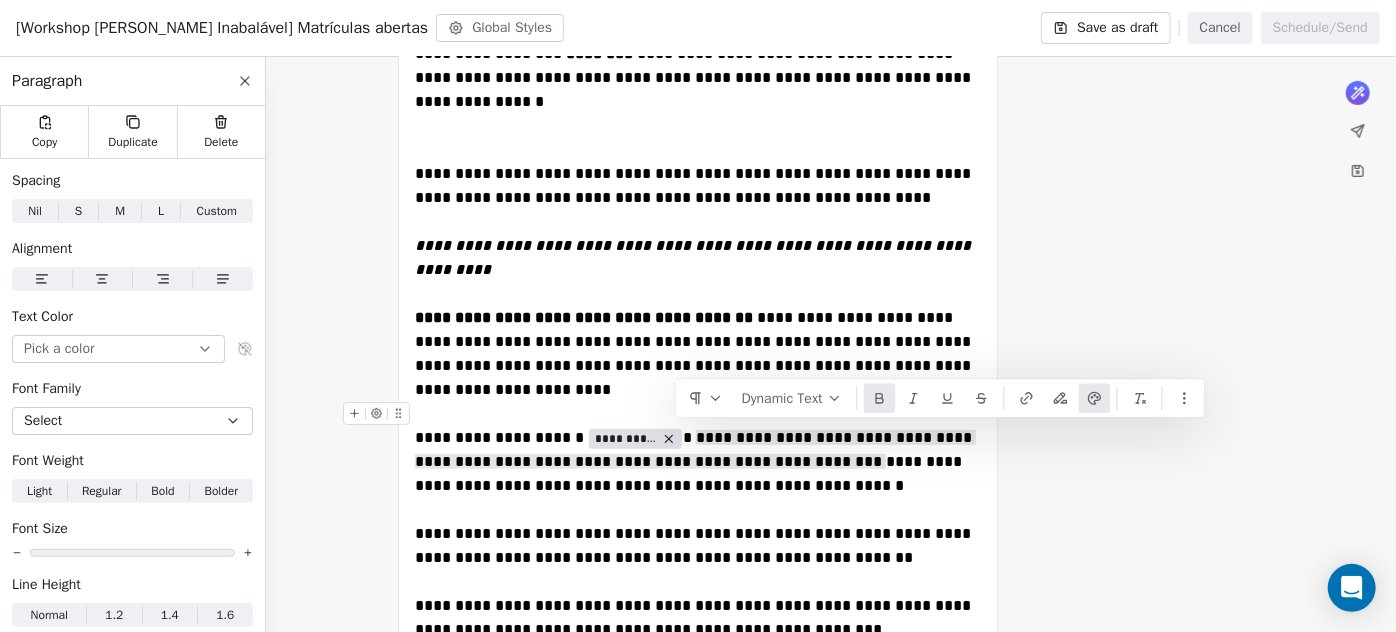 click 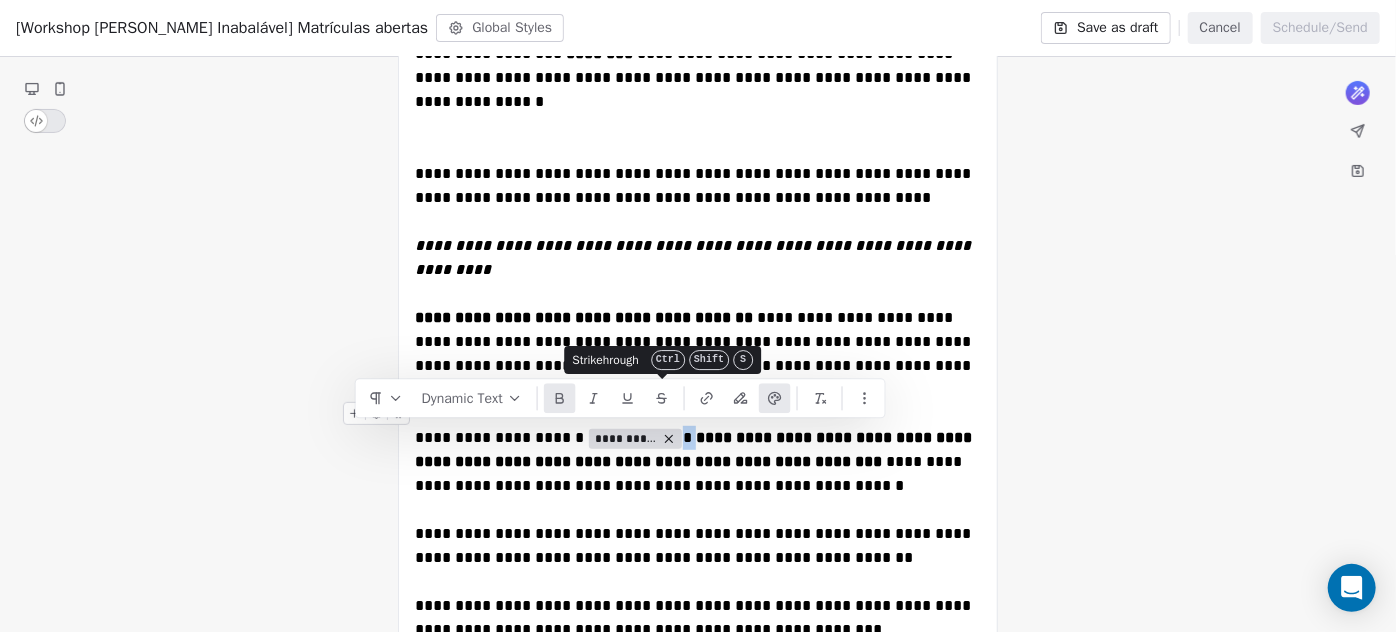 click on "[PERSON_NAME] | AS Treinamentos Contacts People Marketing Workflows Campaigns Sales Sequences Beta Tools Apps AI Agents Help & Support Campaigns  Create new campaign All ( 281 ) All ( 281 ) Drafts ( 1 ) Drafts ( 1 ) In Progress ( 0 ) In Progress ( 0 ) Scheduled ( 0 ) Scheduled ( 0 ) Sent ( 280 ) Sent ( 280 ) Name Status Analytics Actions [Workshop [PERSON_NAME]] Matrículas abertas To: No segment selected Created on [DATE] 7:21 PM Draft - Open Rate - Click Rate - Unsubscribe [Energia Blindada] Reprise Liberada Frio To: [Energia Blindada] Inscritos - Frio  Sent on [DATE] 11:32 AM Sent 589 / 589 2.78% Open Rate 0.19% Click Rate 0.19% Unsubscribe [Energia Blindada] Reprise Liberada To: [Energia Blindada] Inscritos - Quente  Sent on [DATE] 11:02 AM Sent 251 / 251 36.44% Open Rate 3.24% Click Rate 0.81% Unsubscribe [Energia Blindada] Reprise + Matrículas abertas Frio To: [Energia Blindada] Inscritos - Frio  Sent on [DATE] 9:47 PM Sent 588 / 588 2.6% Open Rate 0.19% Click Rate 0.19% /" at bounding box center [698, 316] 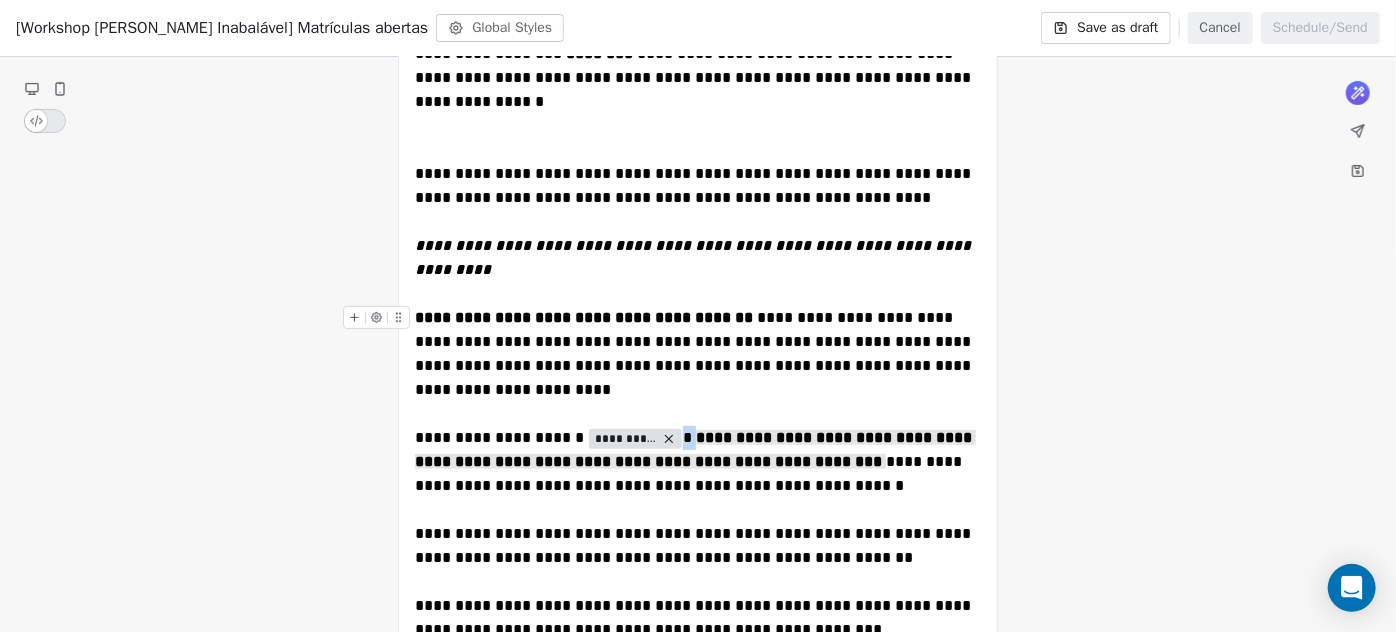 scroll, scrollTop: 165, scrollLeft: 0, axis: vertical 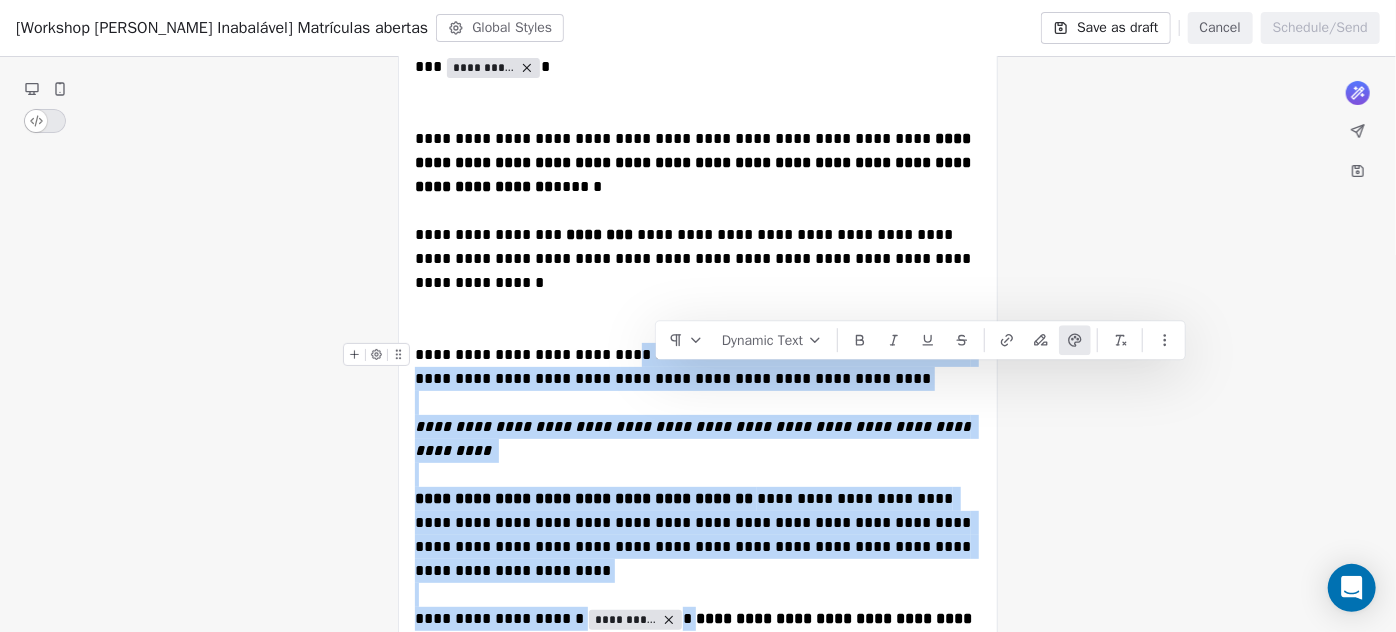 drag, startPoint x: 633, startPoint y: 363, endPoint x: 645, endPoint y: 366, distance: 12.369317 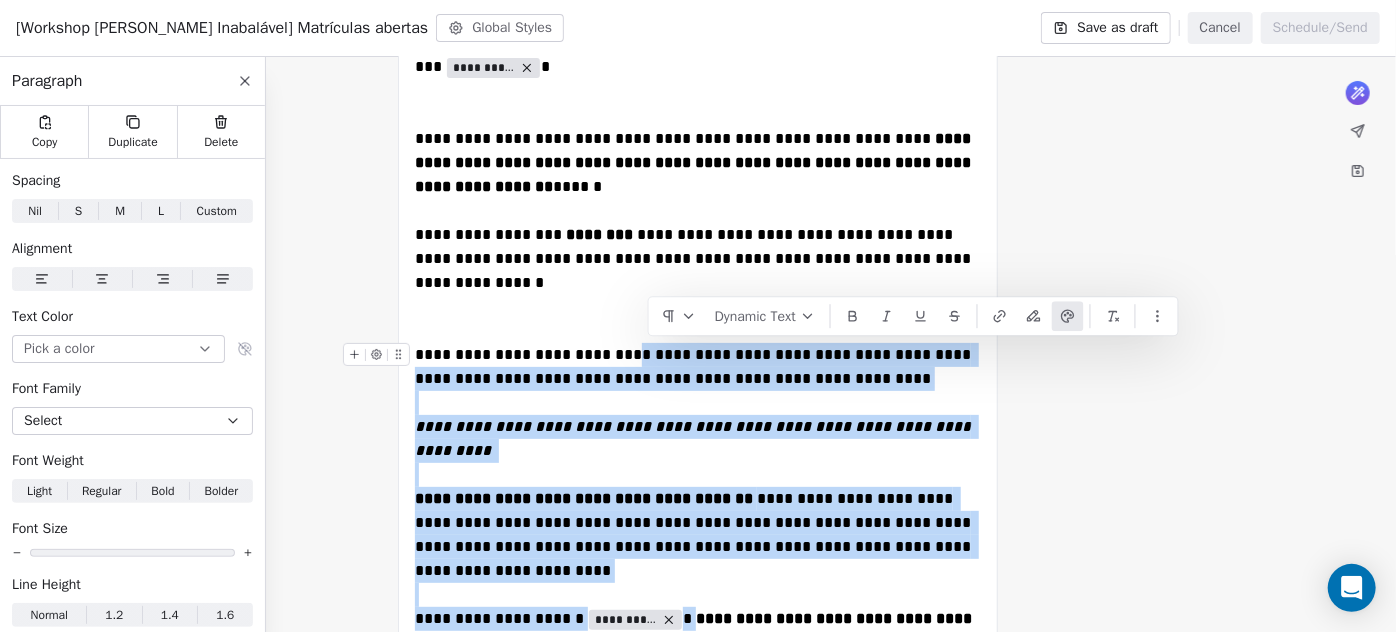 click on "**********" at bounding box center [695, 366] 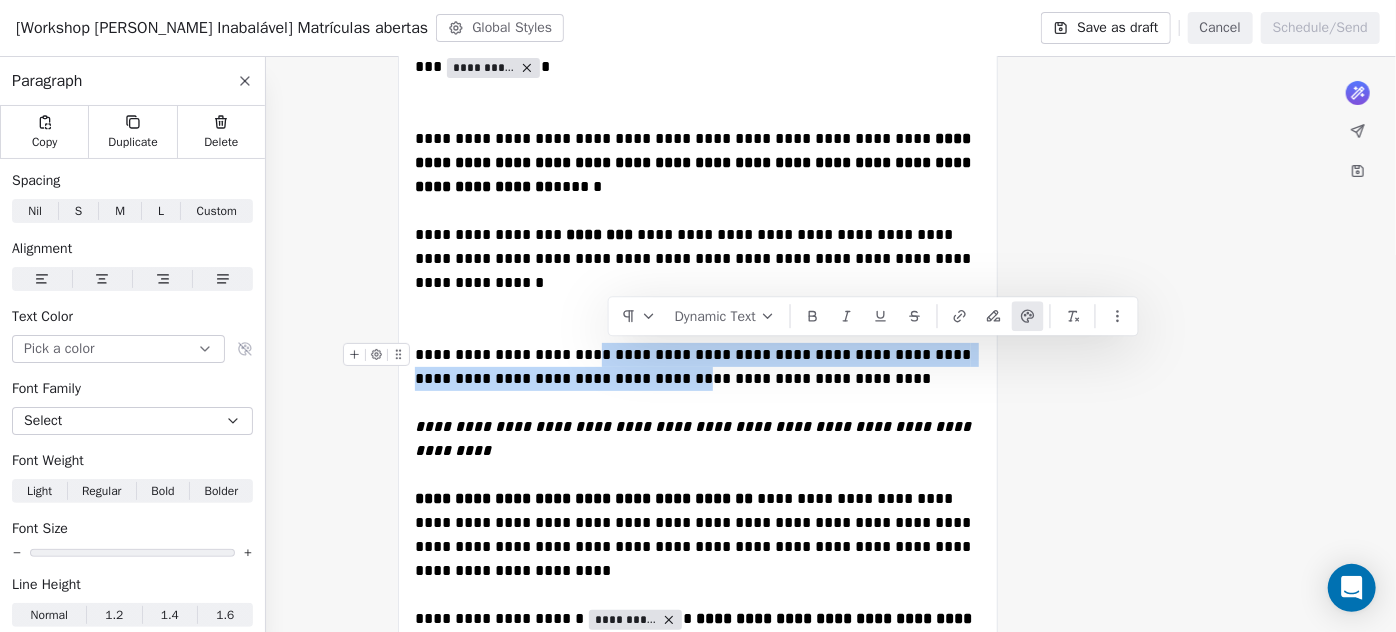drag, startPoint x: 613, startPoint y: 351, endPoint x: 690, endPoint y: 359, distance: 77.41447 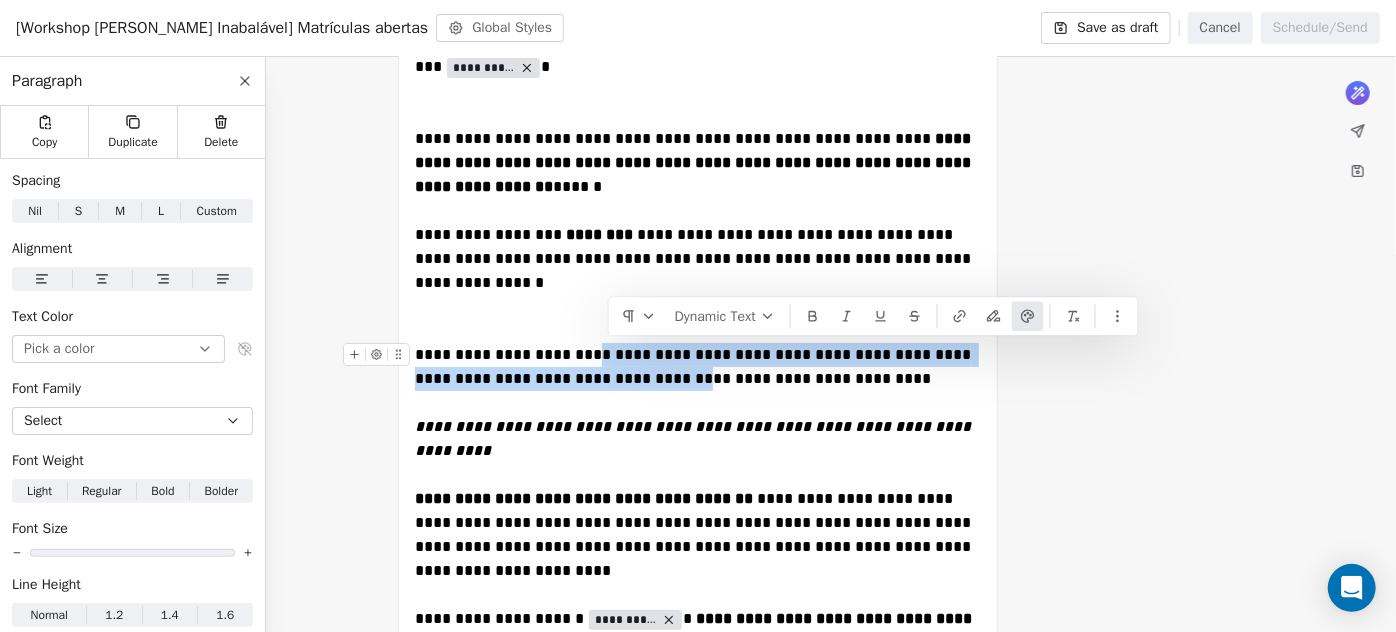 click on "**********" at bounding box center (695, 366) 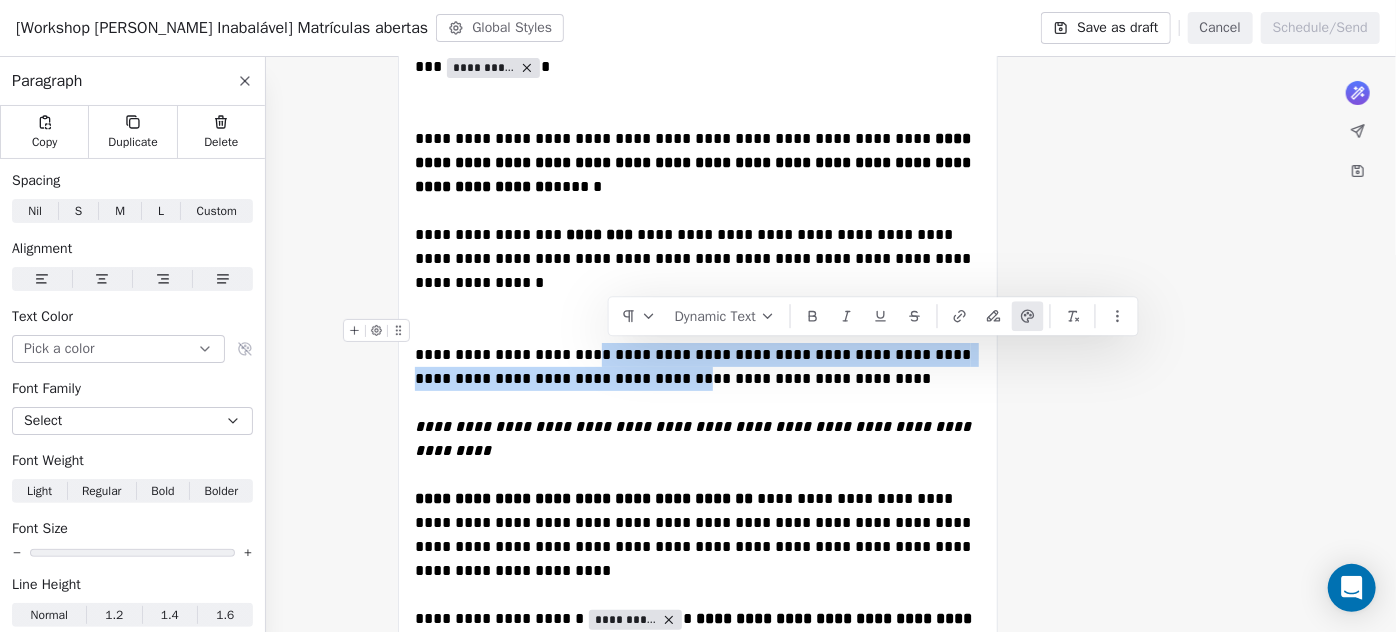 drag, startPoint x: 827, startPoint y: 319, endPoint x: 800, endPoint y: 338, distance: 33.01515 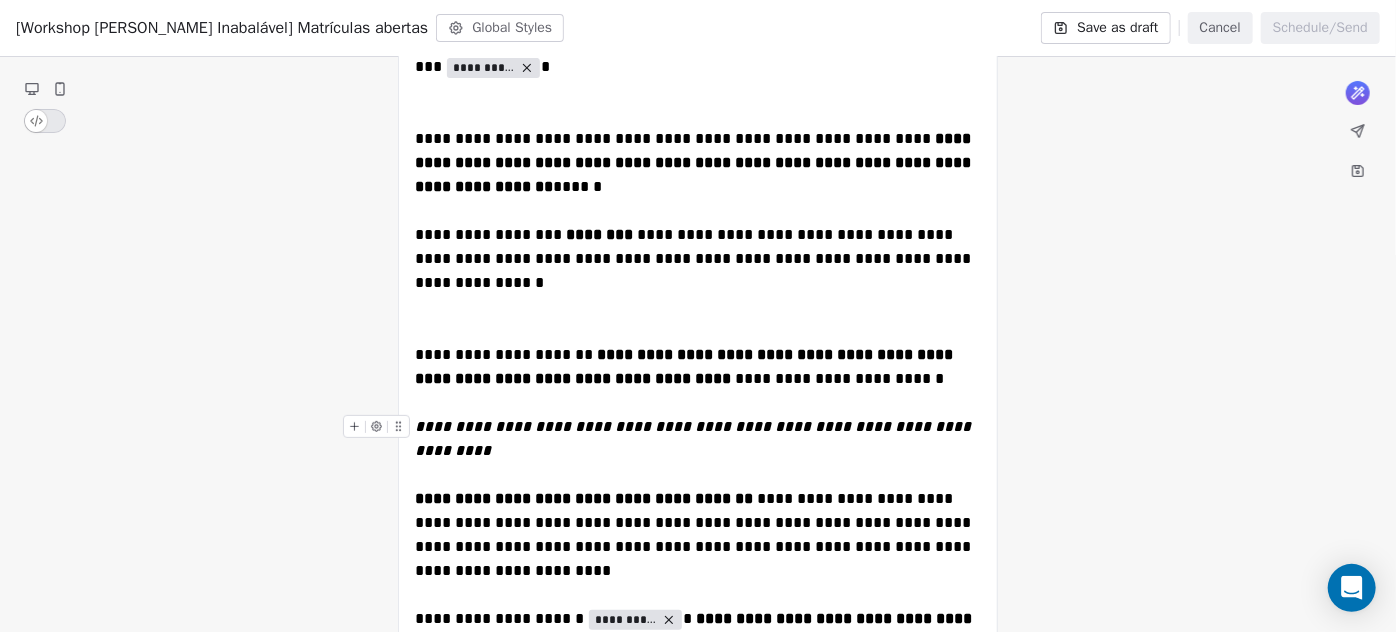 click on "**********" at bounding box center [695, 438] 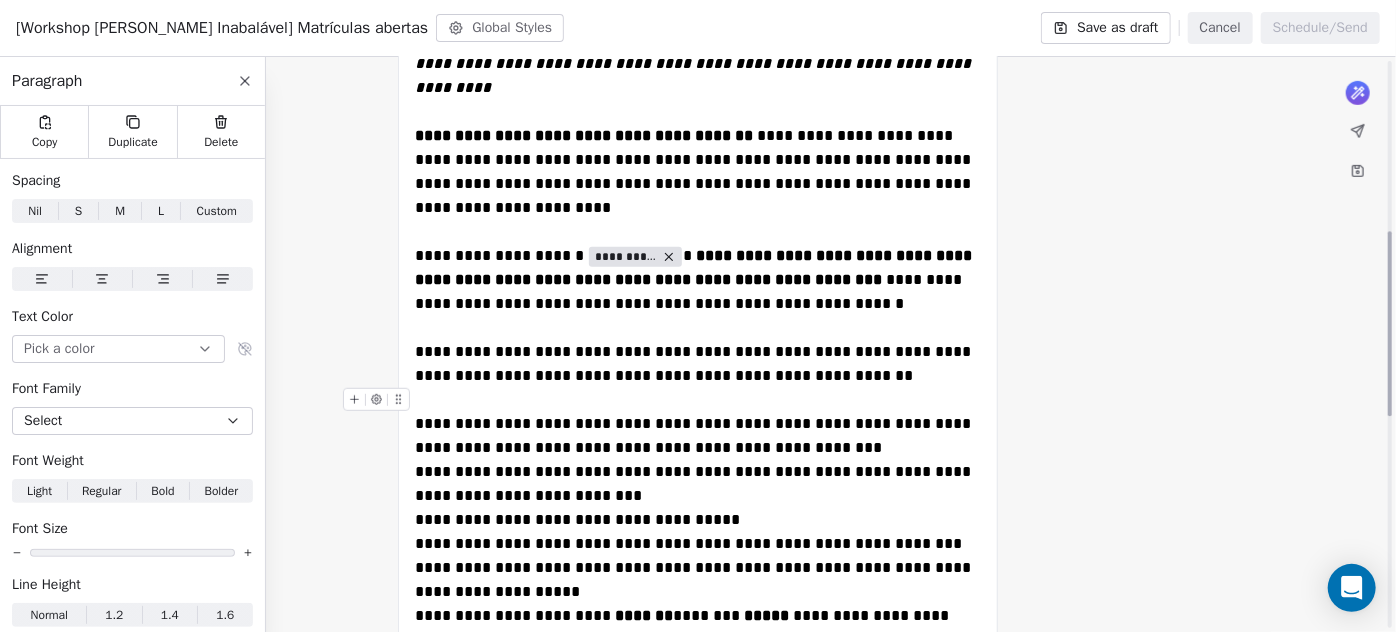 scroll, scrollTop: 619, scrollLeft: 0, axis: vertical 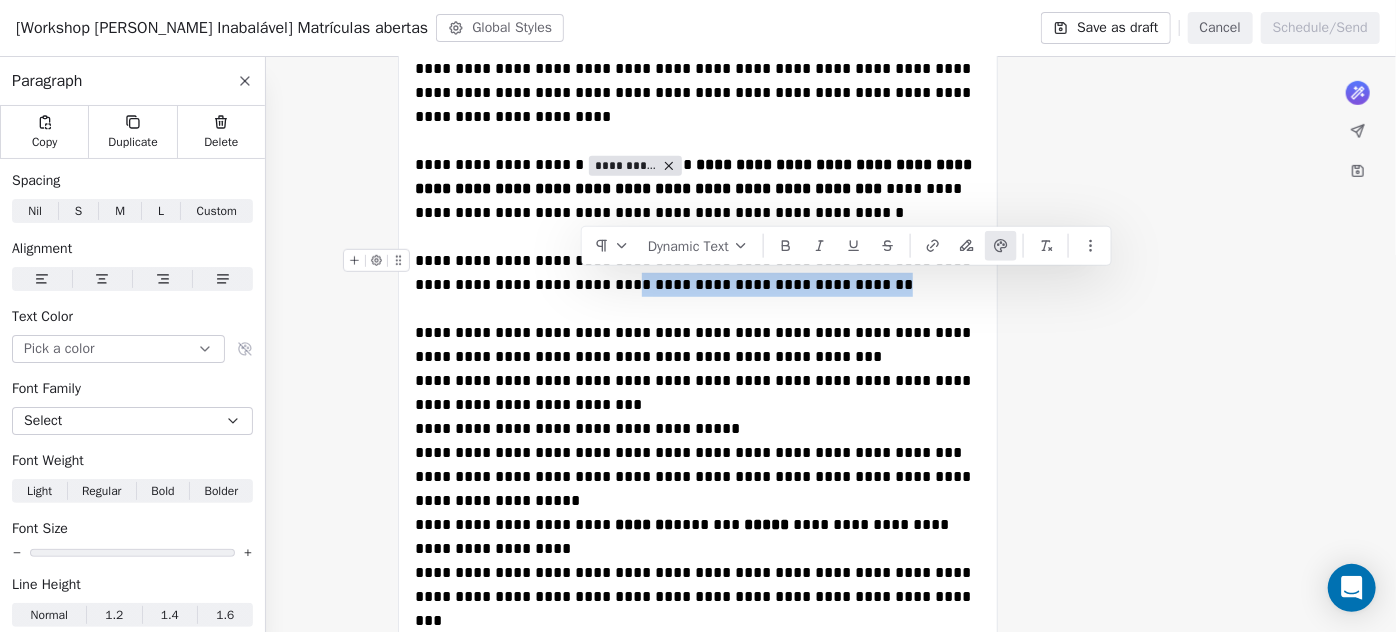 drag, startPoint x: 872, startPoint y: 282, endPoint x: 583, endPoint y: 287, distance: 289.04324 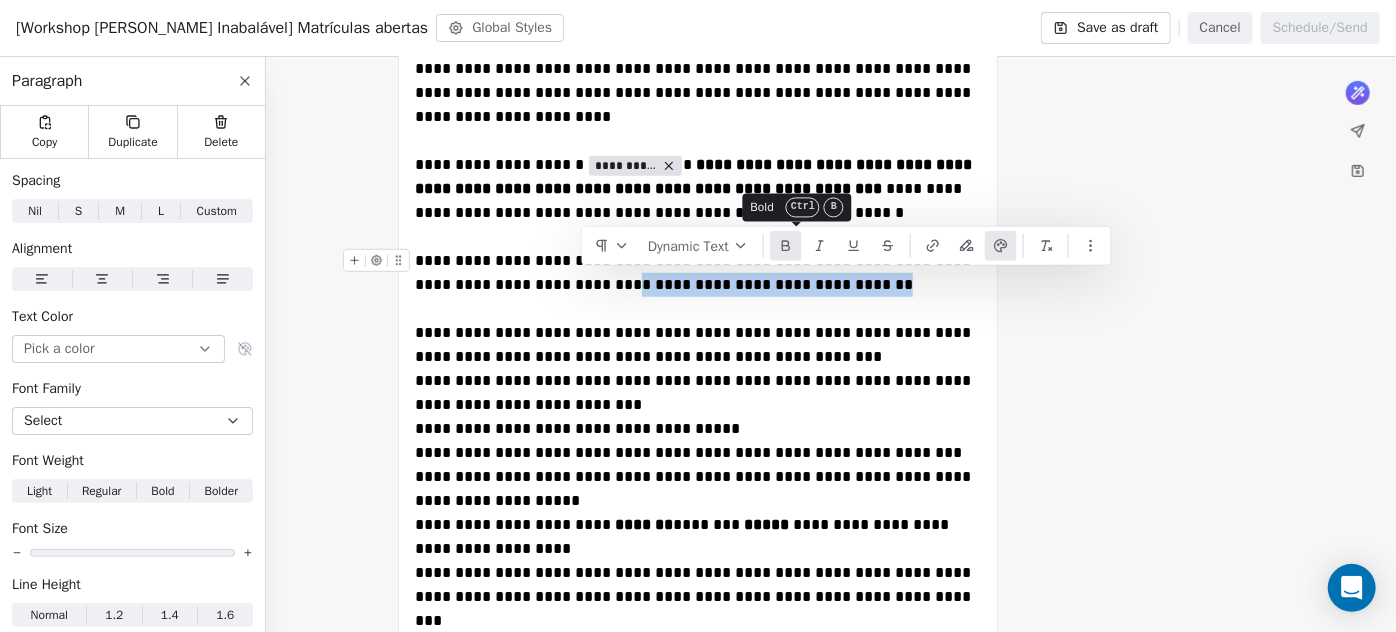 drag, startPoint x: 794, startPoint y: 239, endPoint x: 697, endPoint y: 364, distance: 158.22136 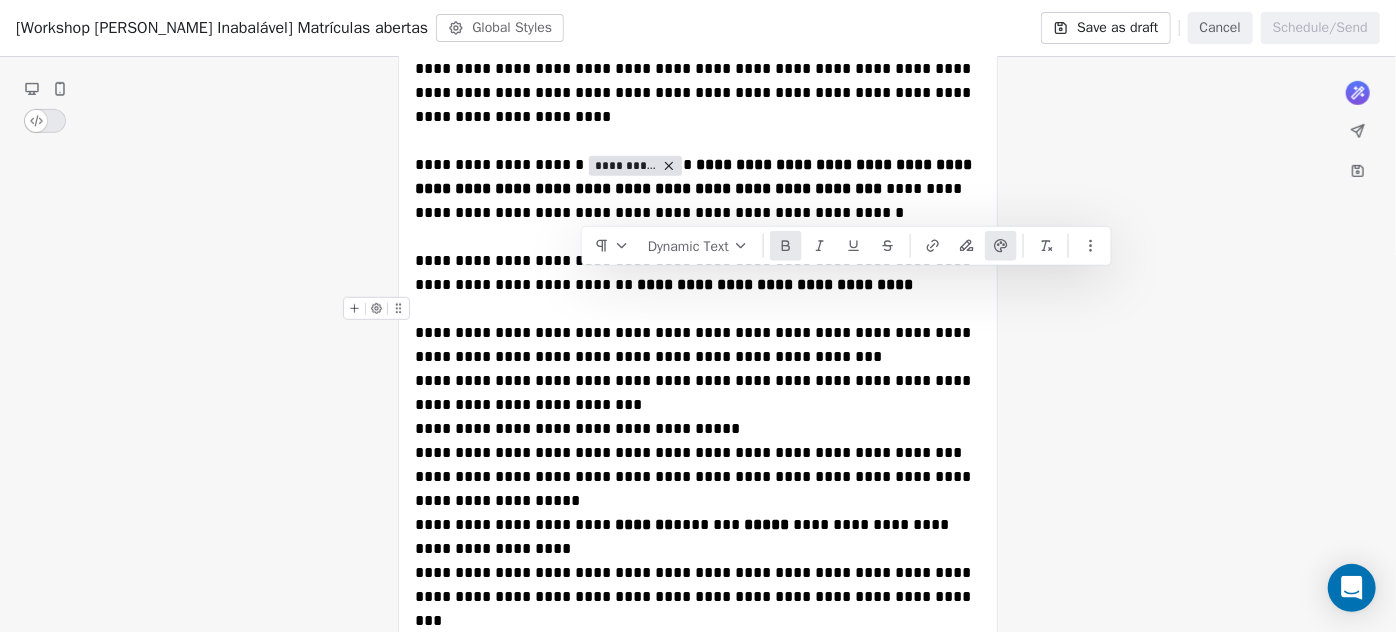 click on "**********" at bounding box center (695, 404) 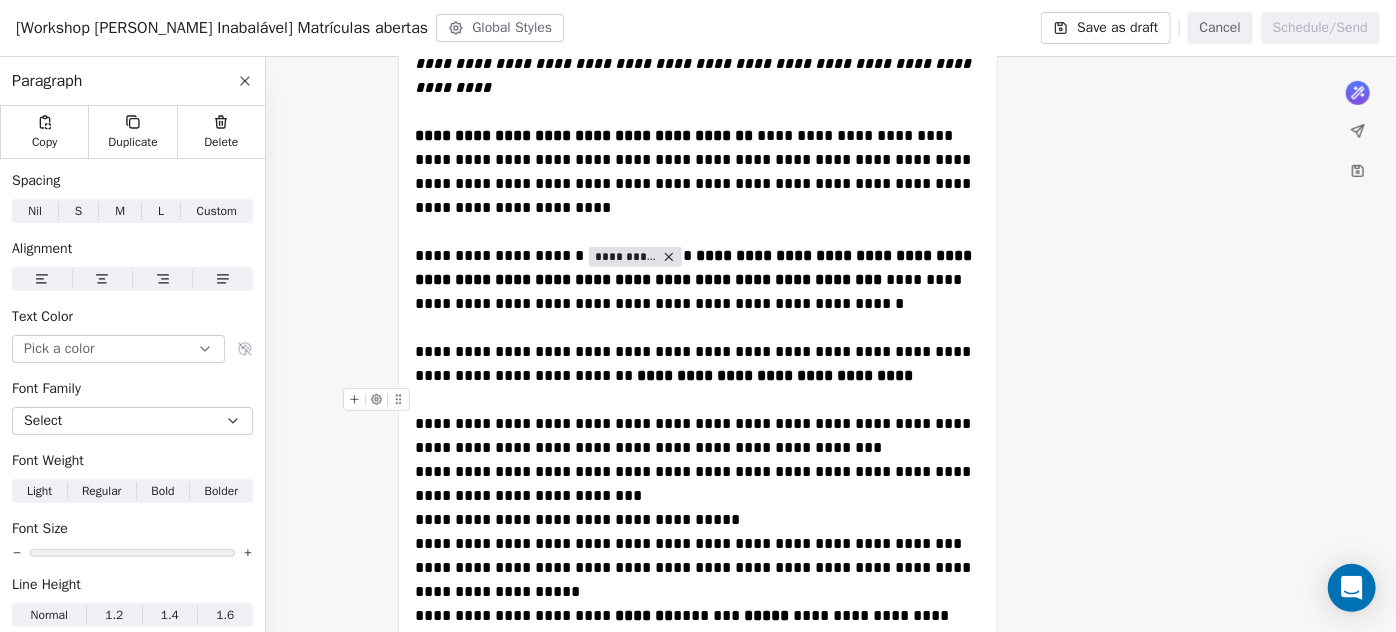 scroll, scrollTop: 710, scrollLeft: 0, axis: vertical 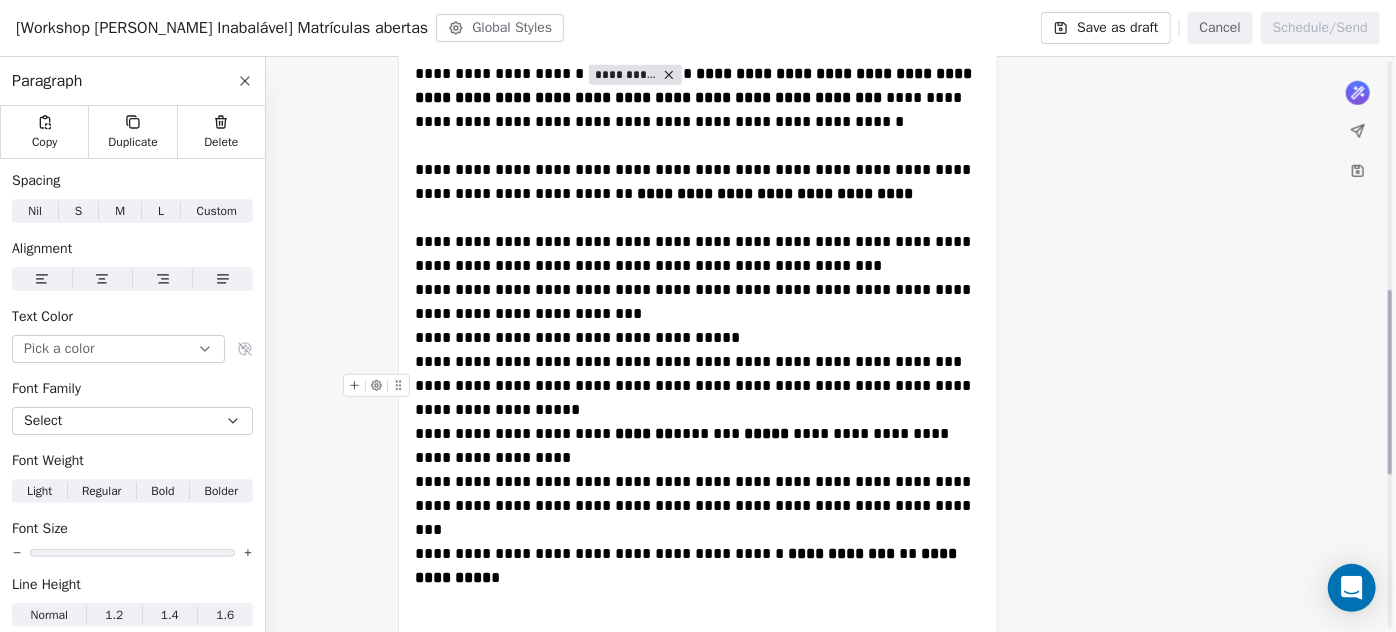 click on "**********" at bounding box center (698, 398) 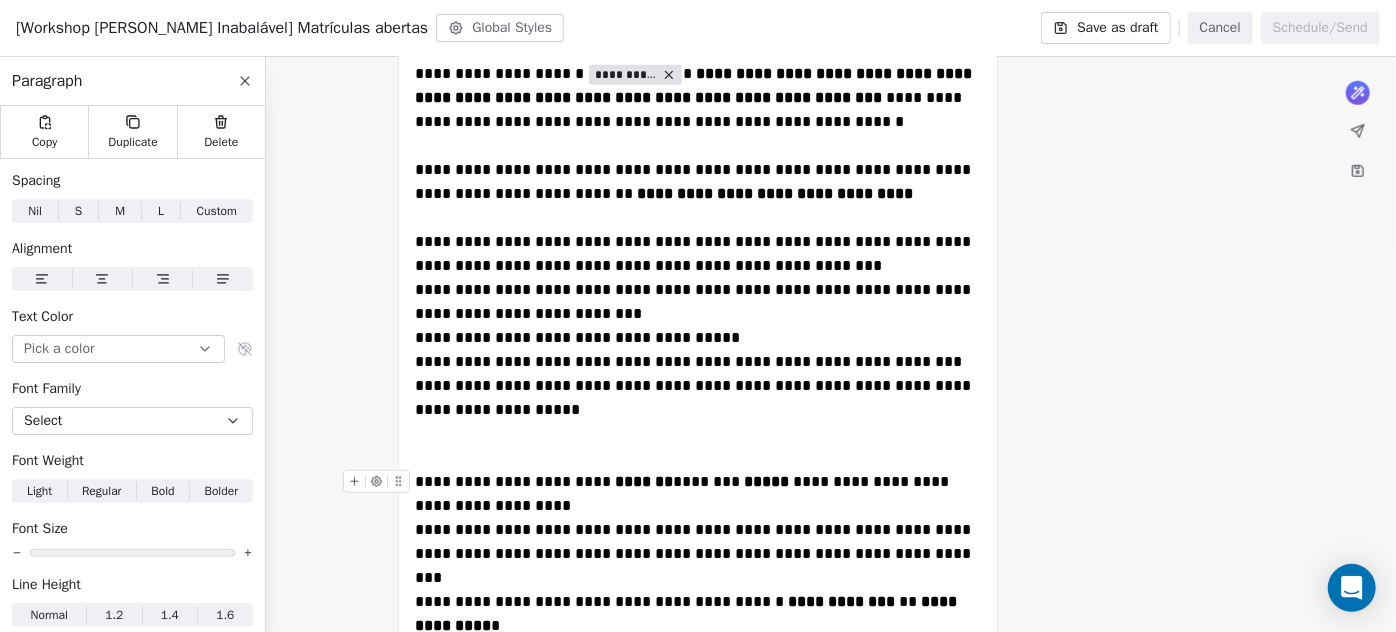 click on "**********" at bounding box center (698, 494) 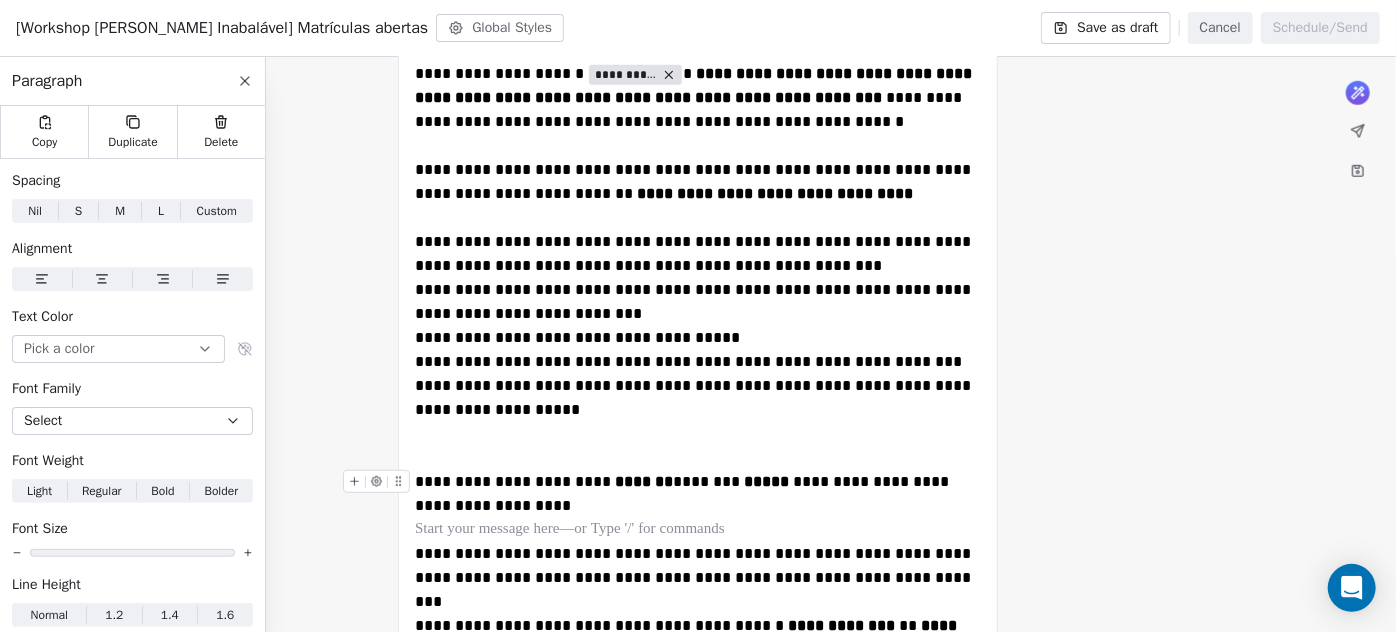 scroll, scrollTop: 983, scrollLeft: 0, axis: vertical 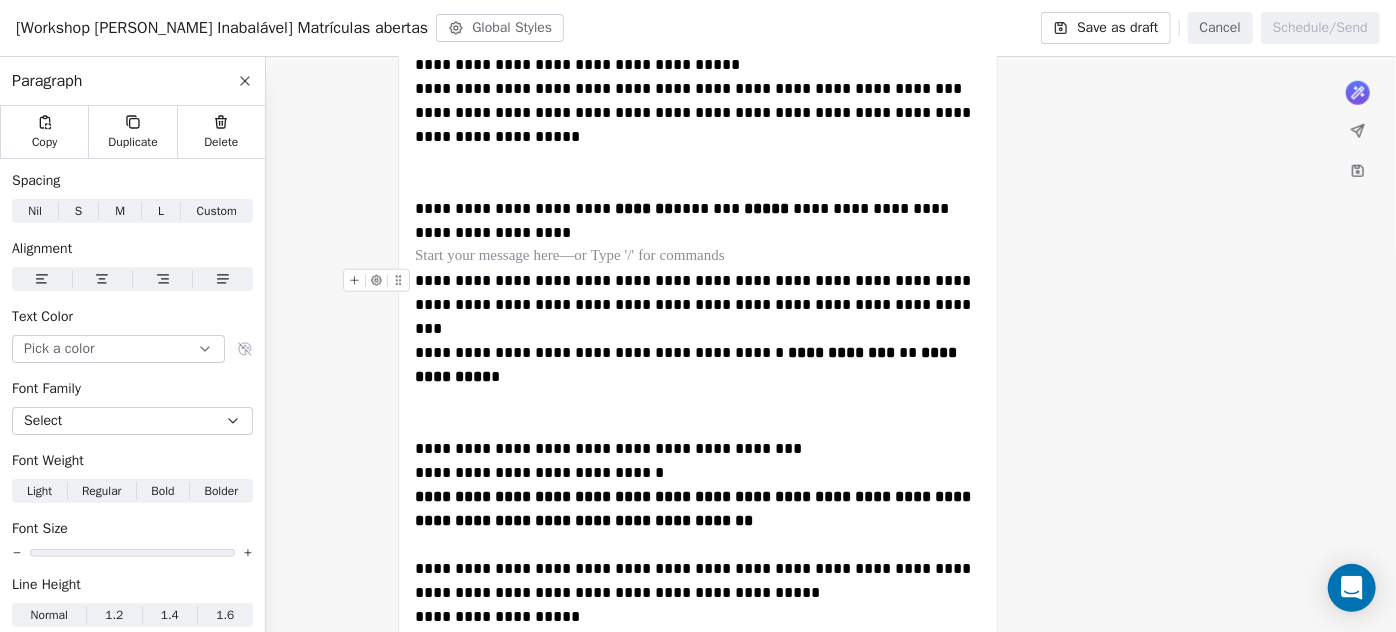 drag, startPoint x: 847, startPoint y: 298, endPoint x: 848, endPoint y: 315, distance: 17.029387 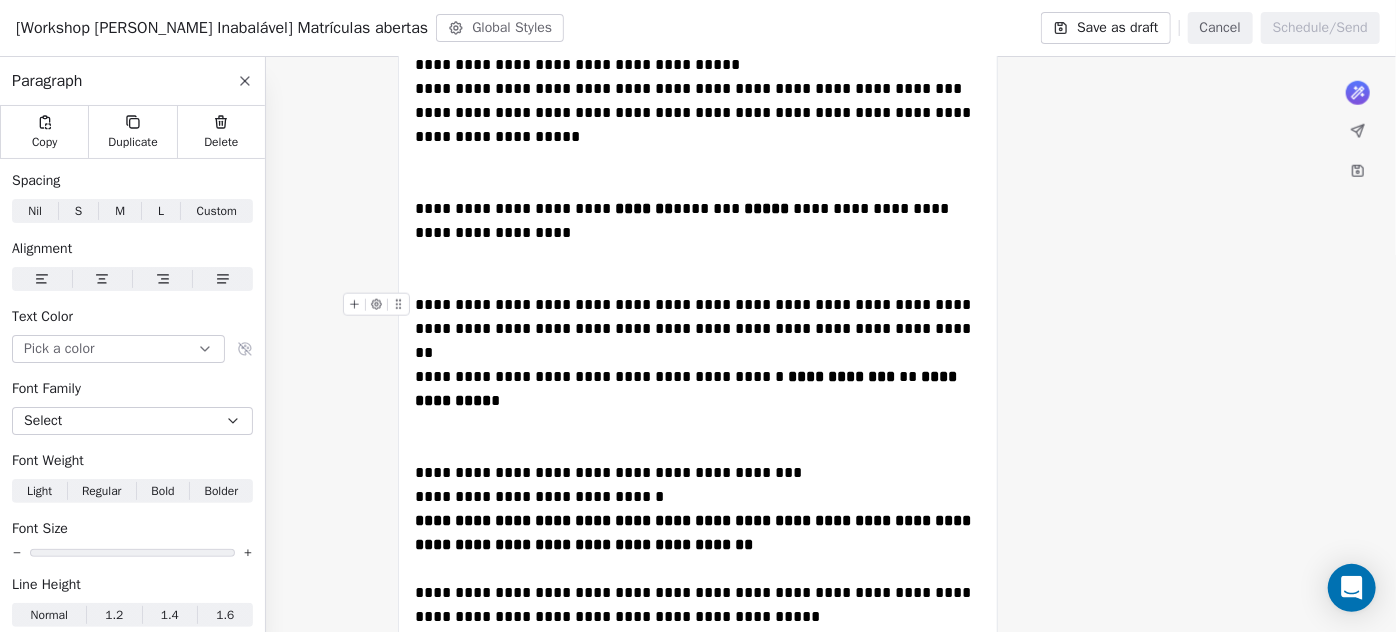 click on "**********" at bounding box center (698, 329) 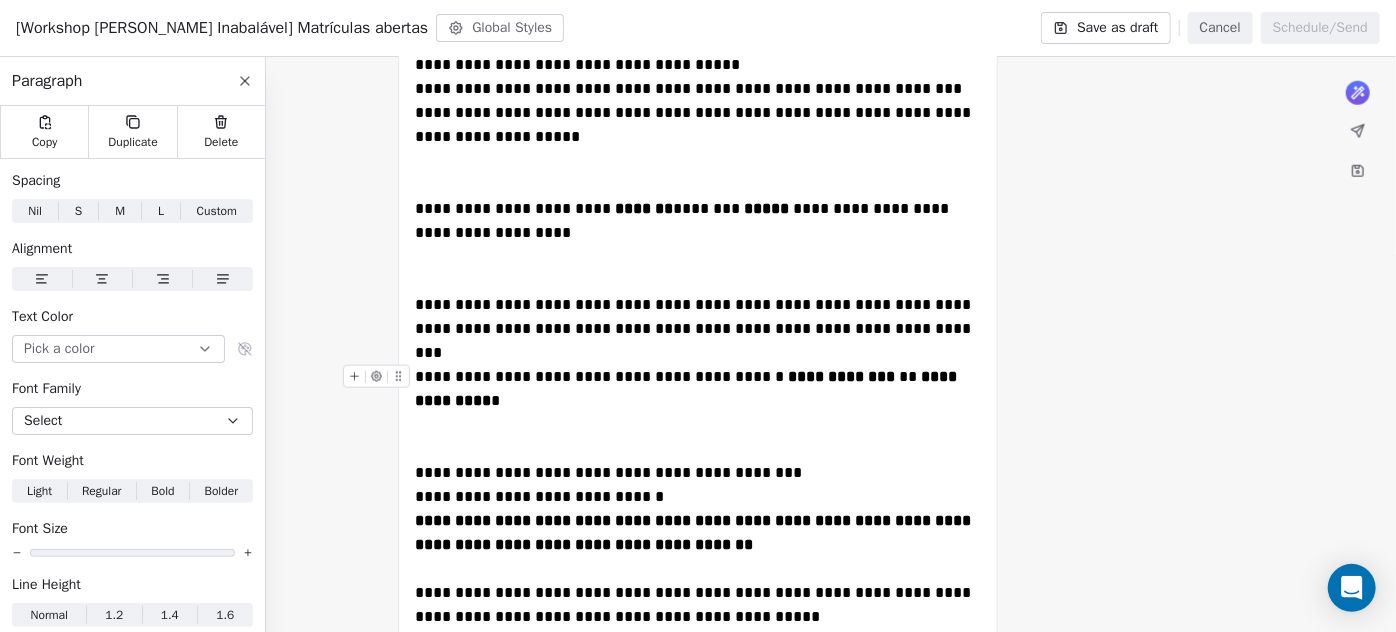 click on "**********" at bounding box center (688, 388) 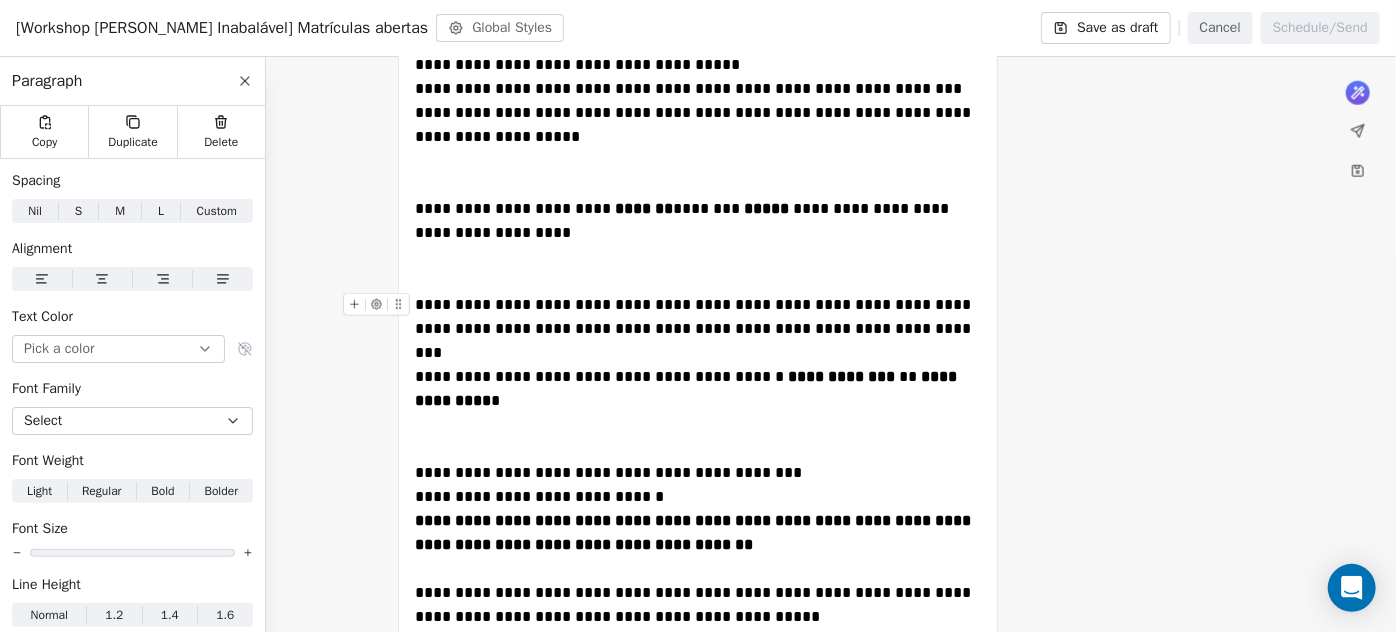 click on "**********" at bounding box center (698, 329) 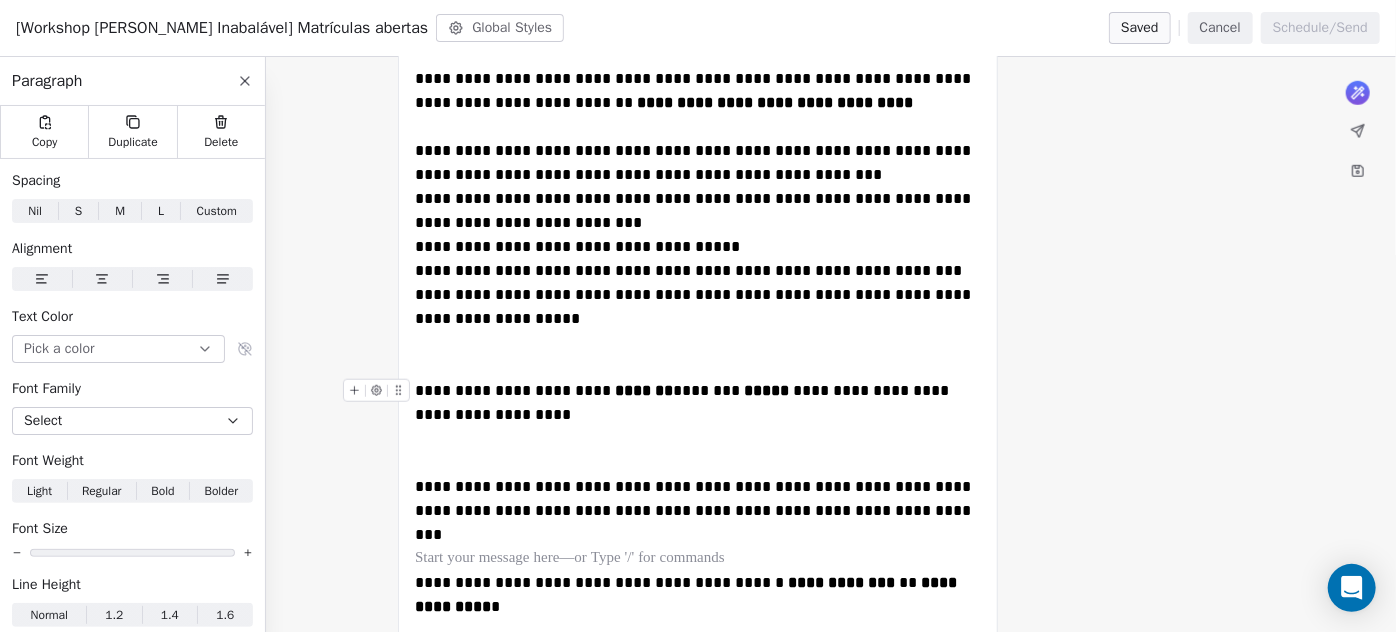 scroll, scrollTop: 1165, scrollLeft: 0, axis: vertical 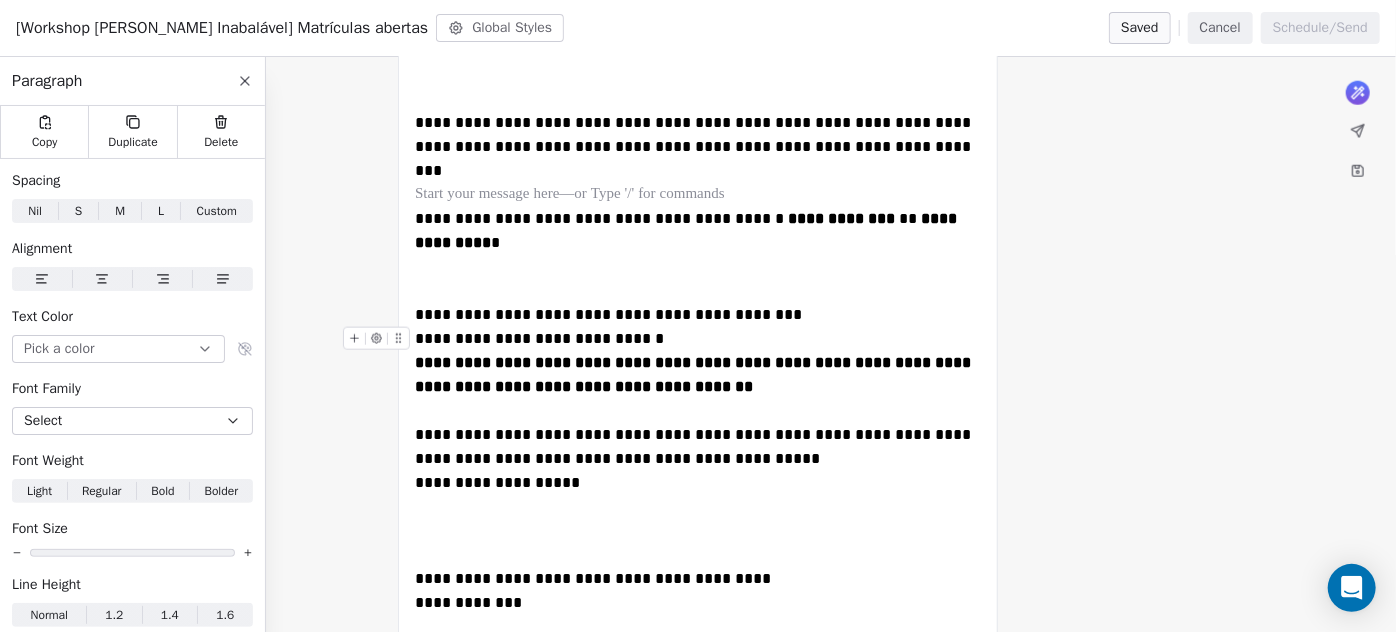 click on "**********" at bounding box center (698, 339) 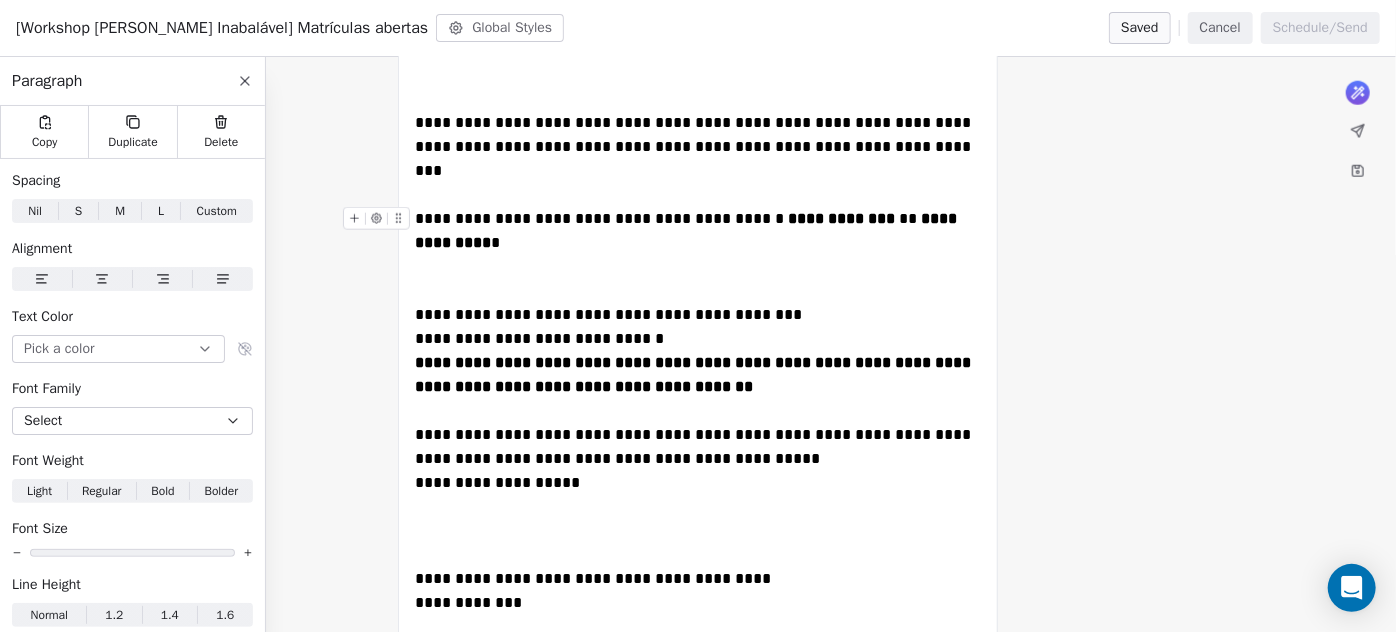 click on "**********" at bounding box center (698, 255) 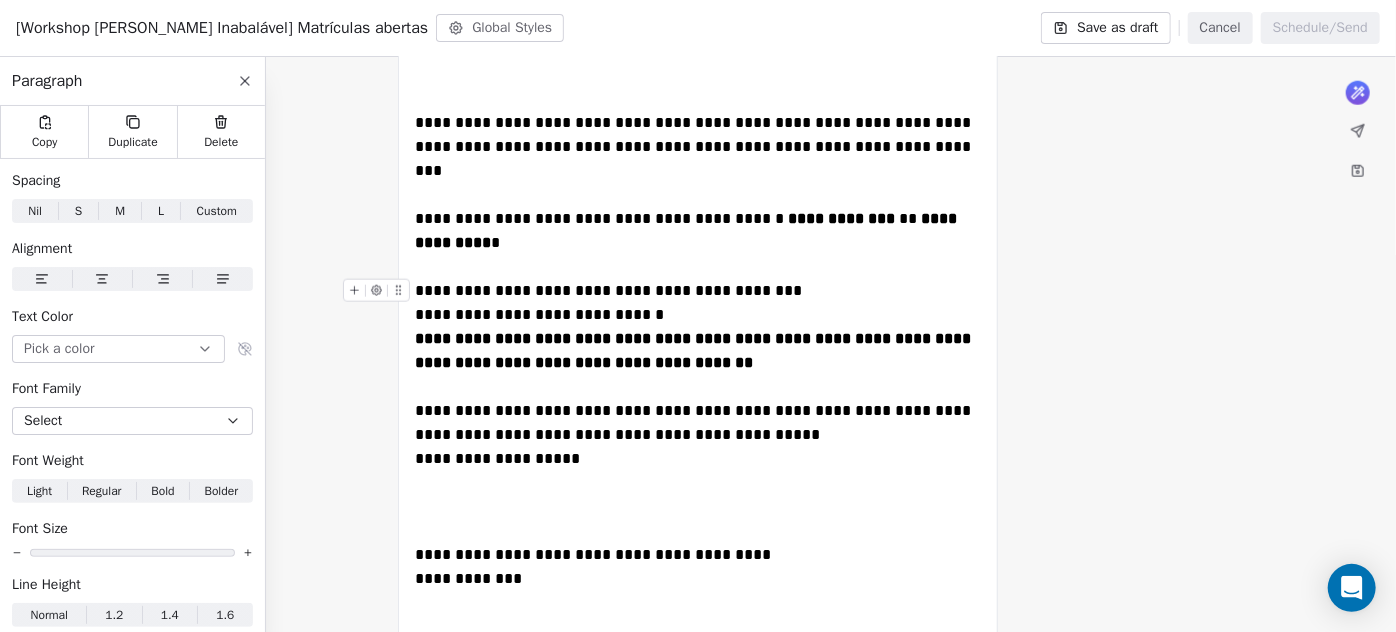 click on "**********" at bounding box center [698, 291] 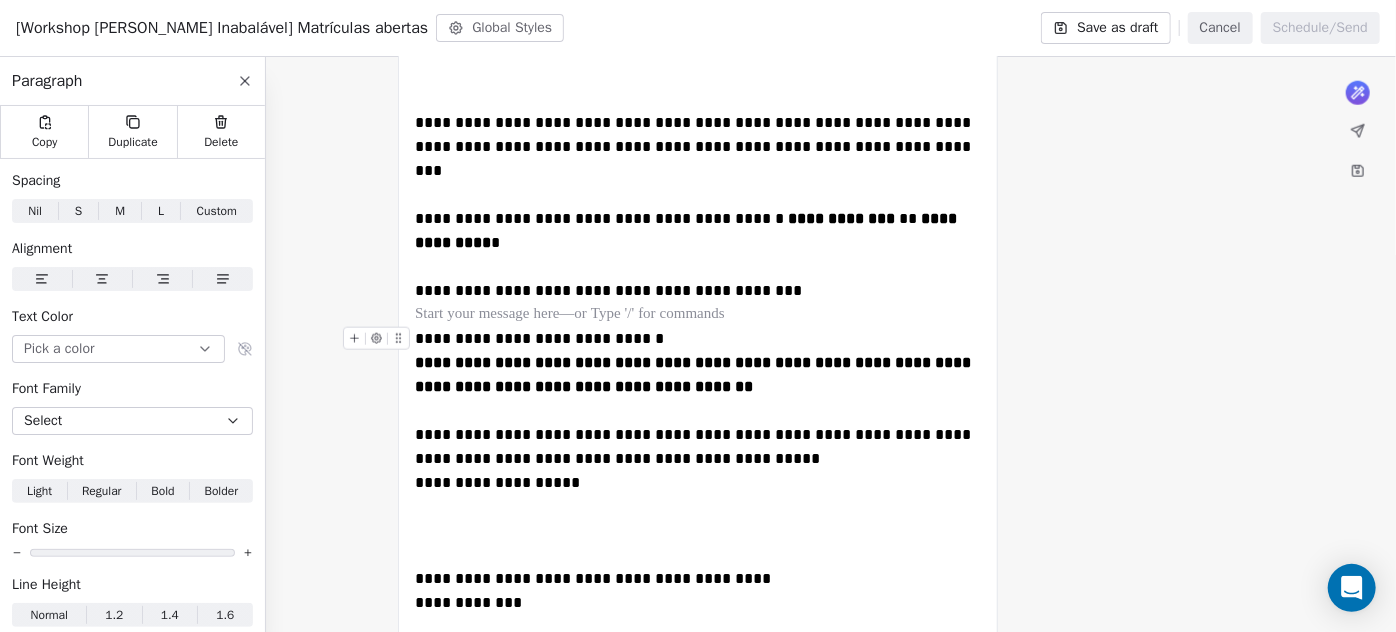 click on "**********" at bounding box center (698, 339) 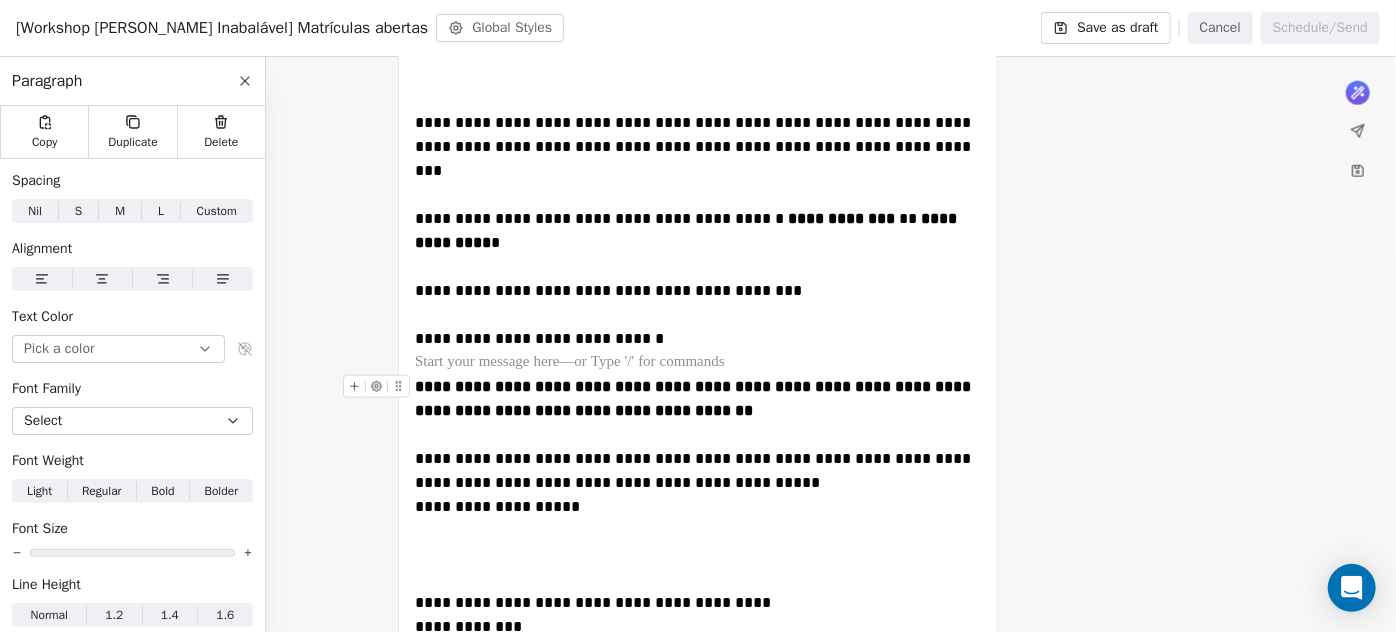 click on "**********" at bounding box center [698, 399] 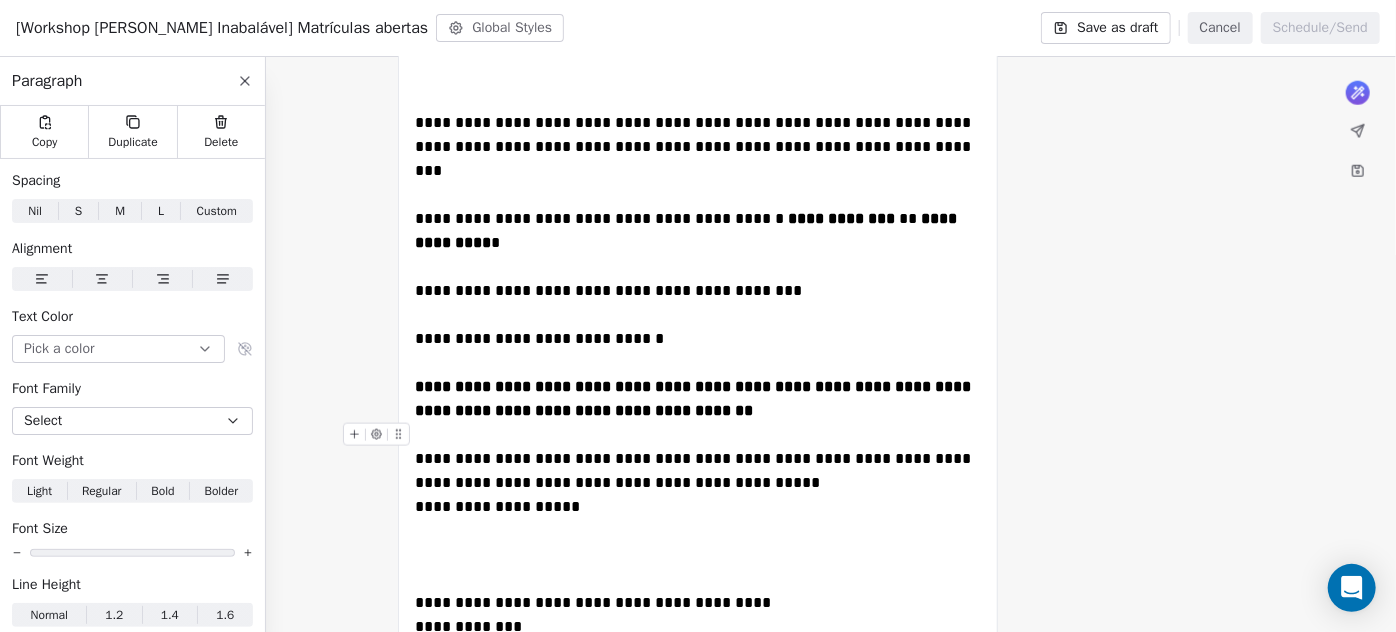 click on "**********" at bounding box center [698, 459] 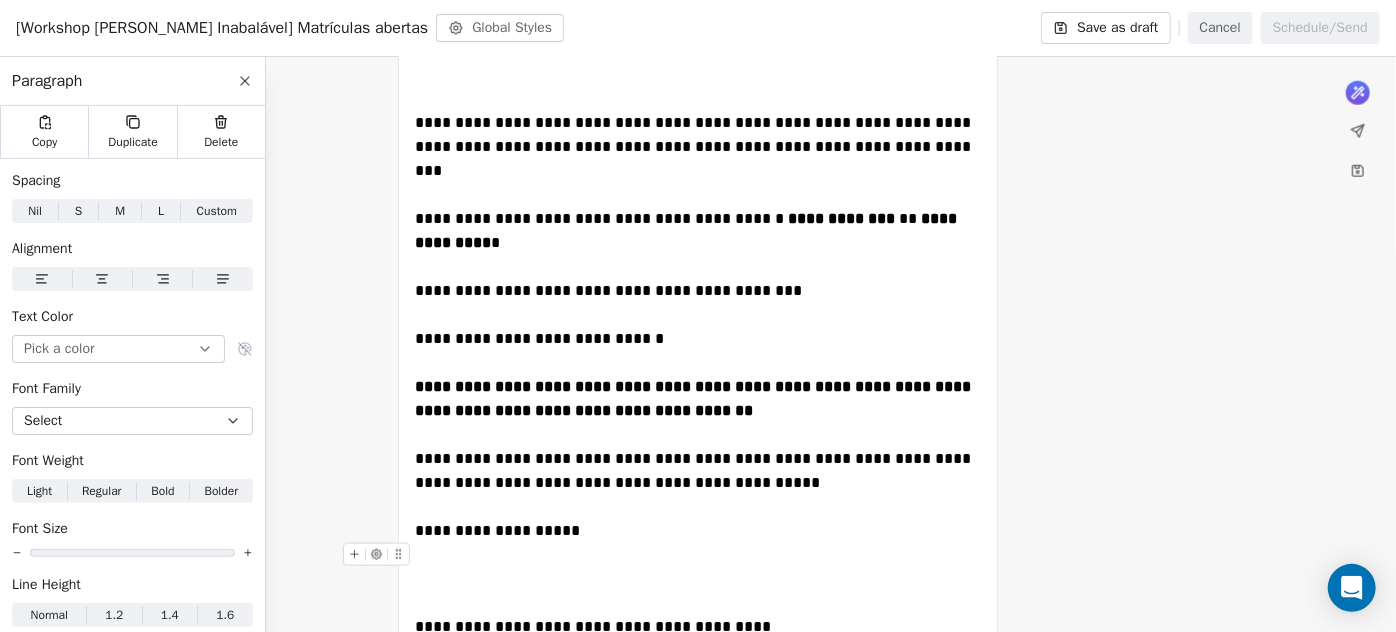 drag, startPoint x: 496, startPoint y: 568, endPoint x: 502, endPoint y: 559, distance: 10.816654 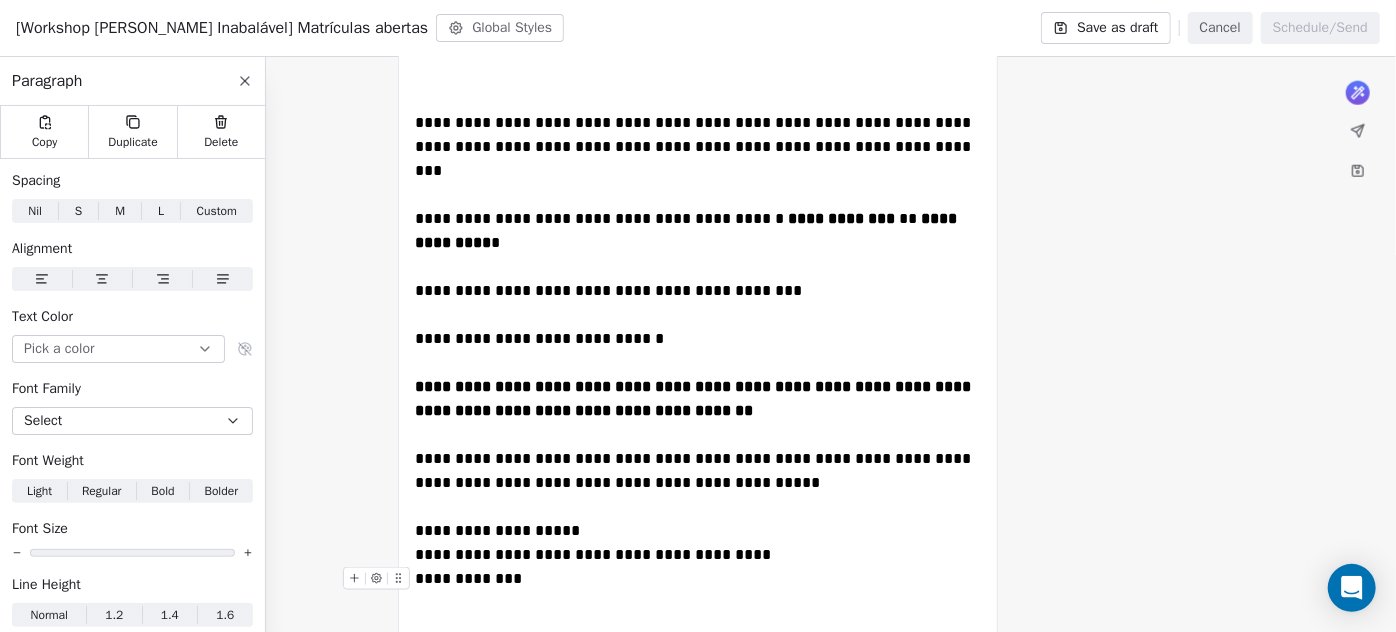 click on "**********" at bounding box center (698, -156) 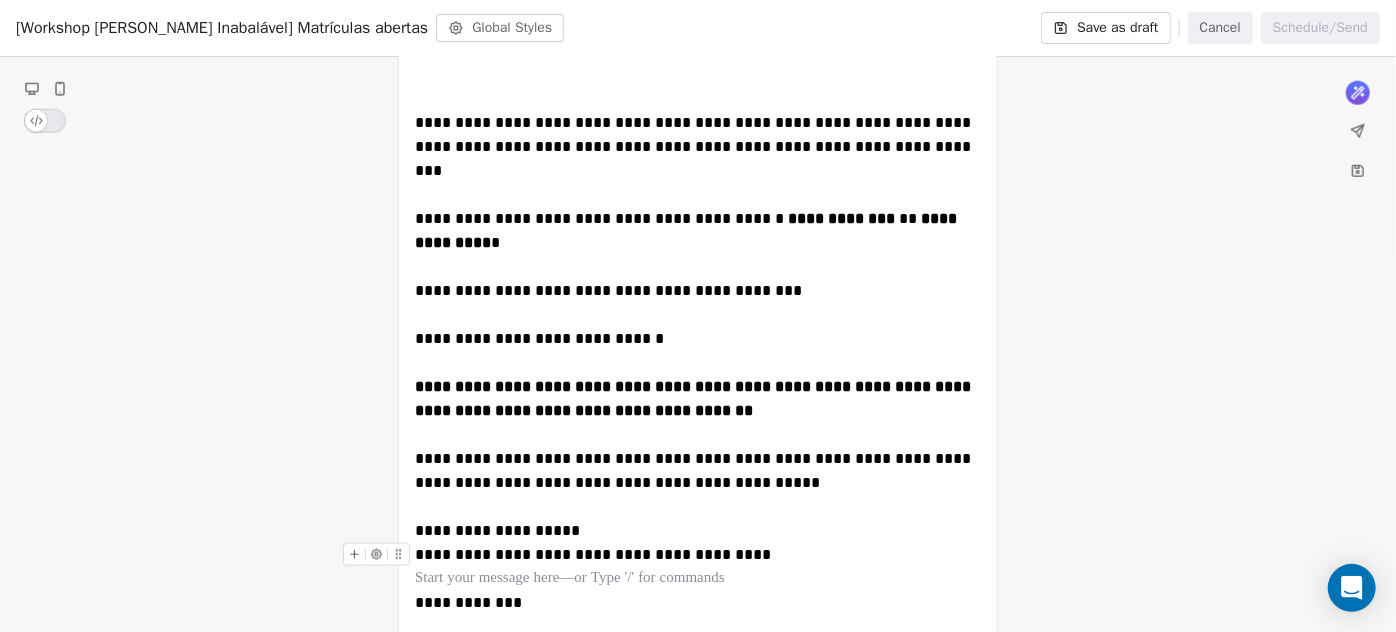 click on "**********" at bounding box center (698, 555) 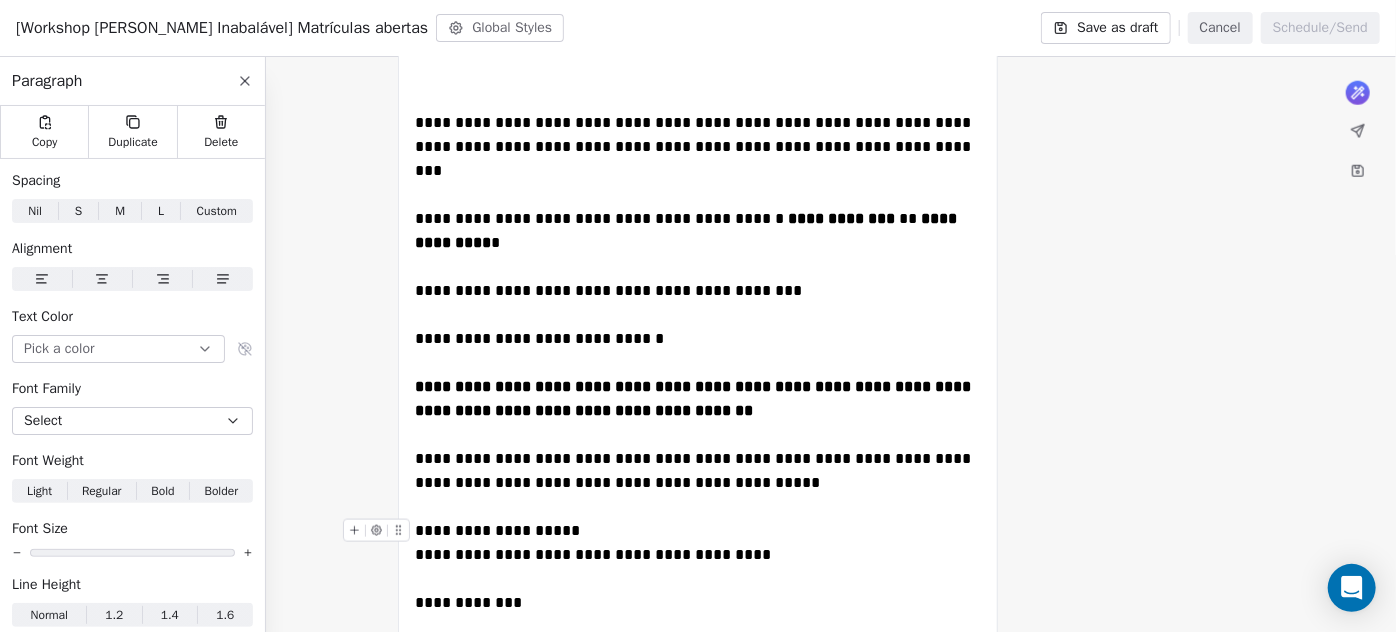 click on "**********" at bounding box center (698, 531) 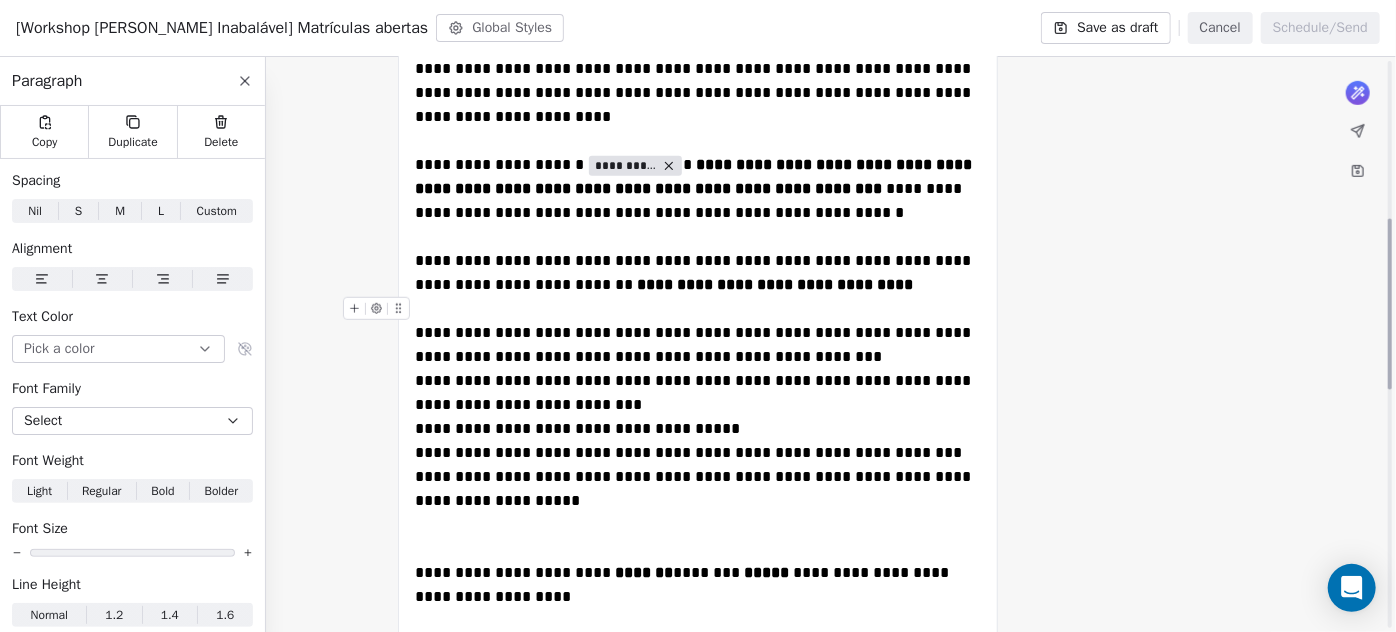 scroll, scrollTop: 256, scrollLeft: 0, axis: vertical 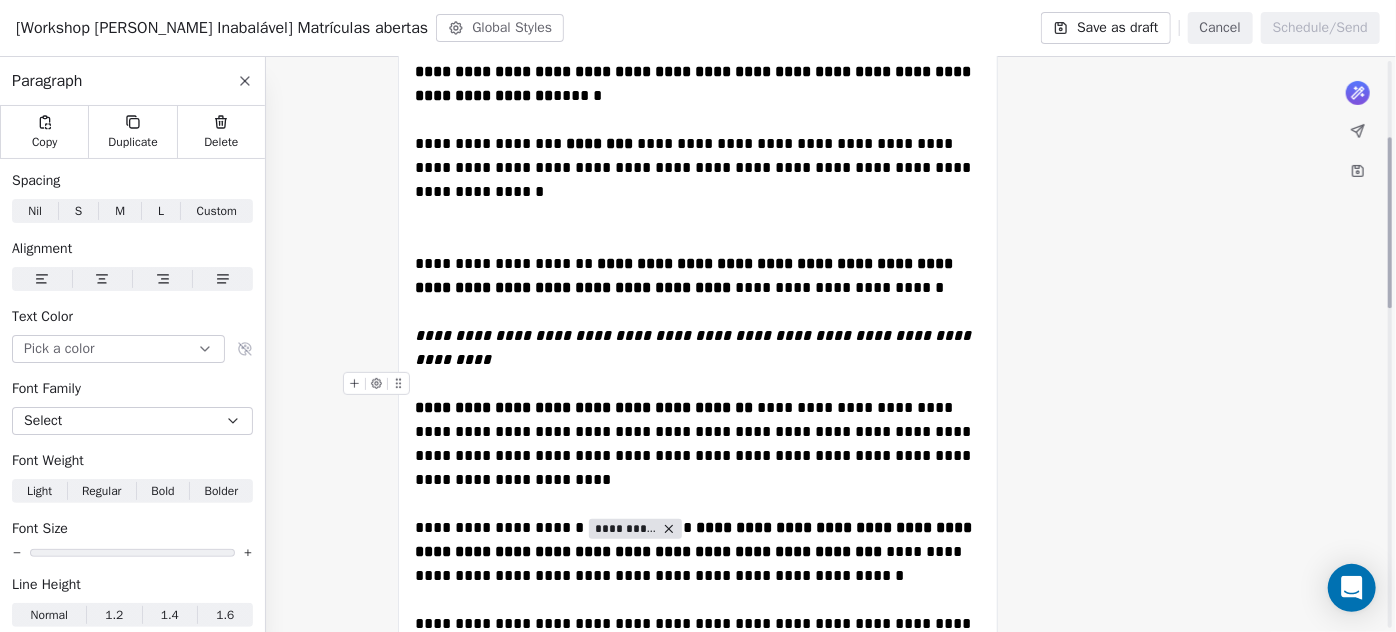 click at bounding box center [698, 384] 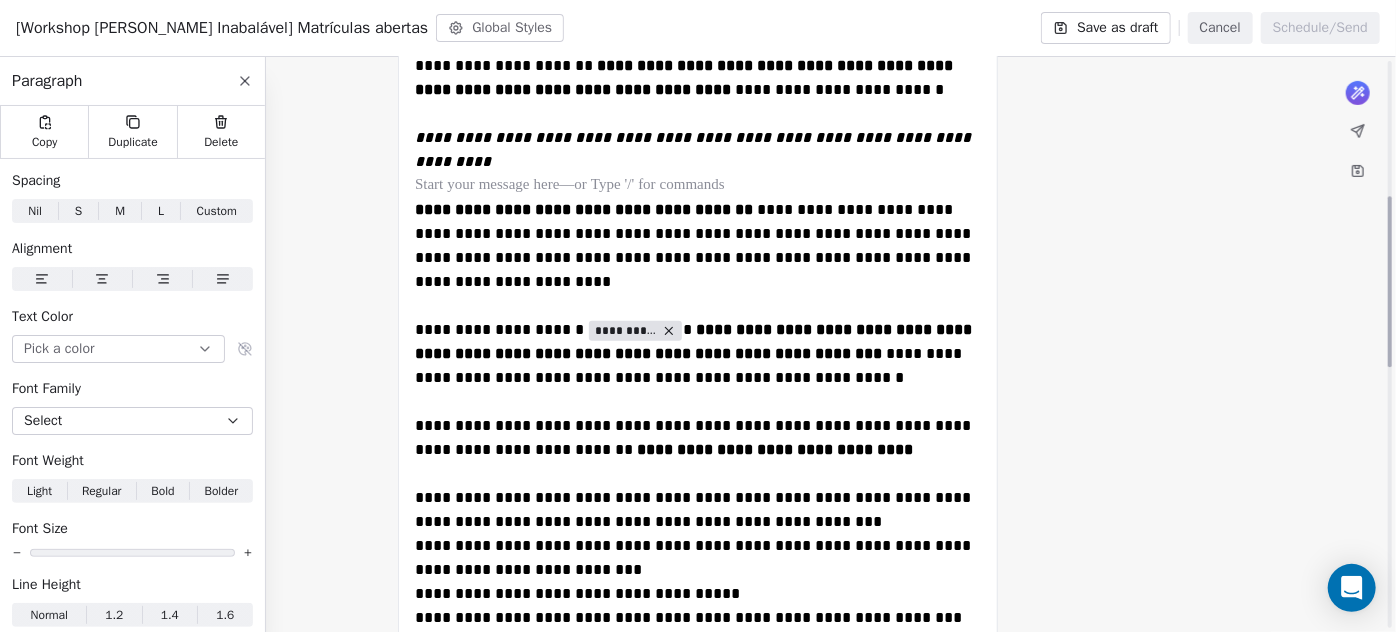 scroll, scrollTop: 636, scrollLeft: 0, axis: vertical 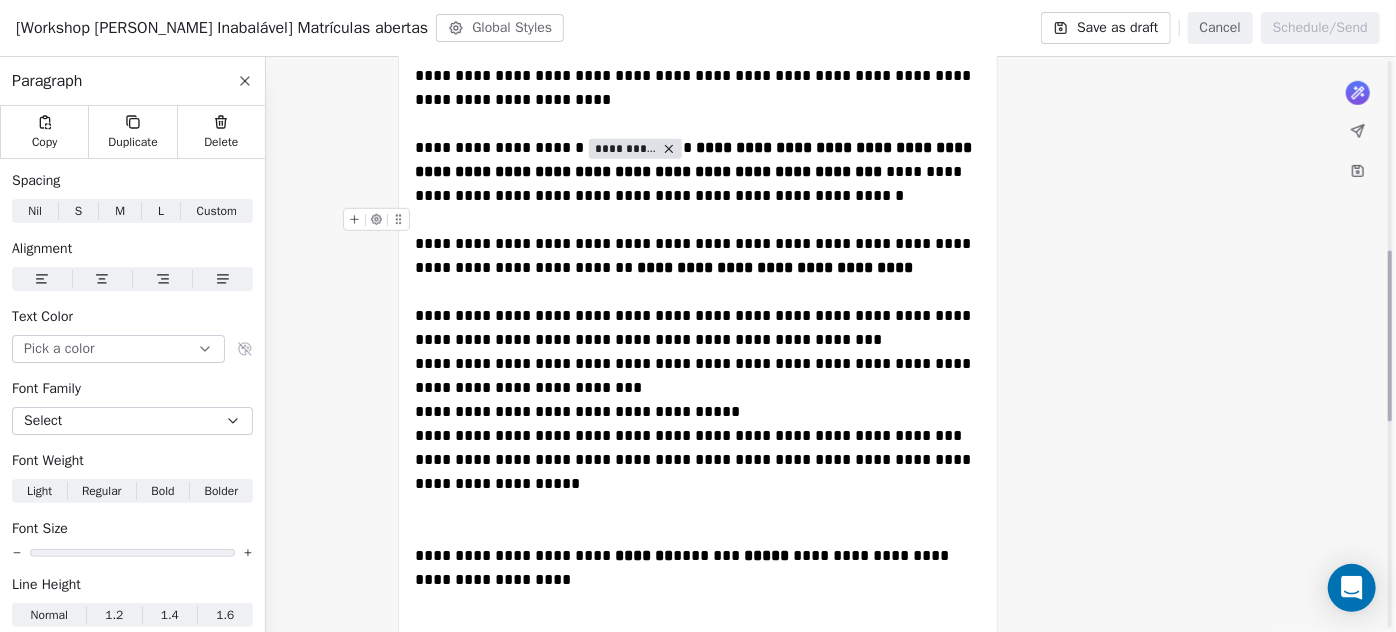 click at bounding box center [698, 220] 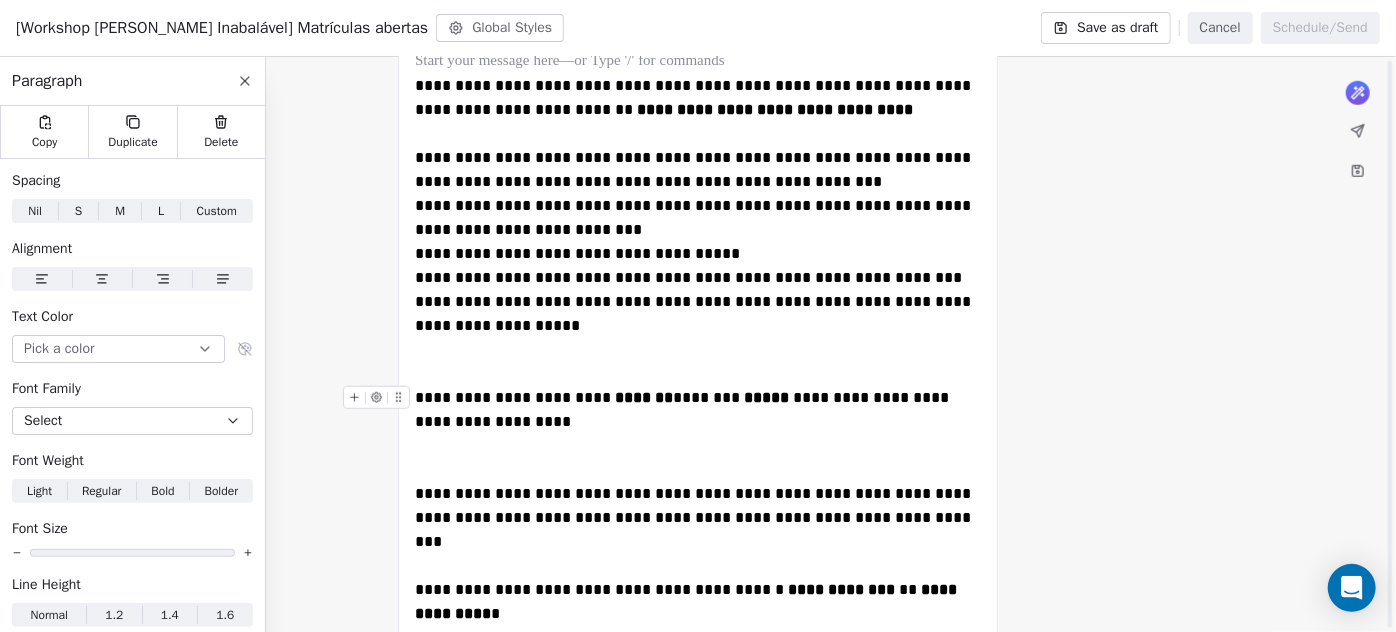 scroll, scrollTop: 909, scrollLeft: 0, axis: vertical 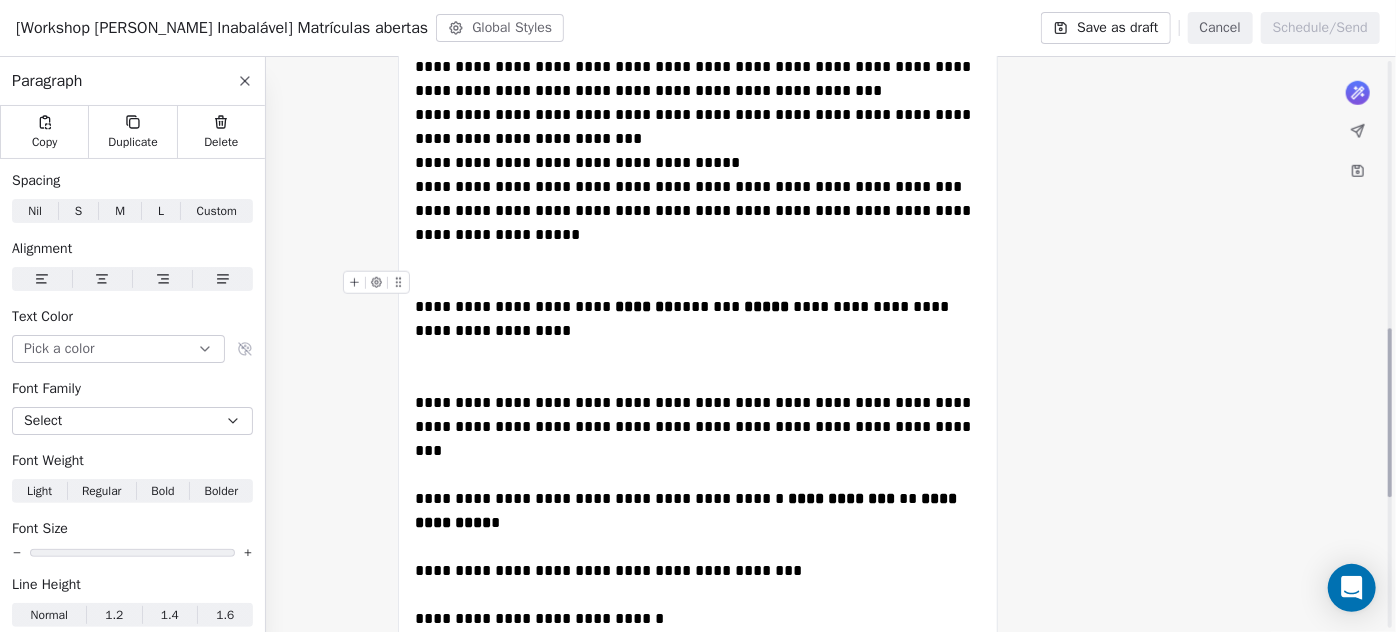 click at bounding box center (698, 283) 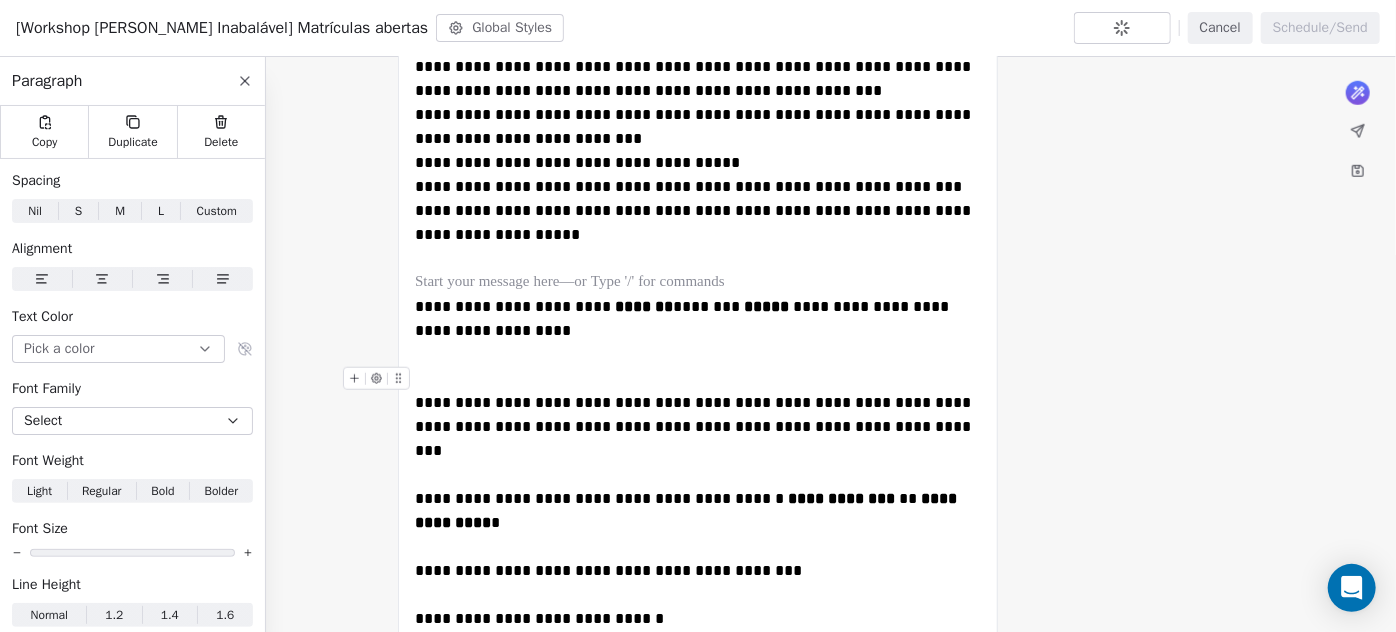 click at bounding box center (698, 379) 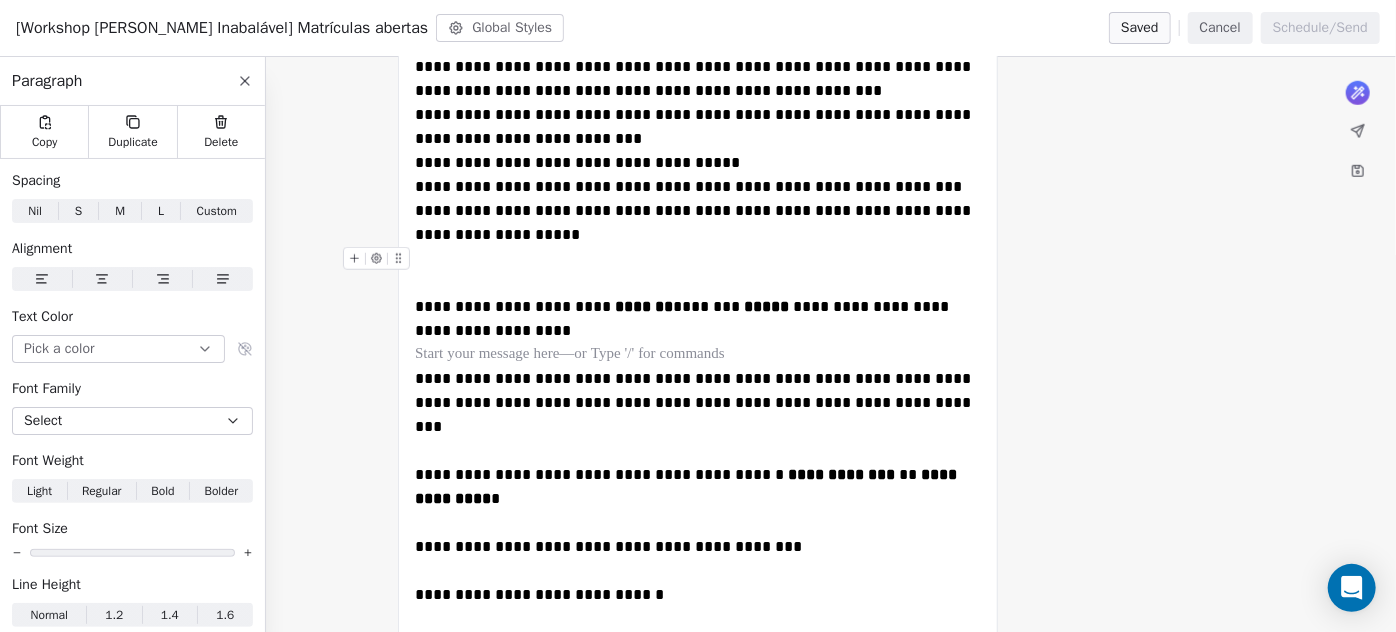 click at bounding box center [698, 259] 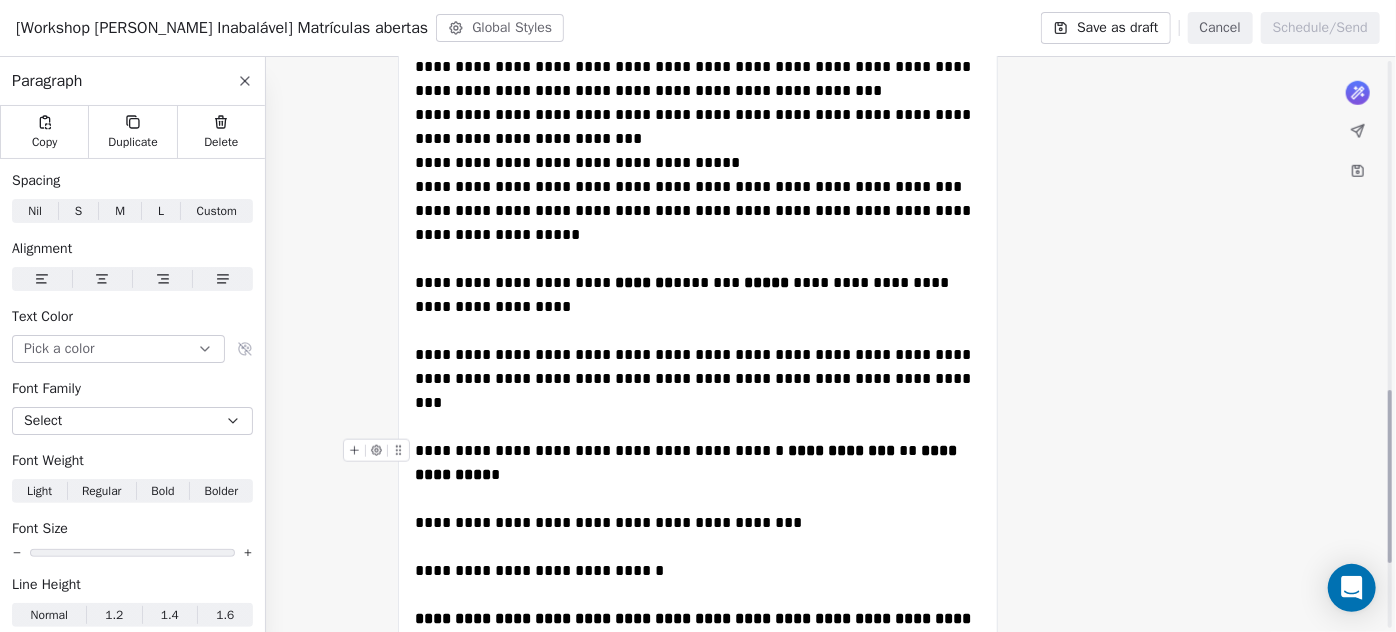 scroll, scrollTop: 1090, scrollLeft: 0, axis: vertical 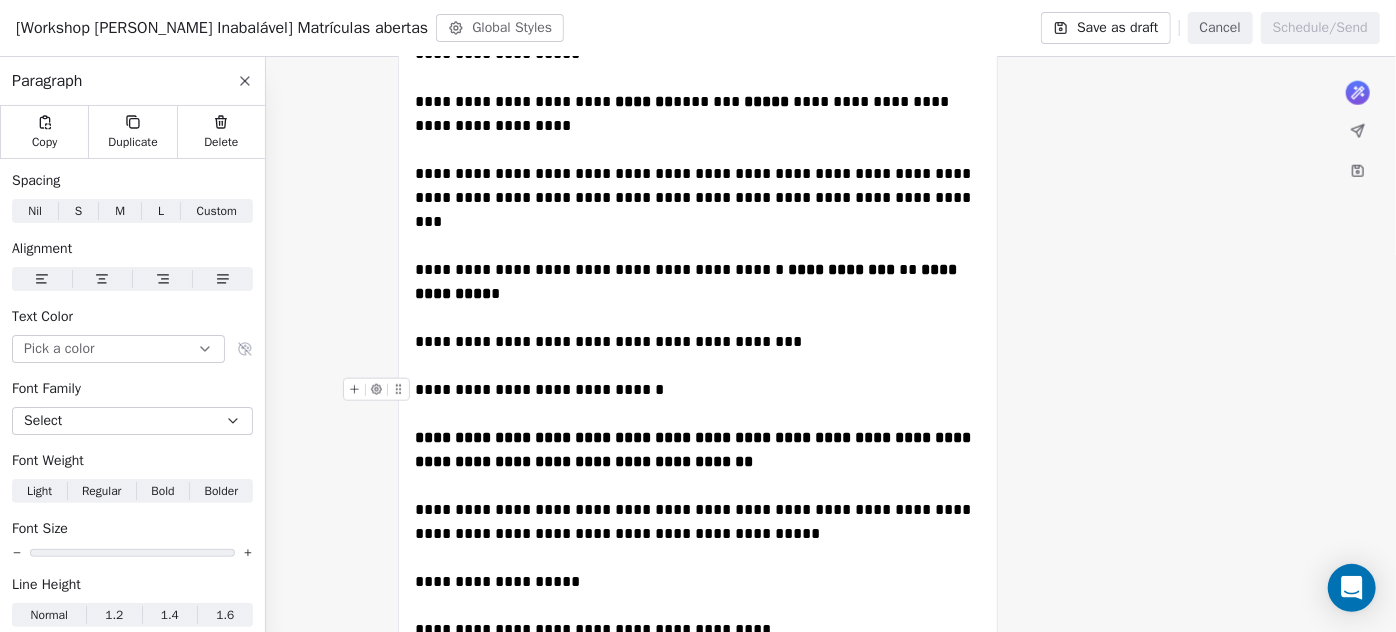 click on "**********" at bounding box center (539, 389) 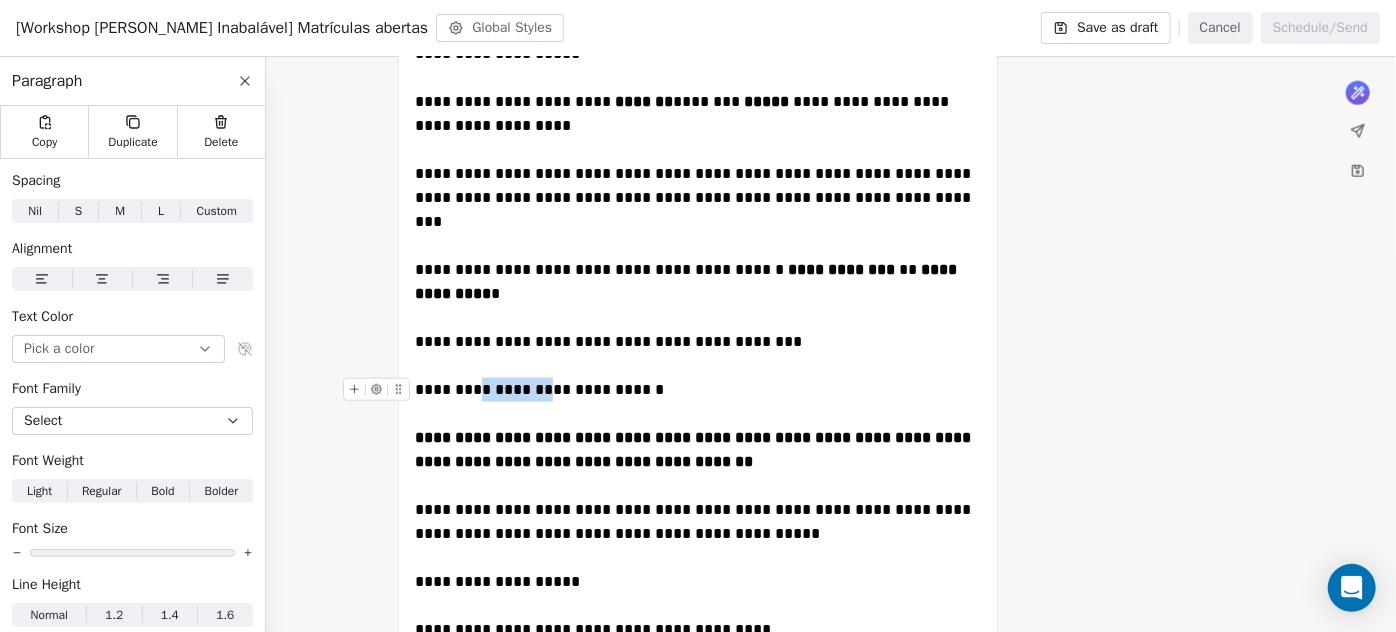 click on "**********" at bounding box center [539, 389] 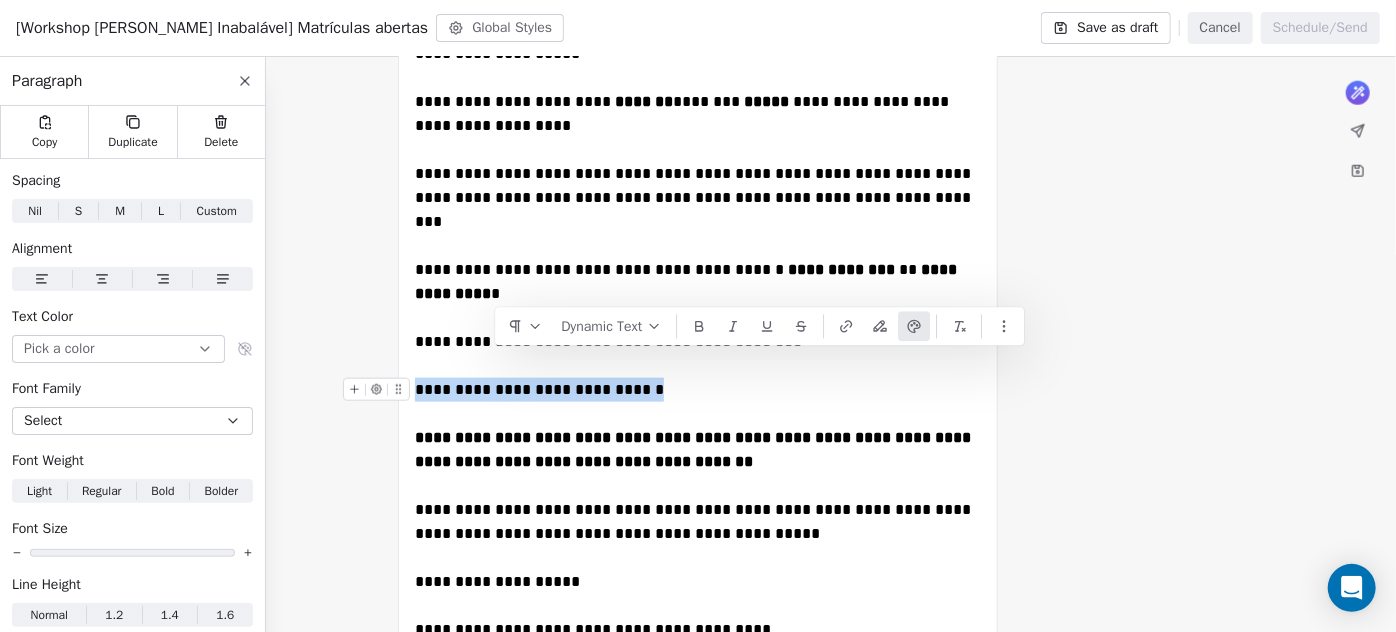 click on "**********" at bounding box center [539, 389] 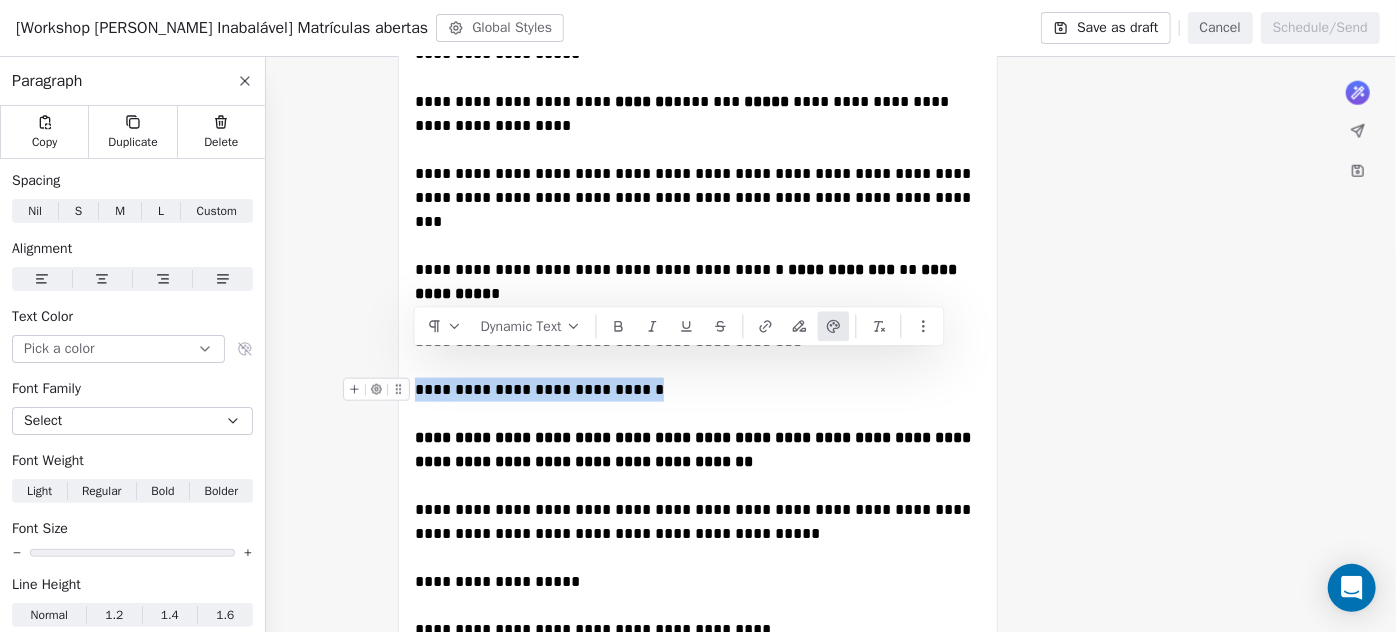 copy on "**********" 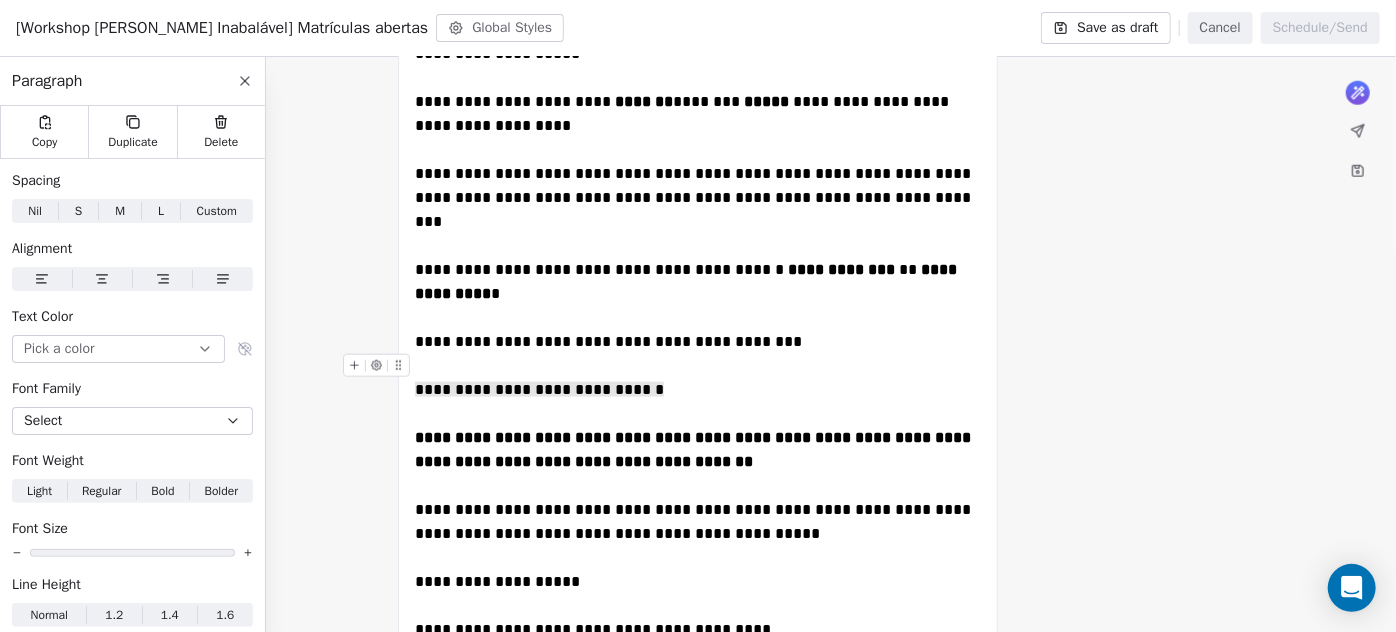 click 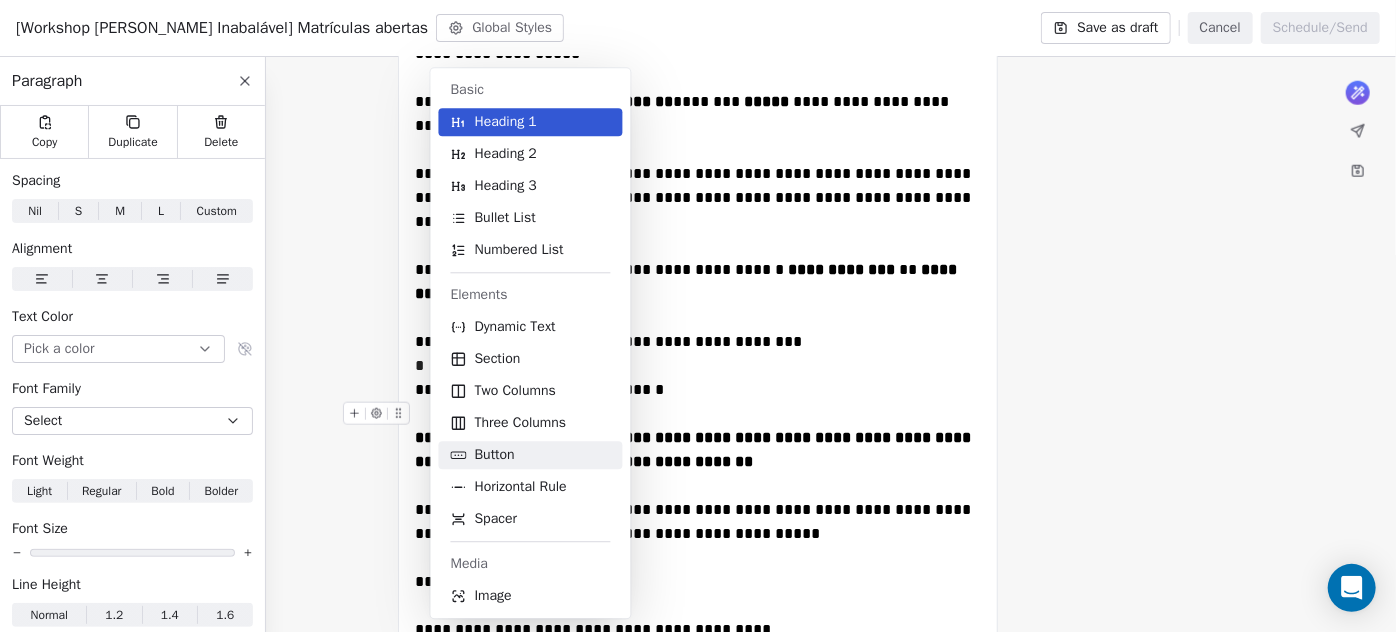 click on "Button" at bounding box center [495, 455] 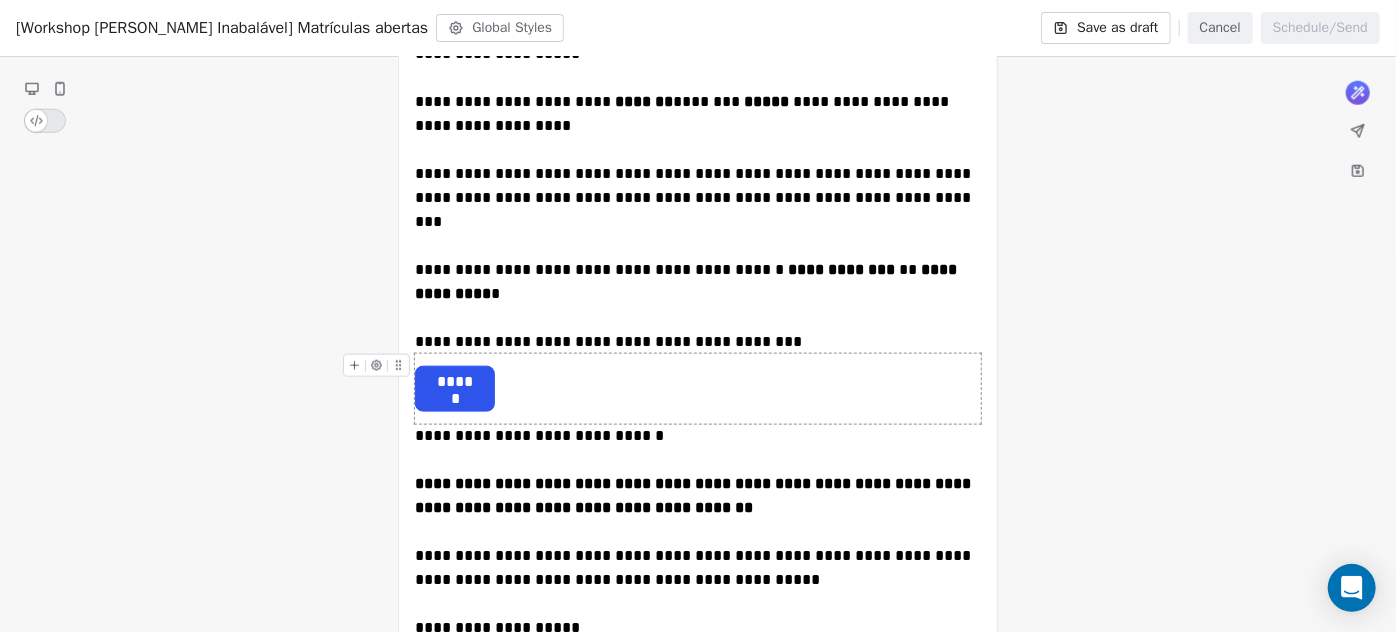 click on "******" at bounding box center (455, 389) 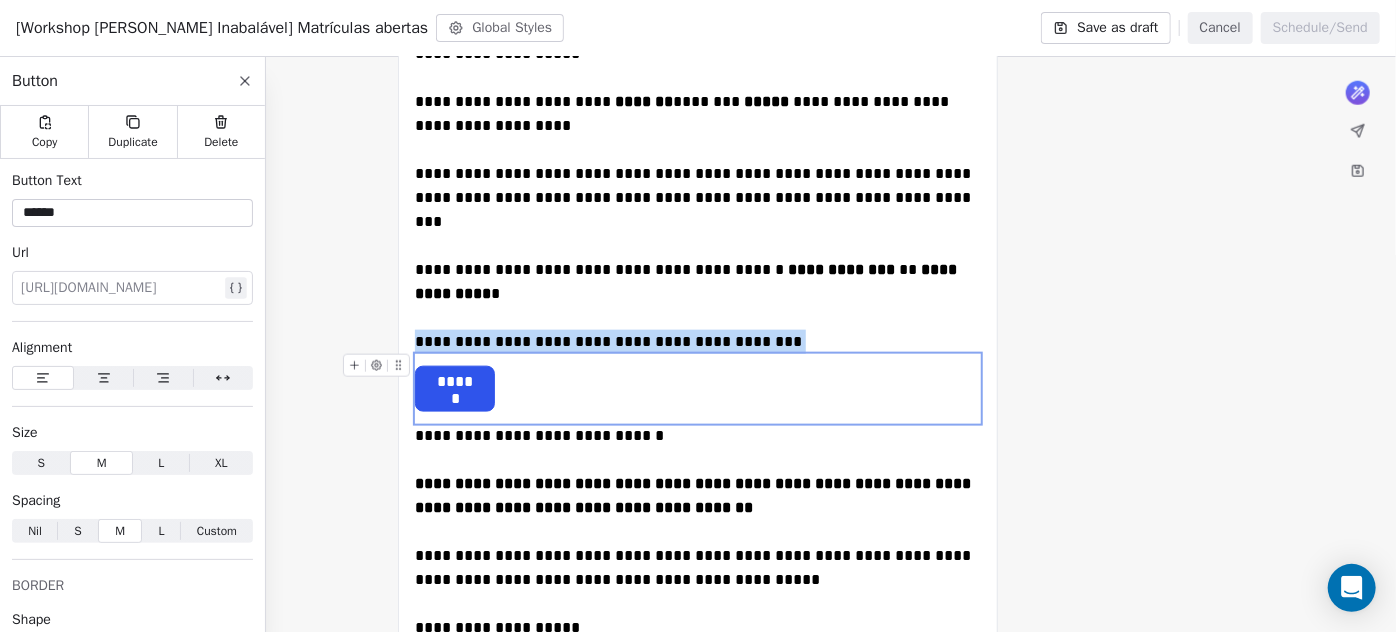 click on "******" at bounding box center (455, 382) 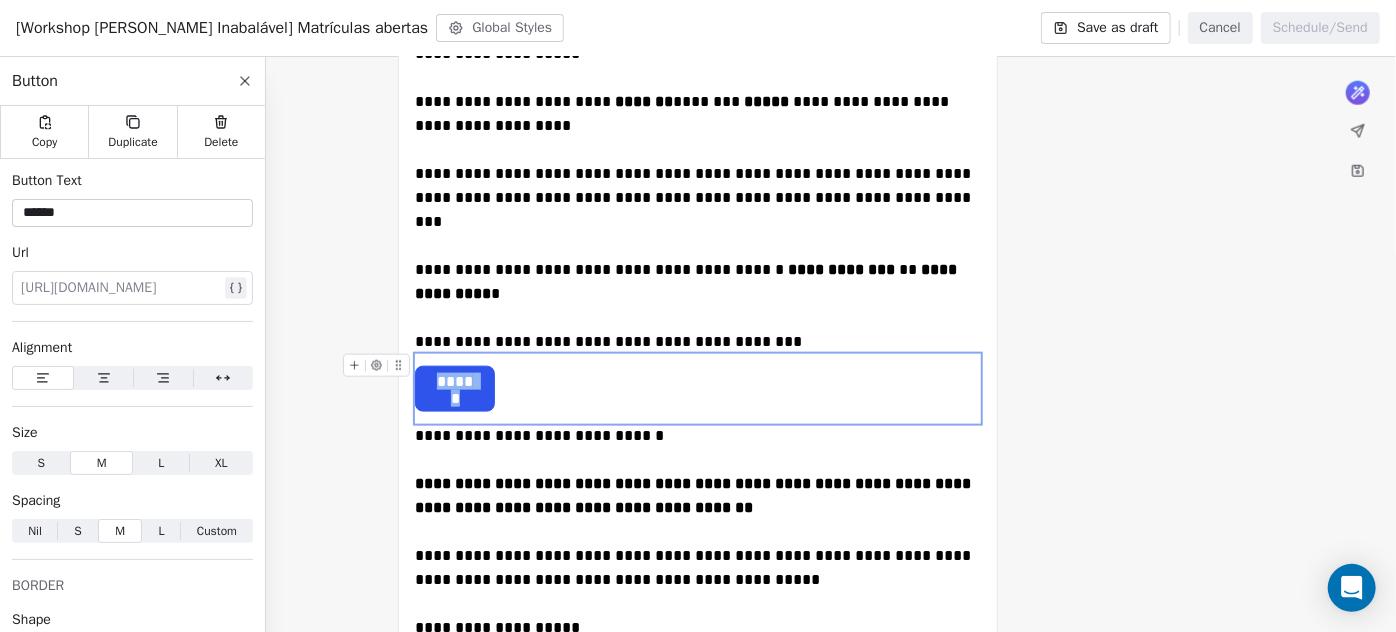 click on "******" at bounding box center [455, 382] 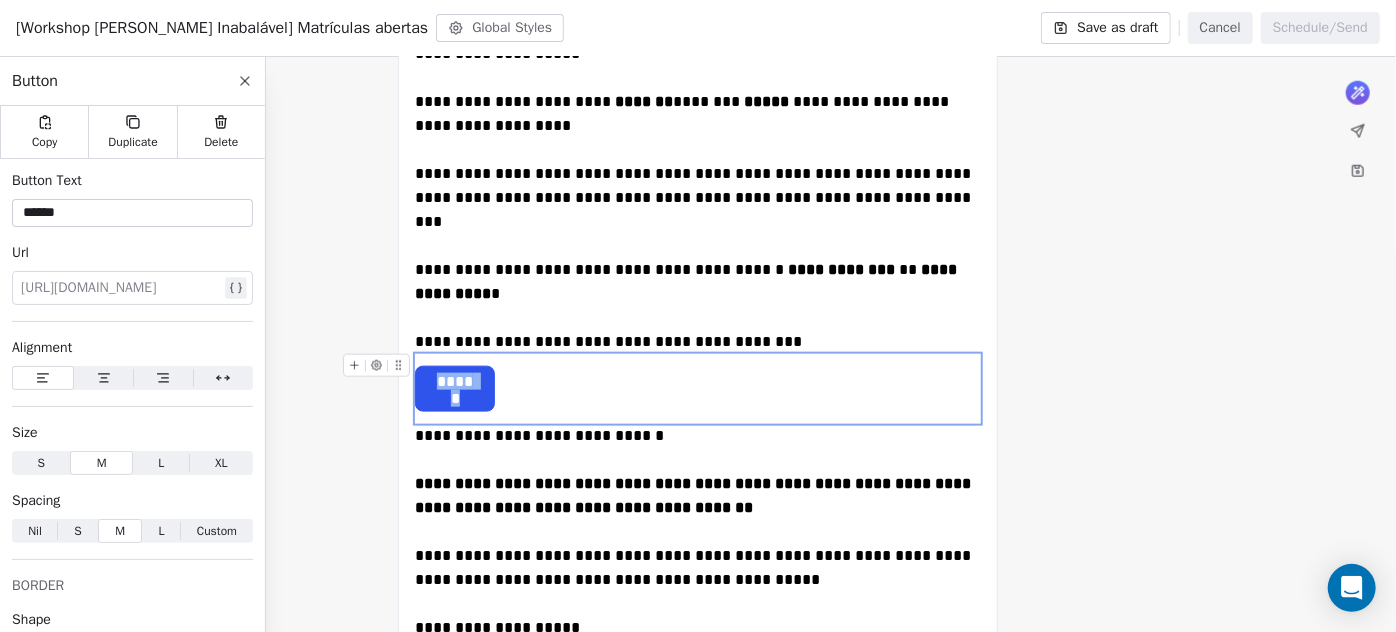 paste 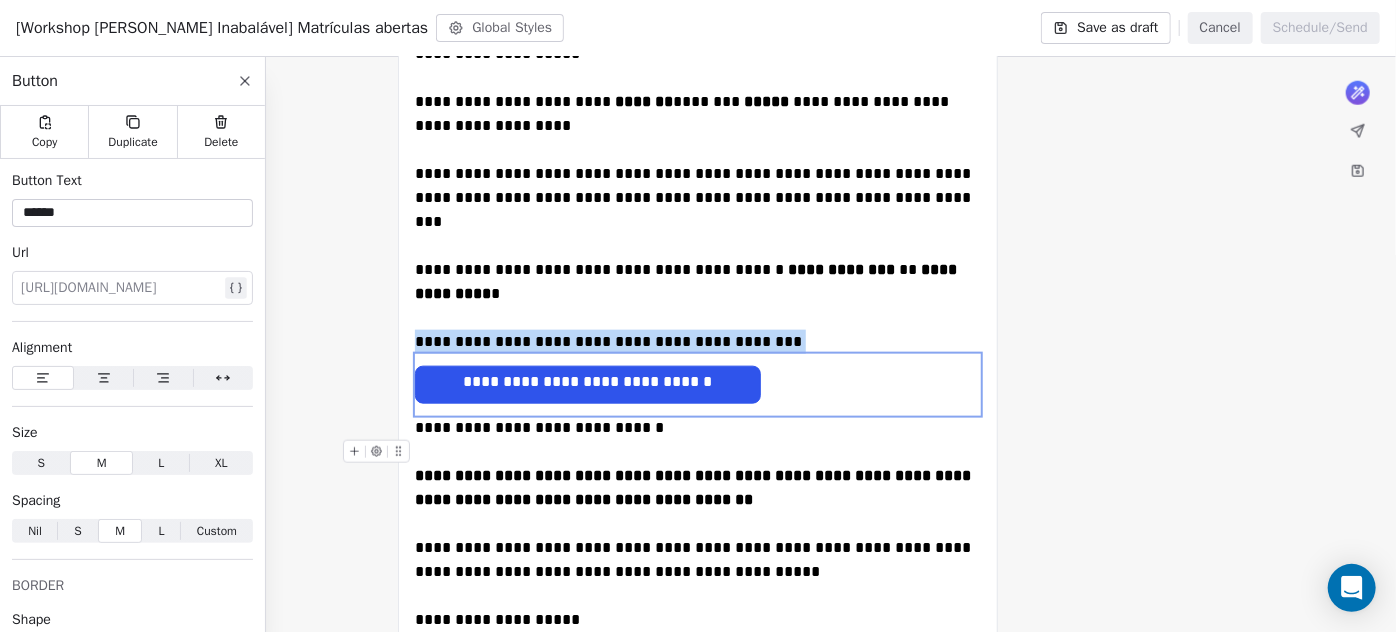 click at bounding box center (698, 452) 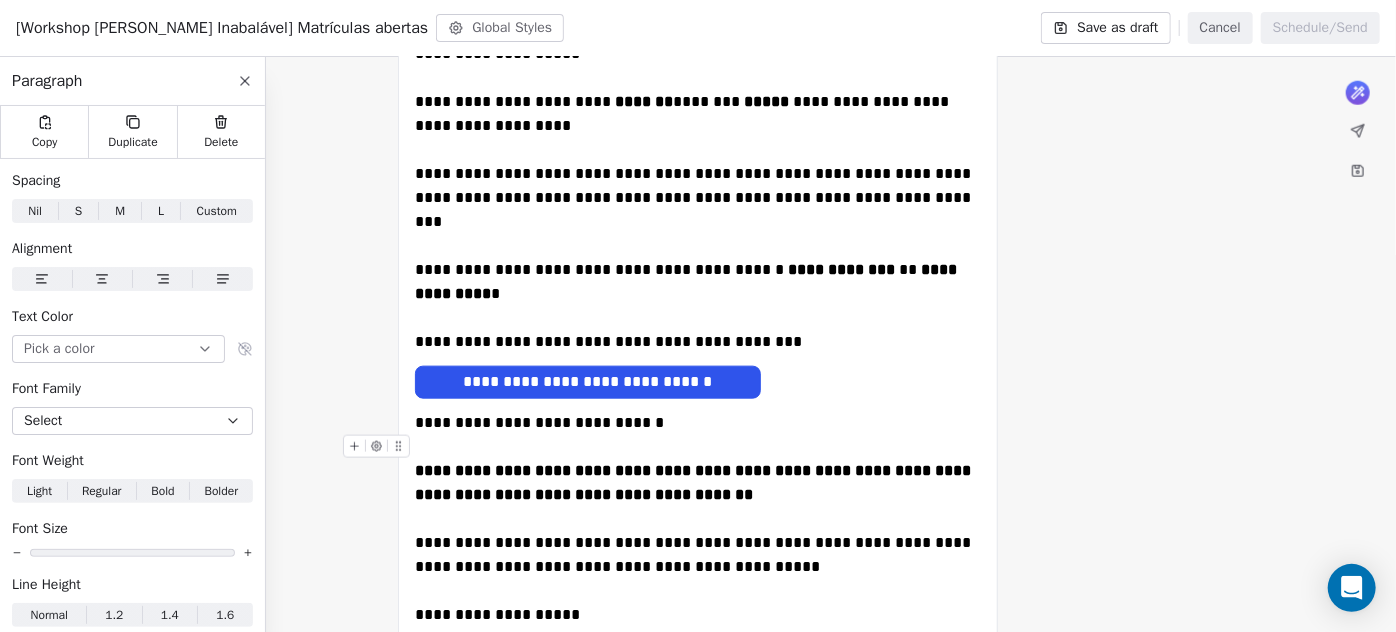 click at bounding box center [698, 447] 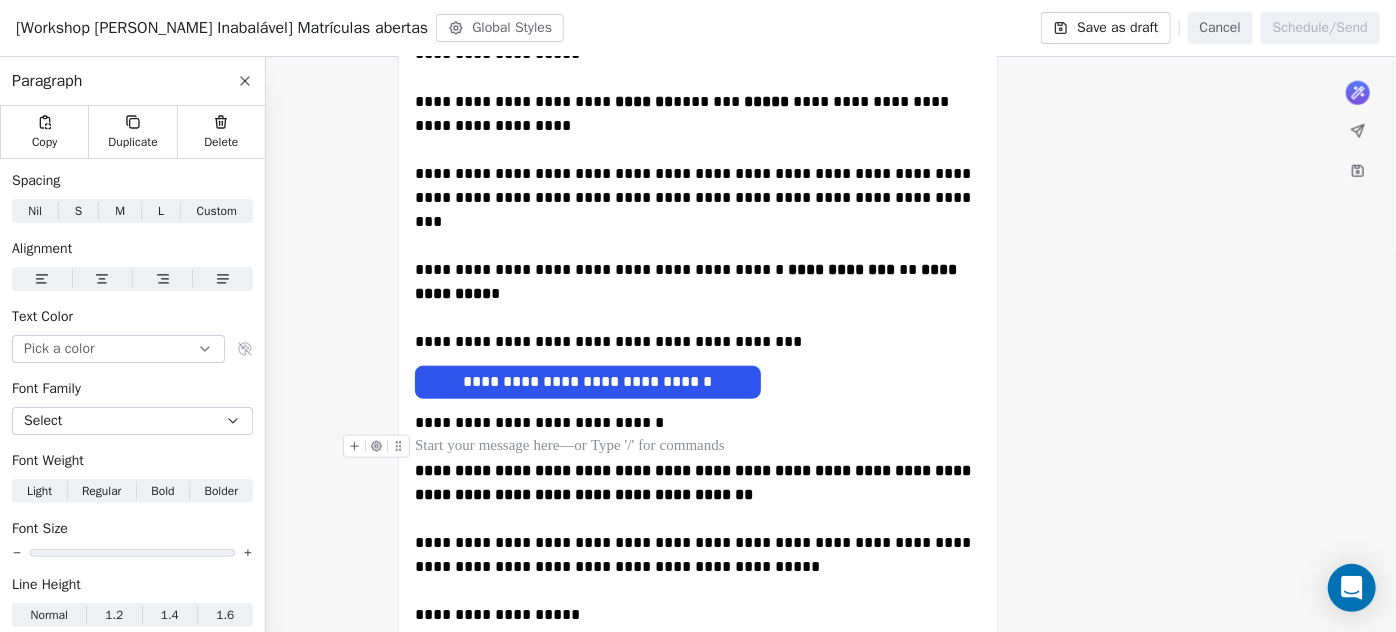 click at bounding box center (698, 447) 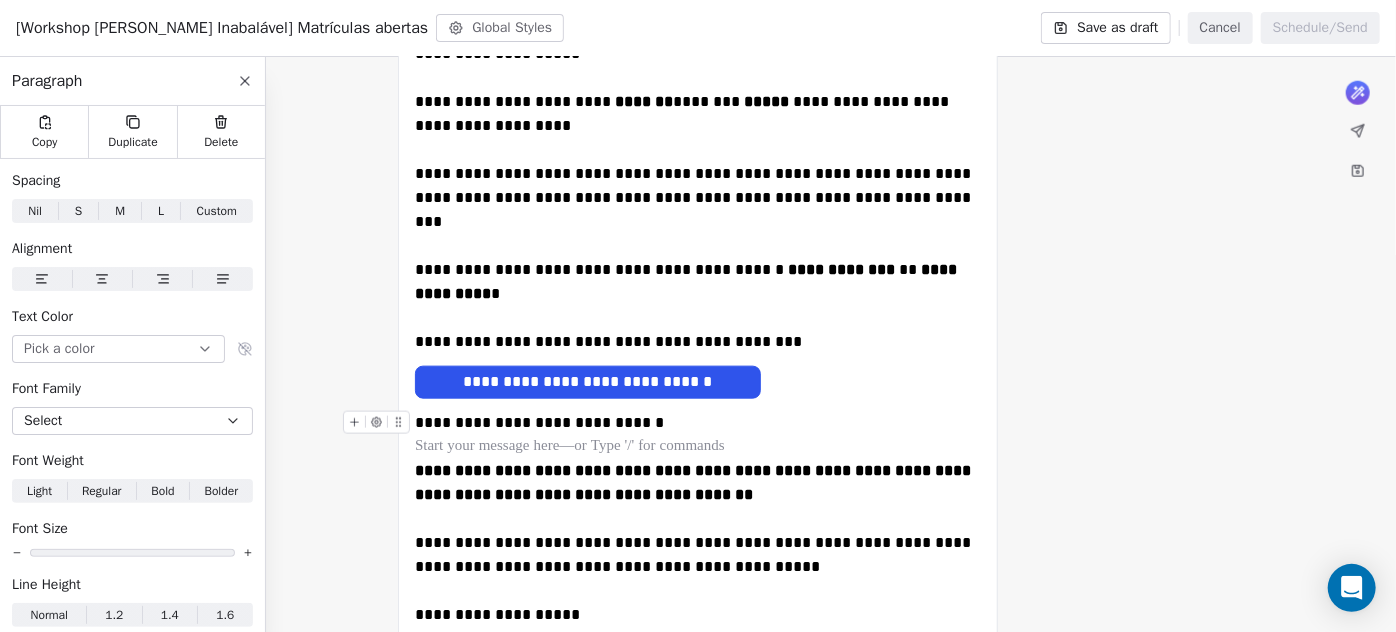 click on "**********" at bounding box center [539, 422] 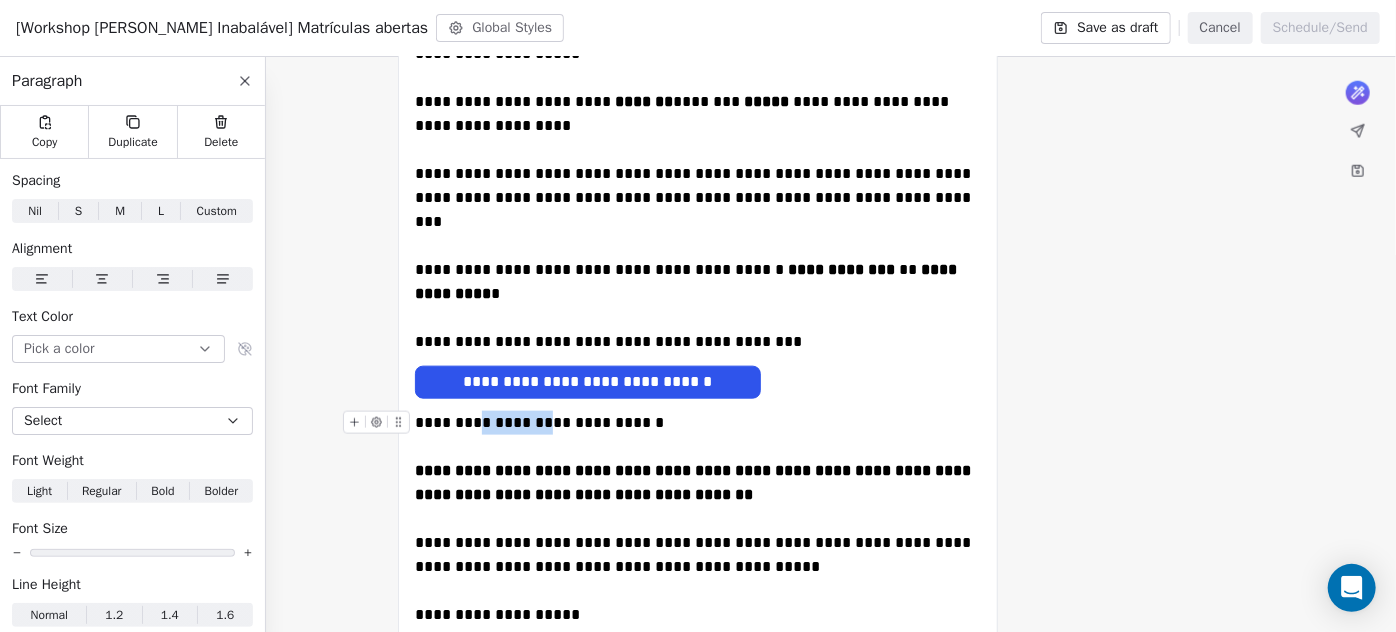 click on "**********" at bounding box center [539, 422] 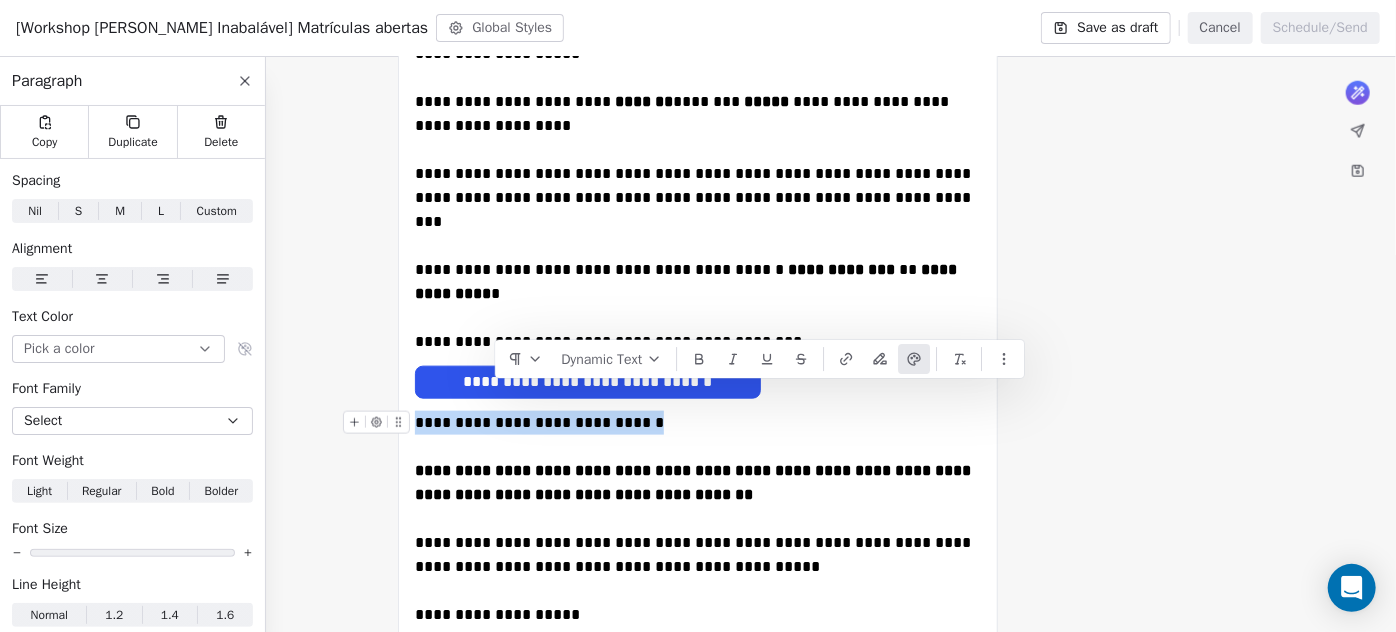 click on "**********" at bounding box center [539, 422] 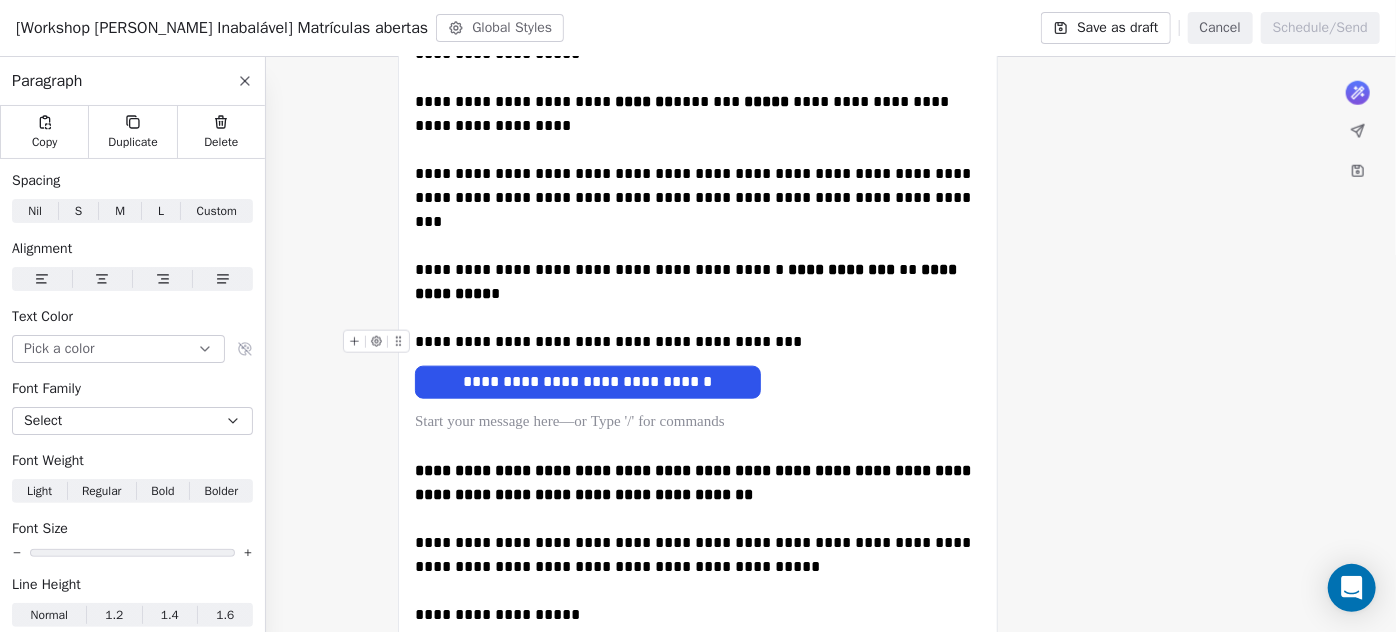 click on "**********" at bounding box center (698, 342) 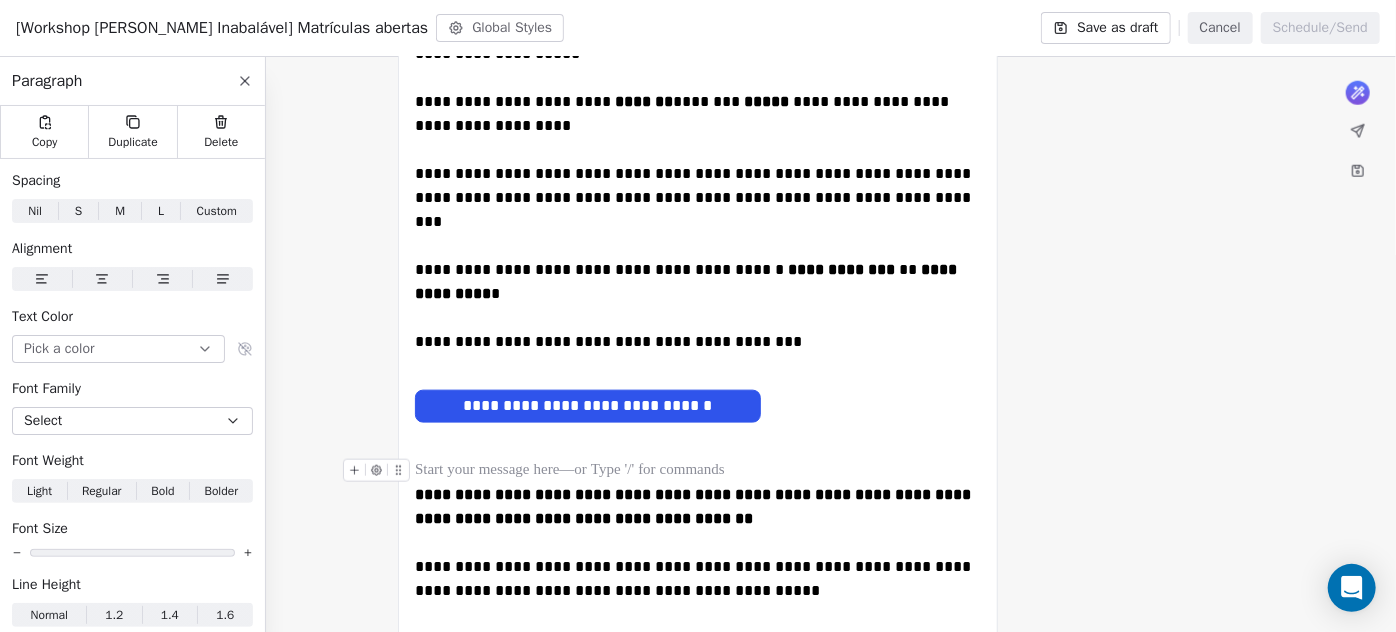 click at bounding box center [698, 471] 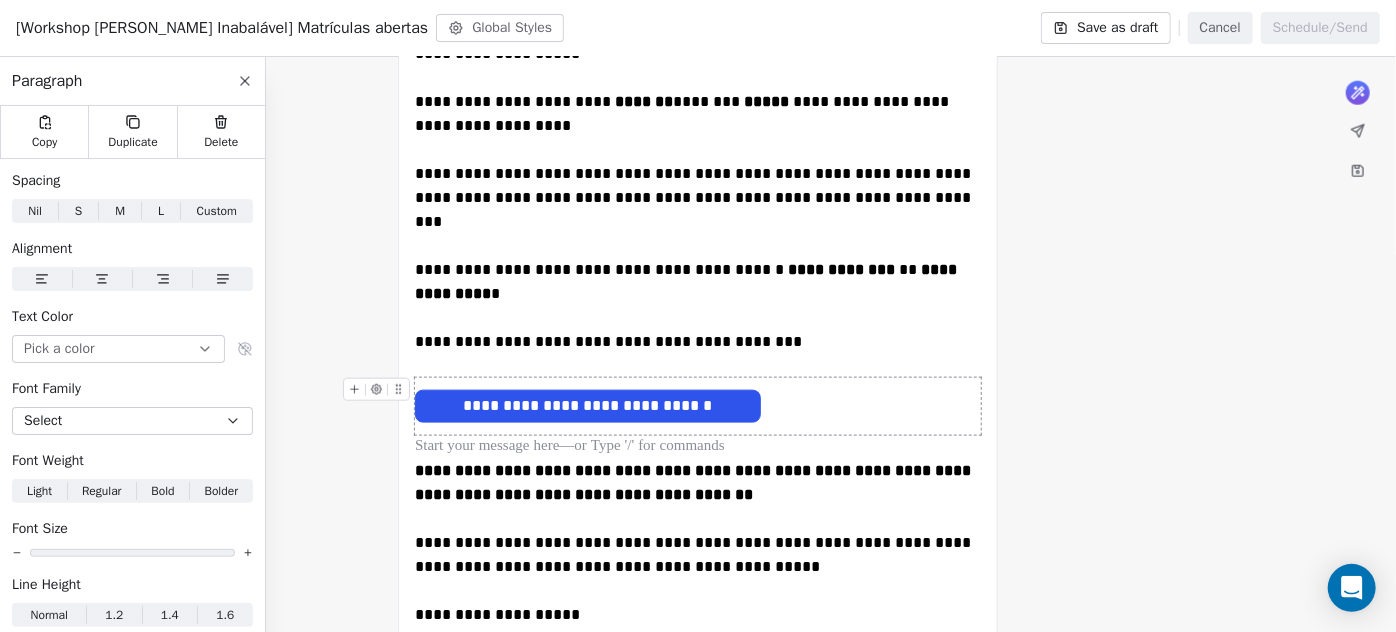 click on "**********" at bounding box center [698, 406] 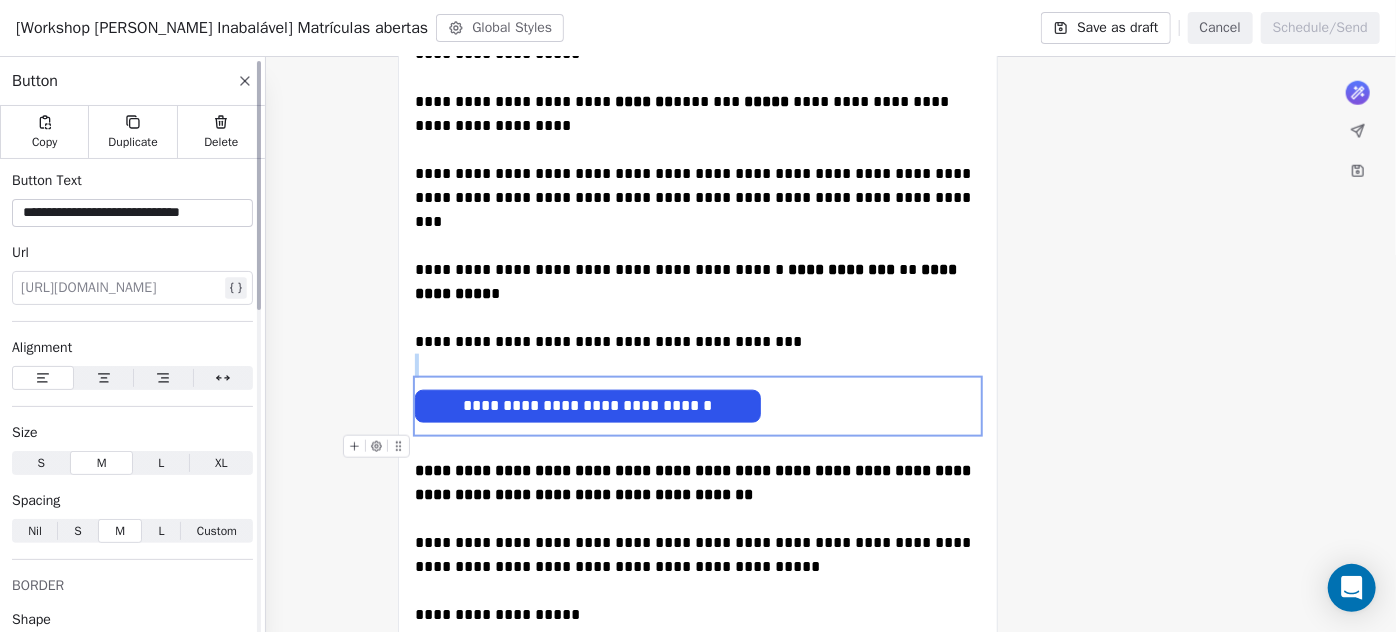 click at bounding box center [104, 378] 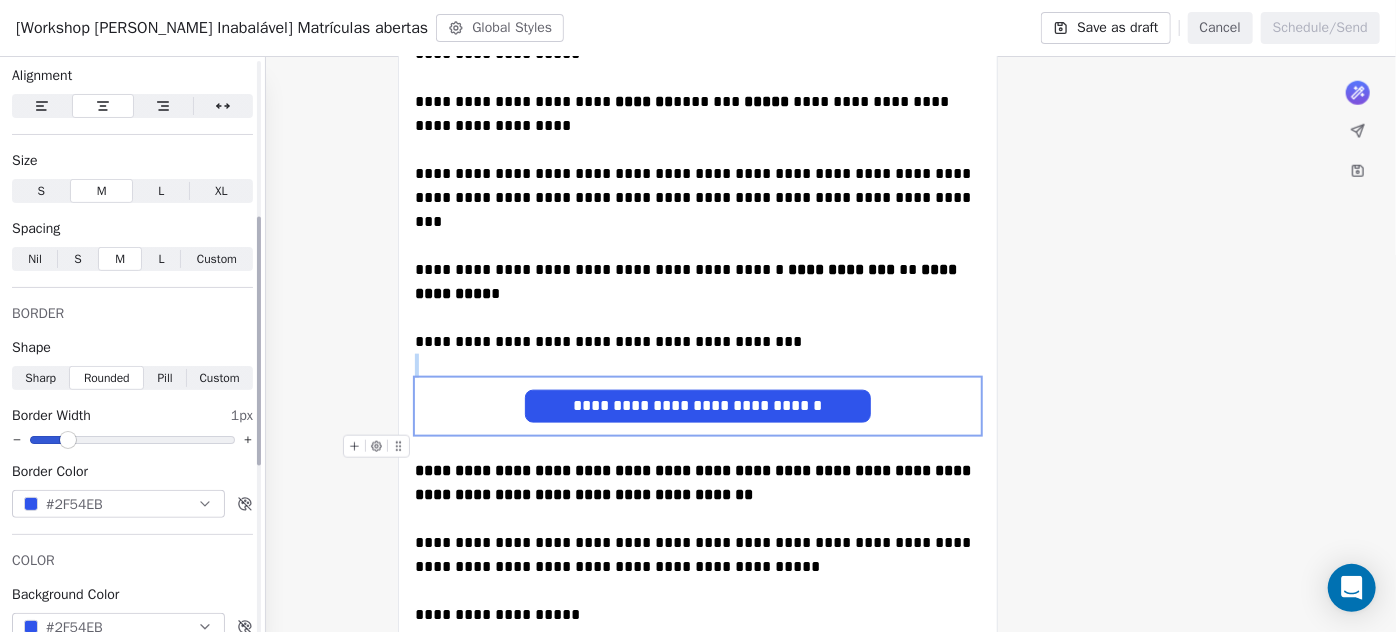 scroll, scrollTop: 363, scrollLeft: 0, axis: vertical 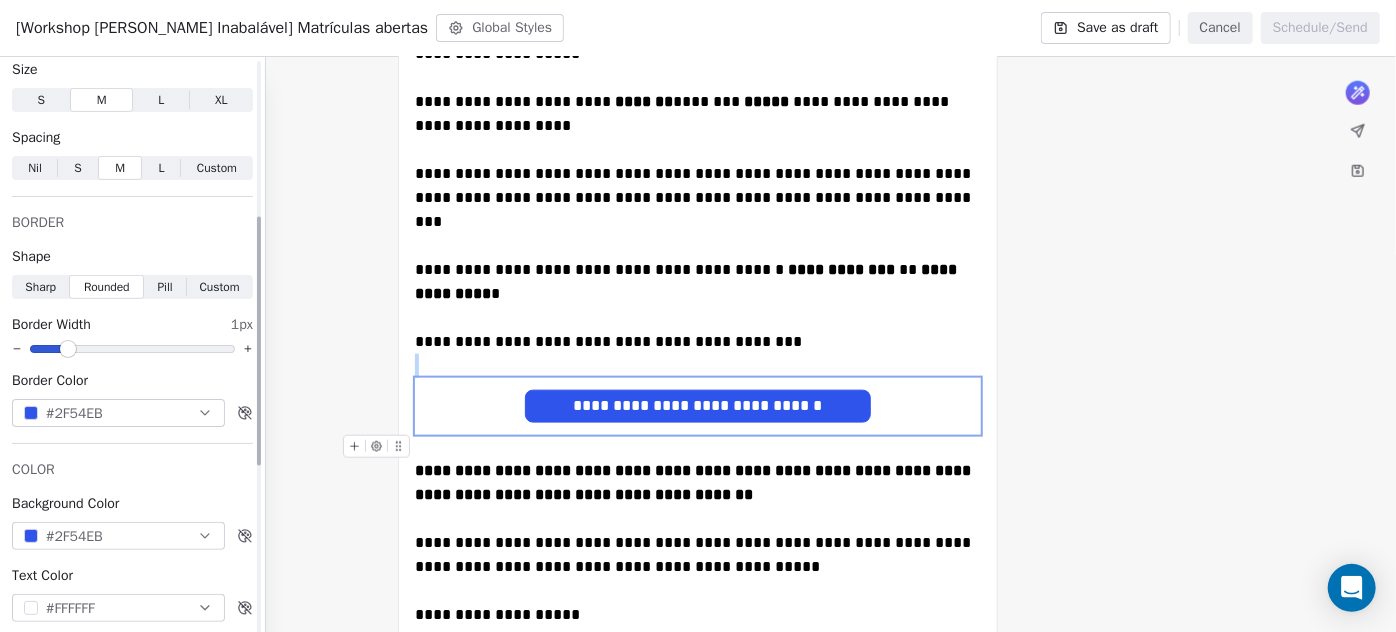 click on "#2F54EB" at bounding box center [74, 413] 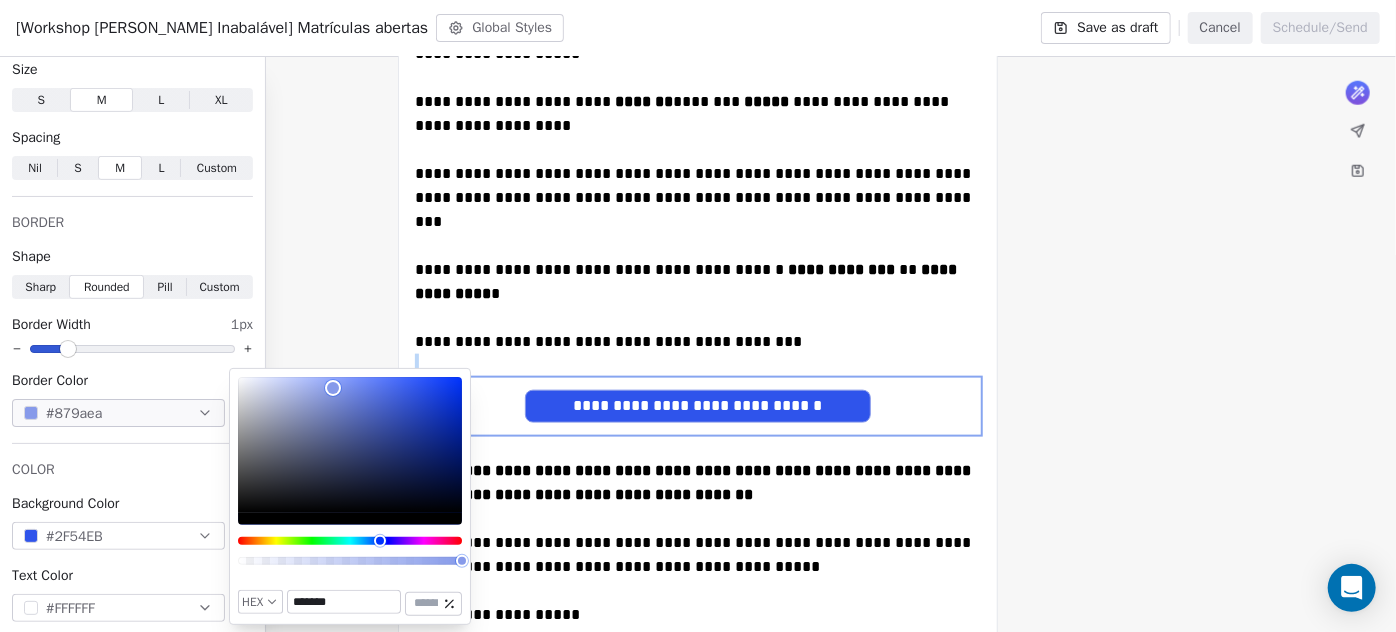 drag, startPoint x: 322, startPoint y: 420, endPoint x: 333, endPoint y: 388, distance: 33.83785 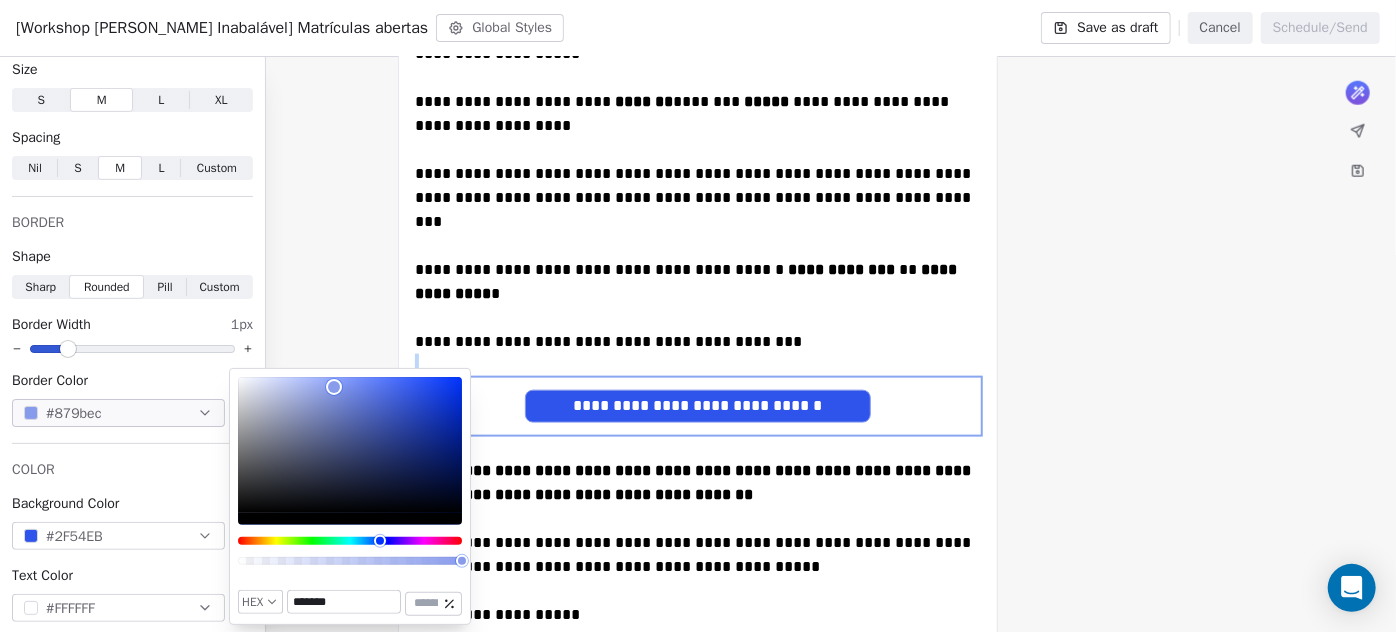 click at bounding box center (334, 387) 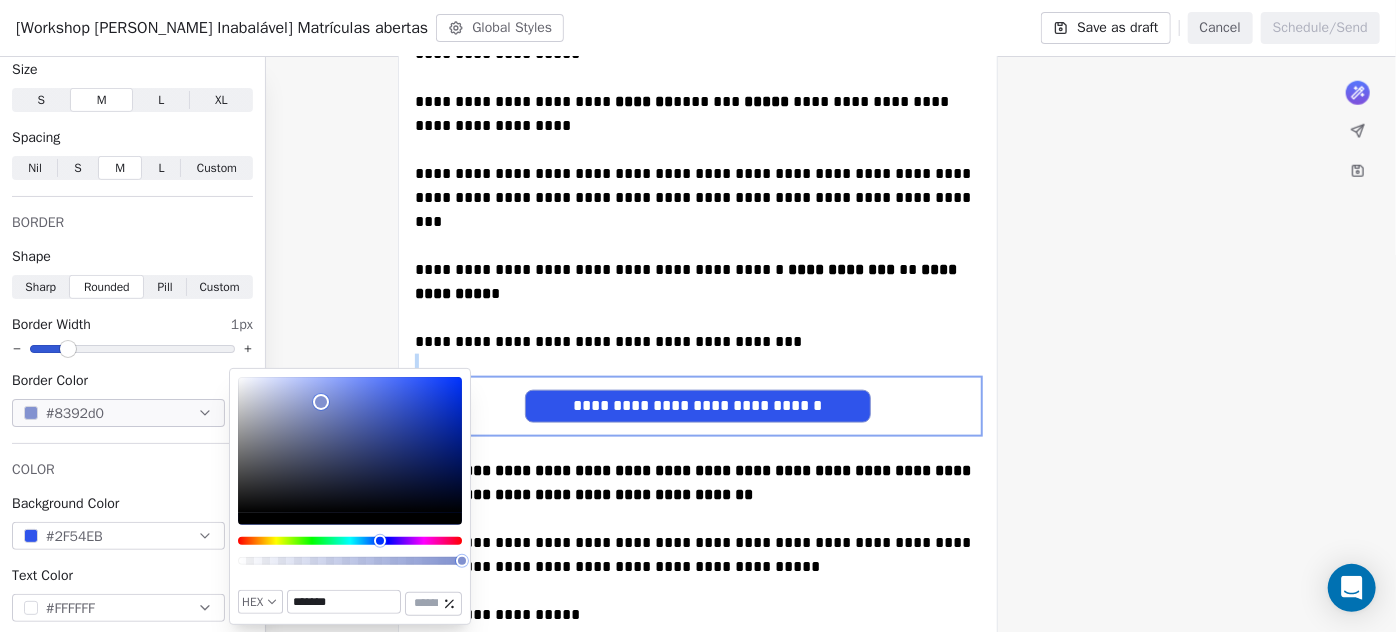 type on "*******" 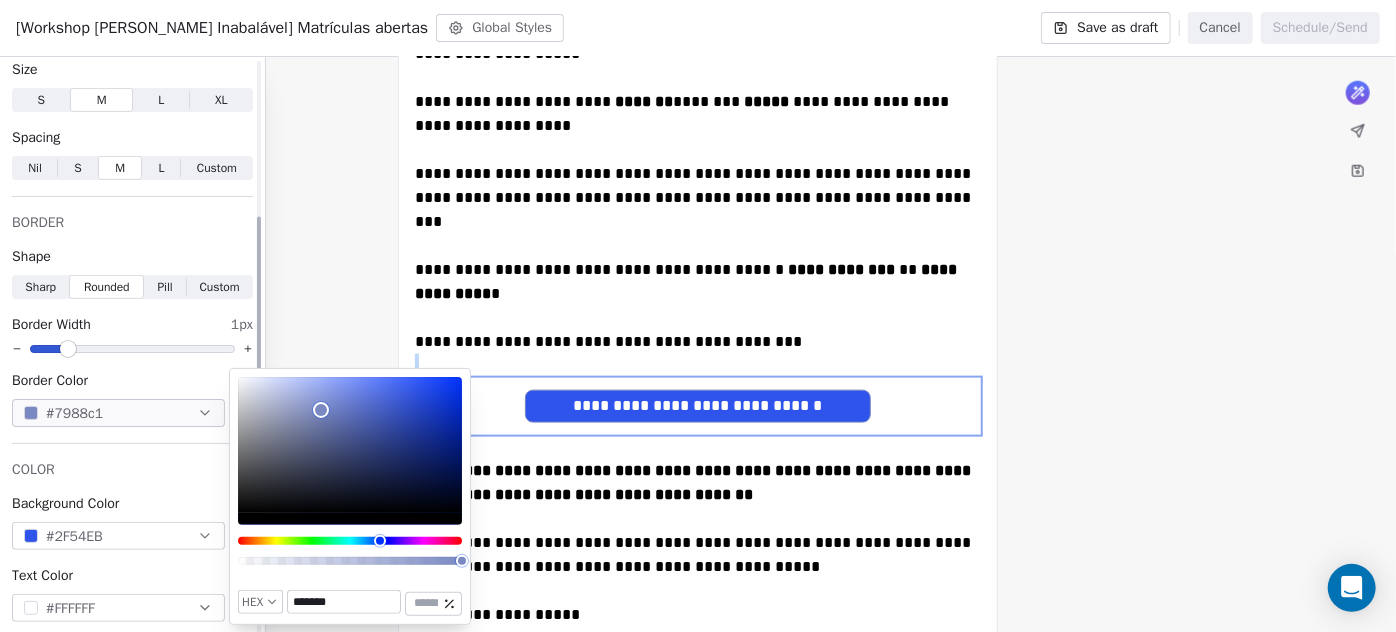 scroll, scrollTop: 454, scrollLeft: 0, axis: vertical 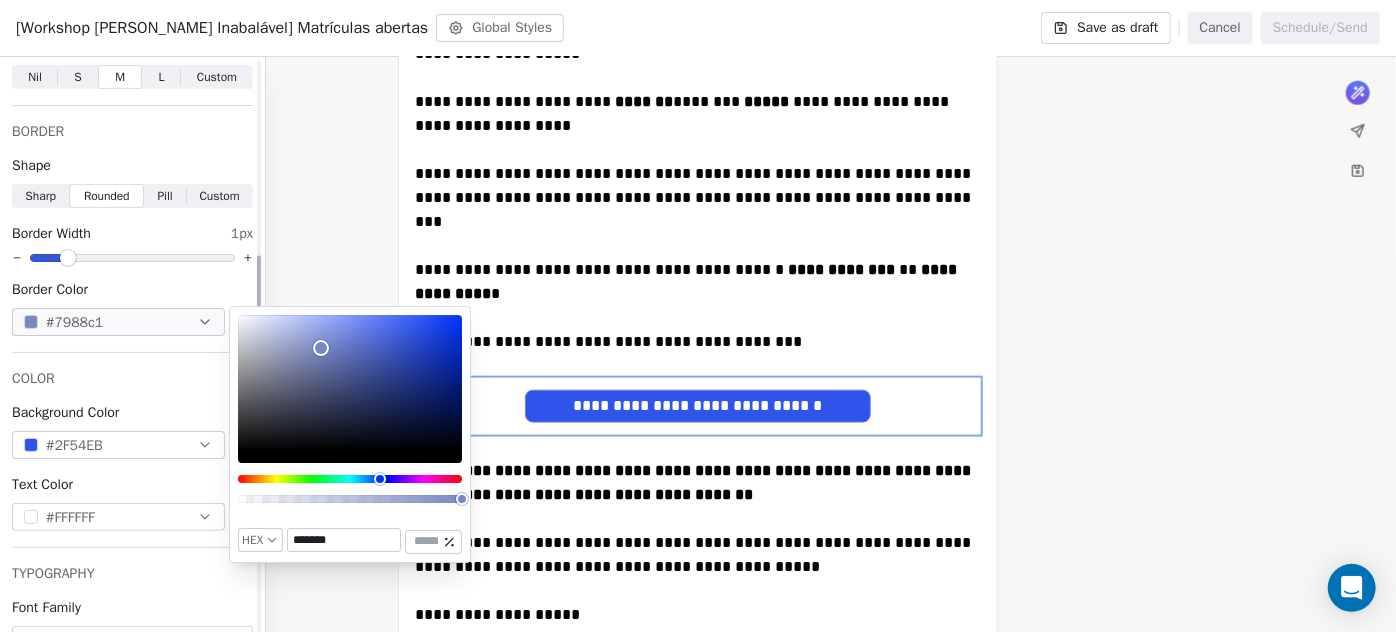 click on "#2F54EB" at bounding box center [118, 445] 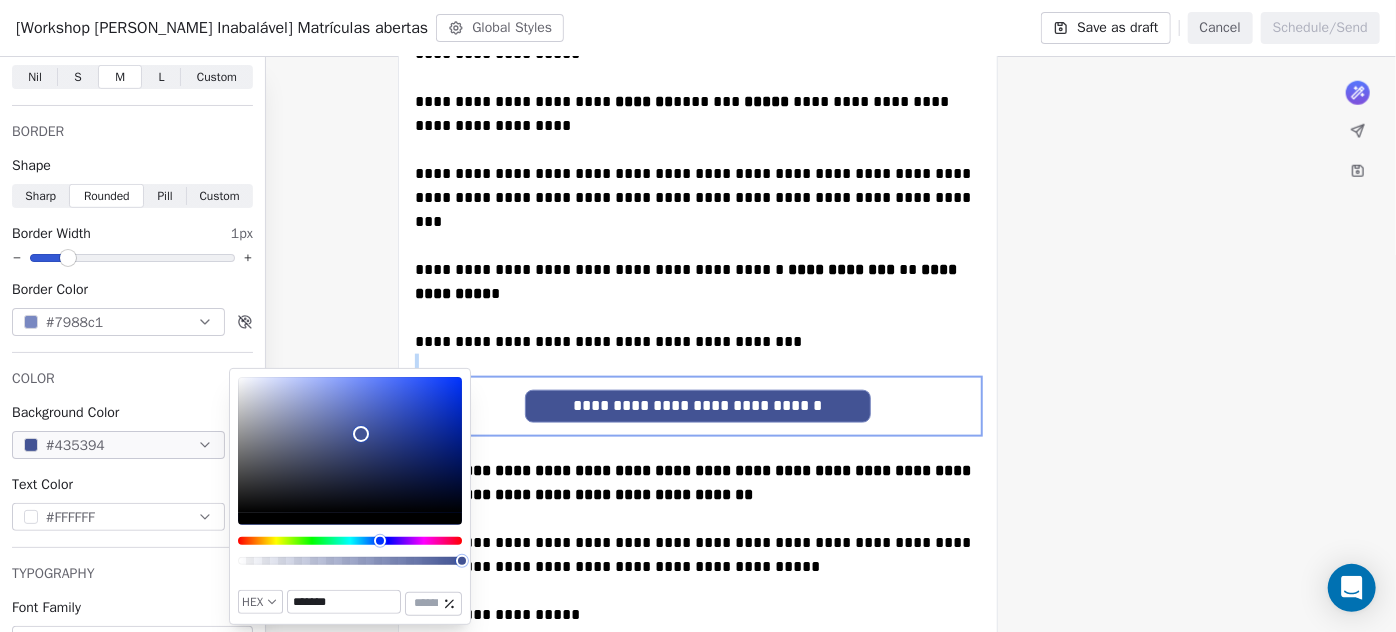type on "*******" 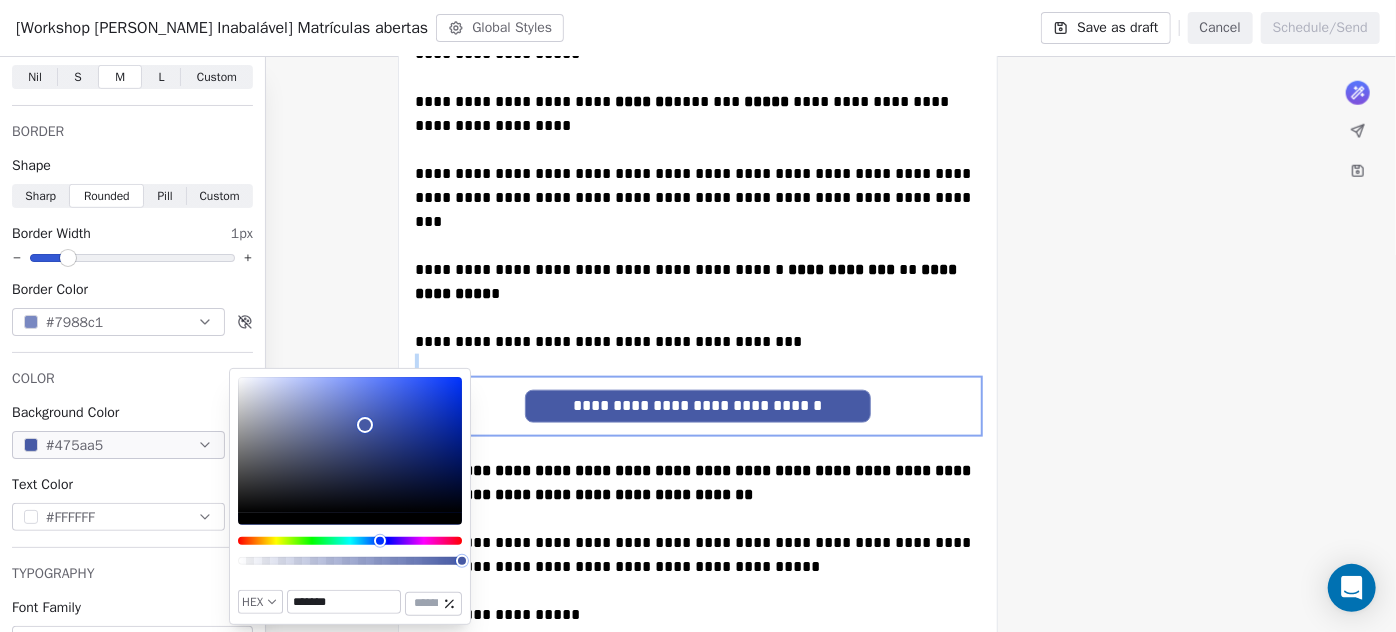drag, startPoint x: 332, startPoint y: 400, endPoint x: 365, endPoint y: 425, distance: 41.400482 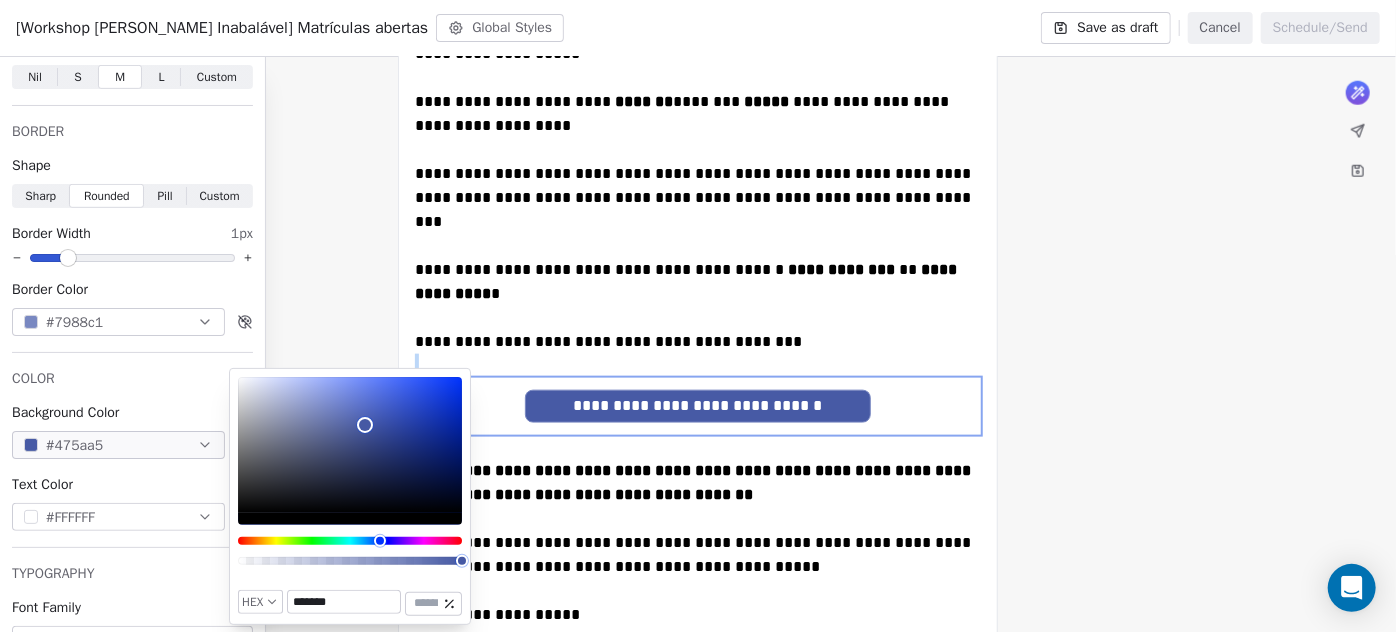 click at bounding box center (350, 445) 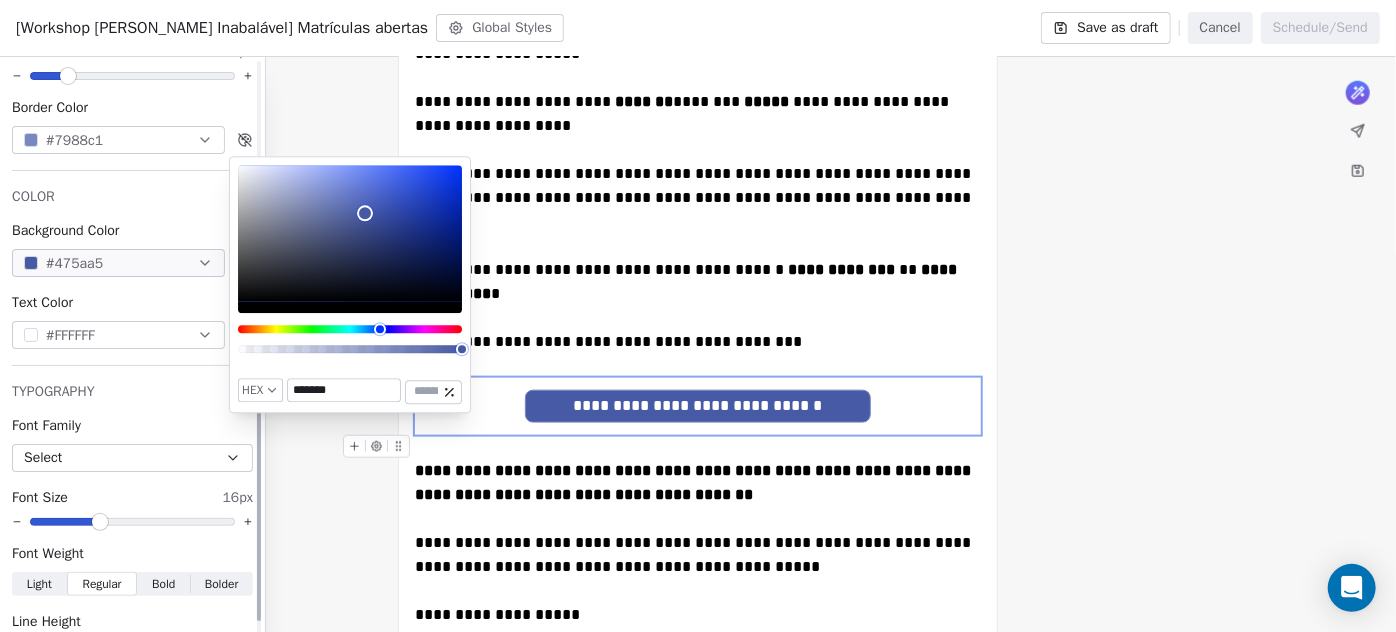 scroll, scrollTop: 760, scrollLeft: 0, axis: vertical 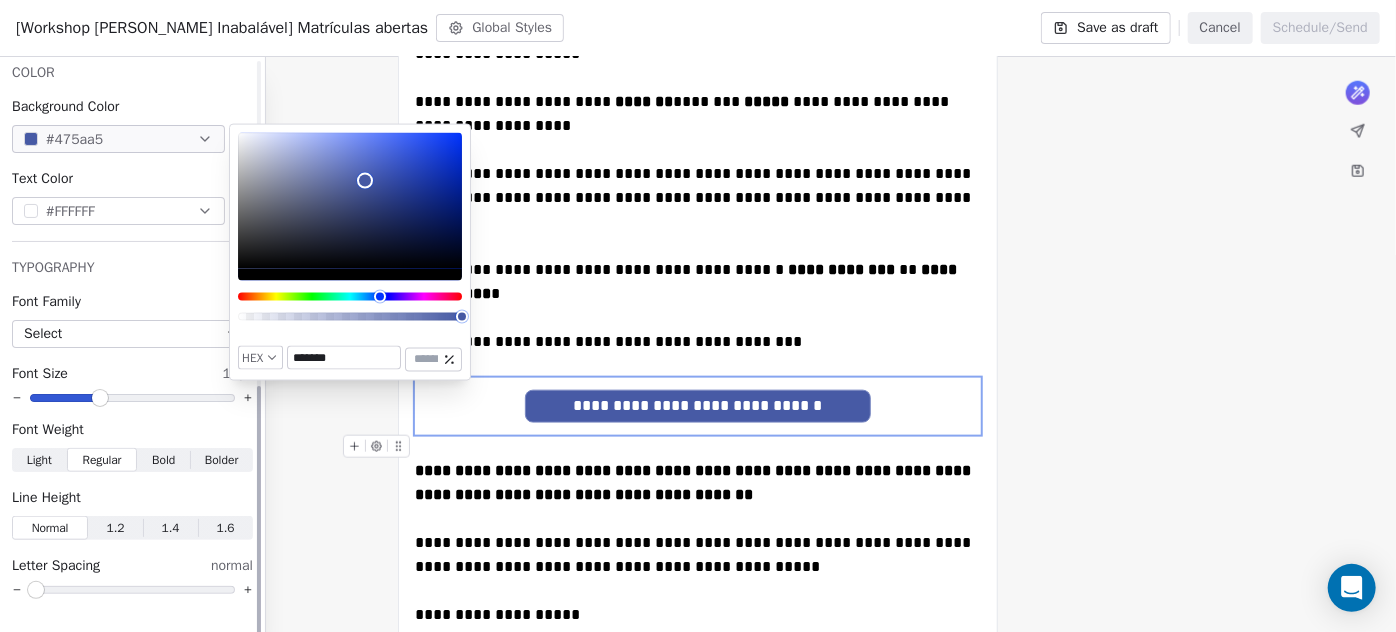 click on "Bold" at bounding box center [163, 460] 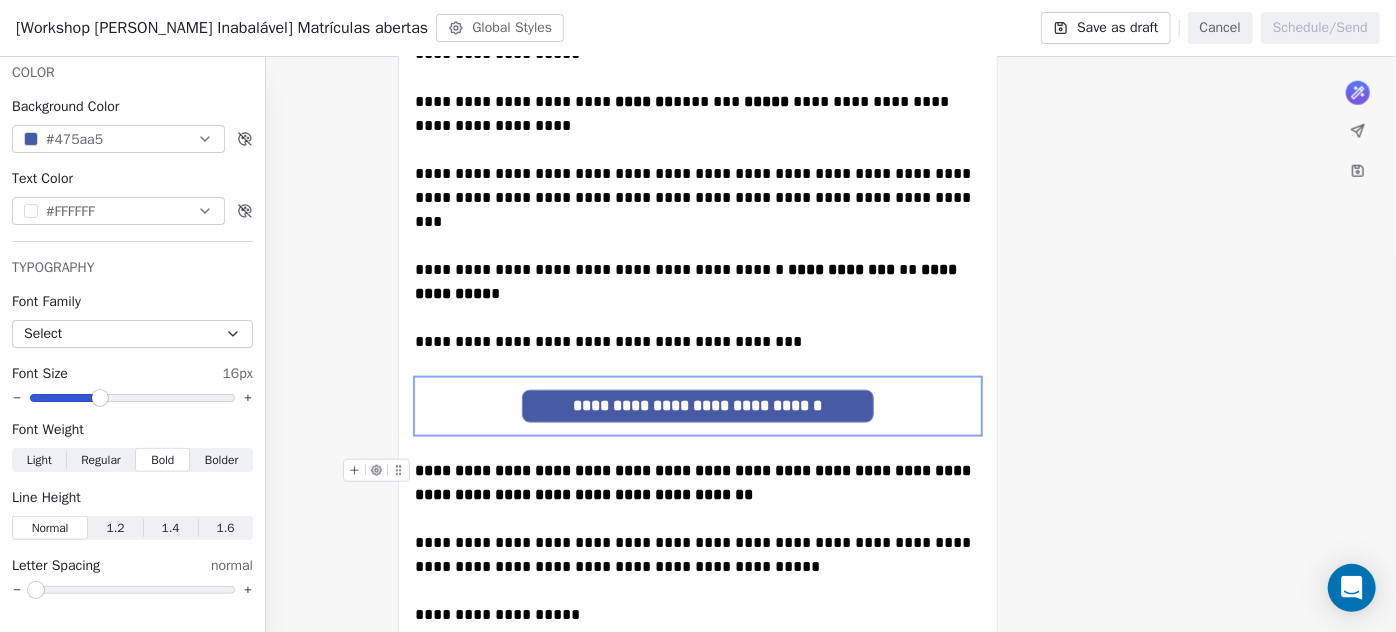 click on "**********" at bounding box center (695, 482) 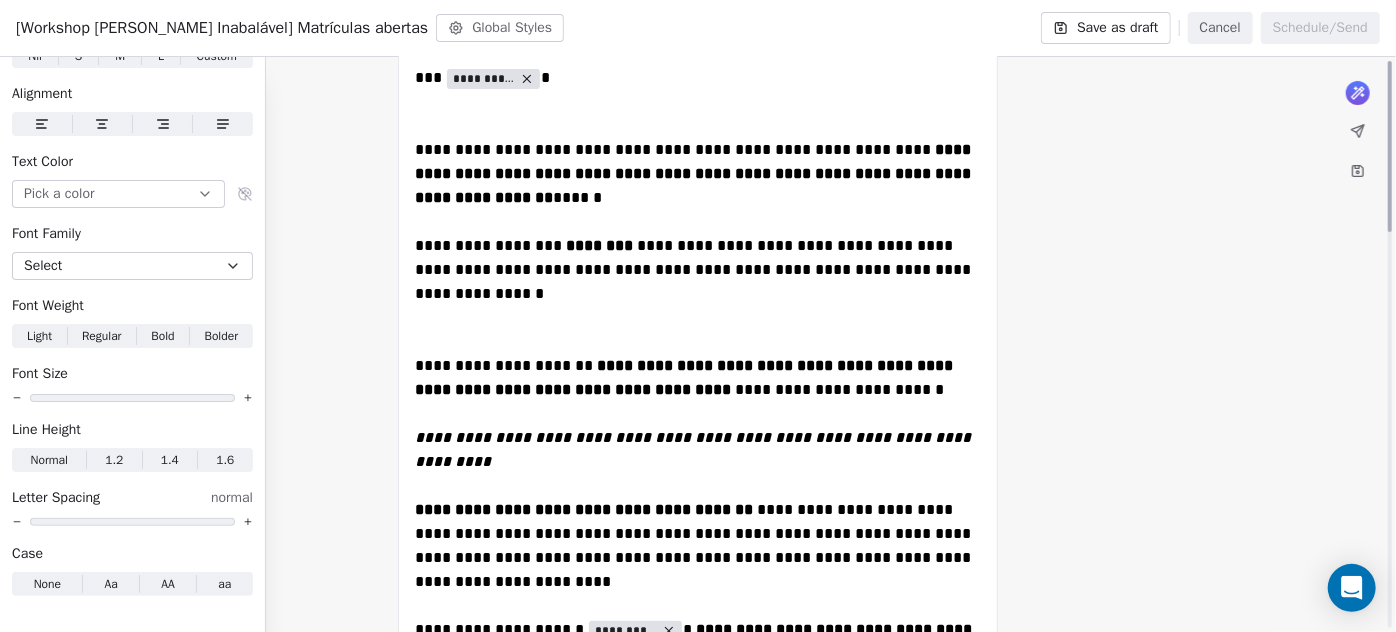 scroll, scrollTop: 0, scrollLeft: 0, axis: both 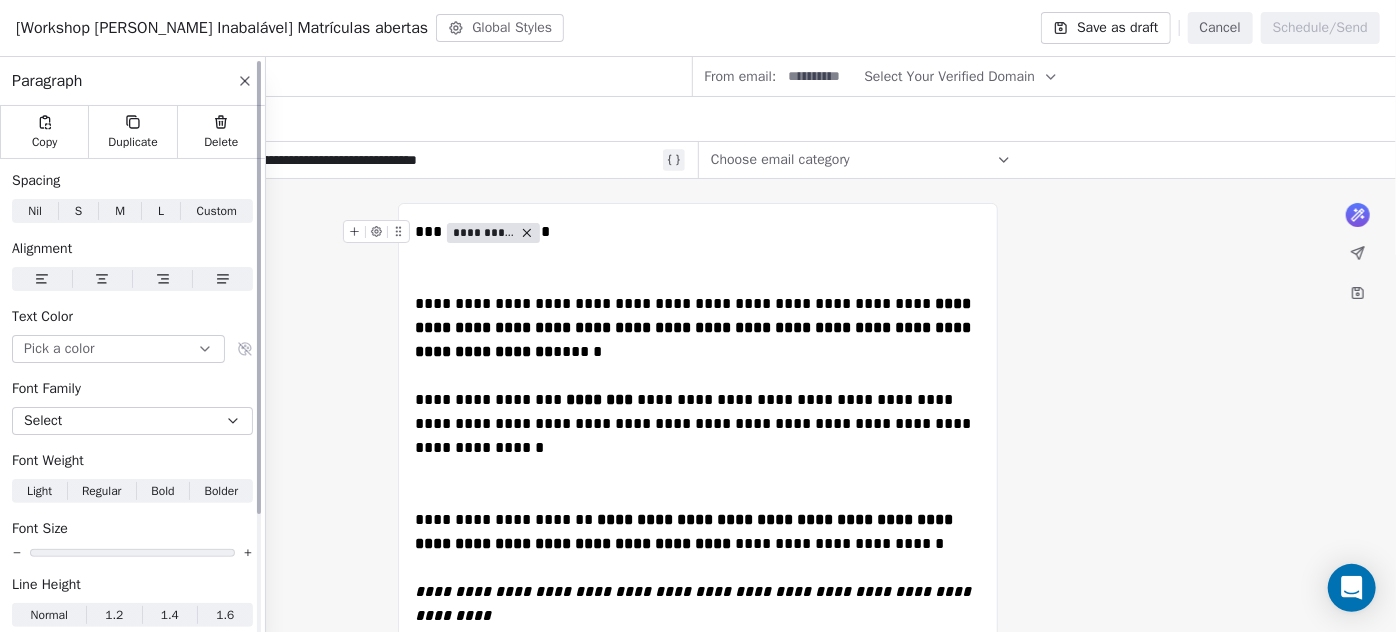 click at bounding box center [245, 81] 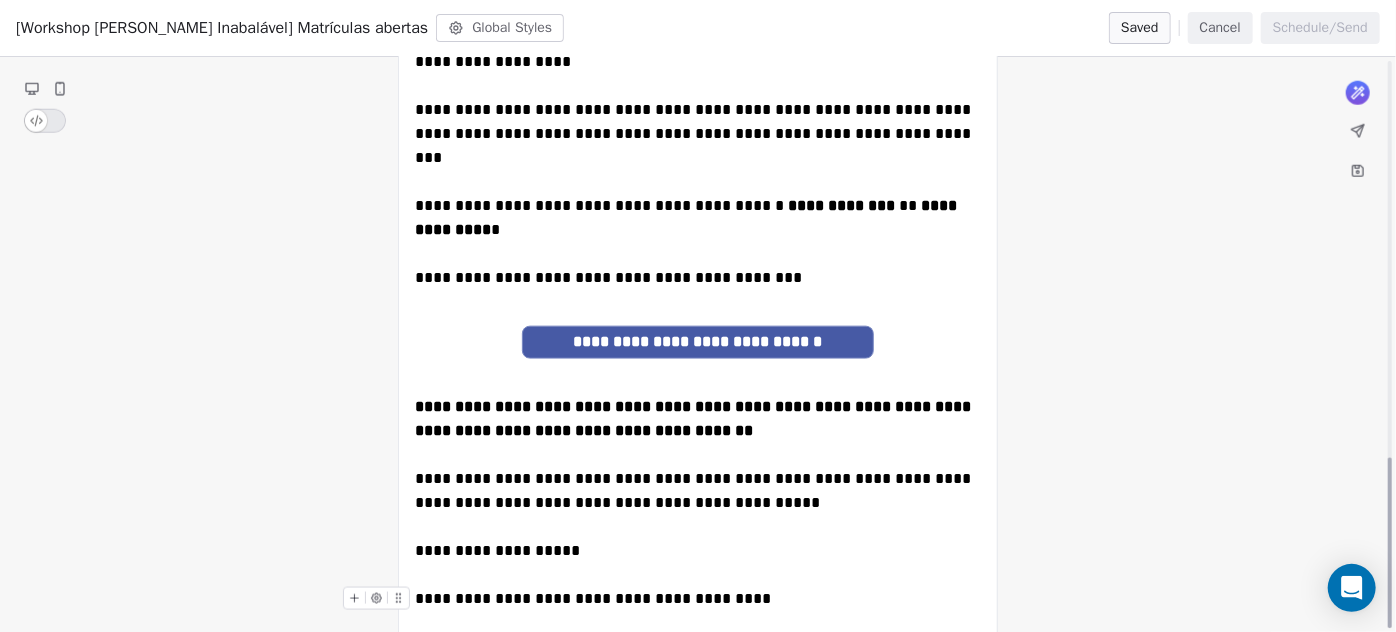 scroll, scrollTop: 1336, scrollLeft: 0, axis: vertical 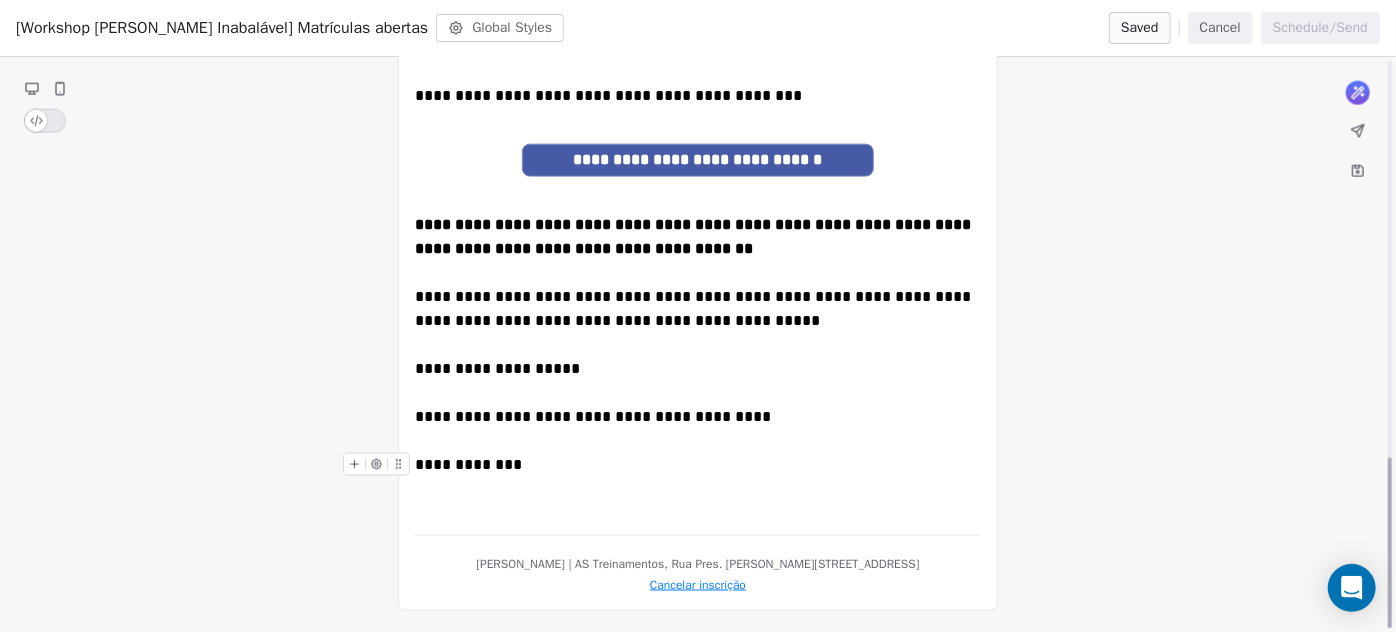 click on "**********" at bounding box center [698, 465] 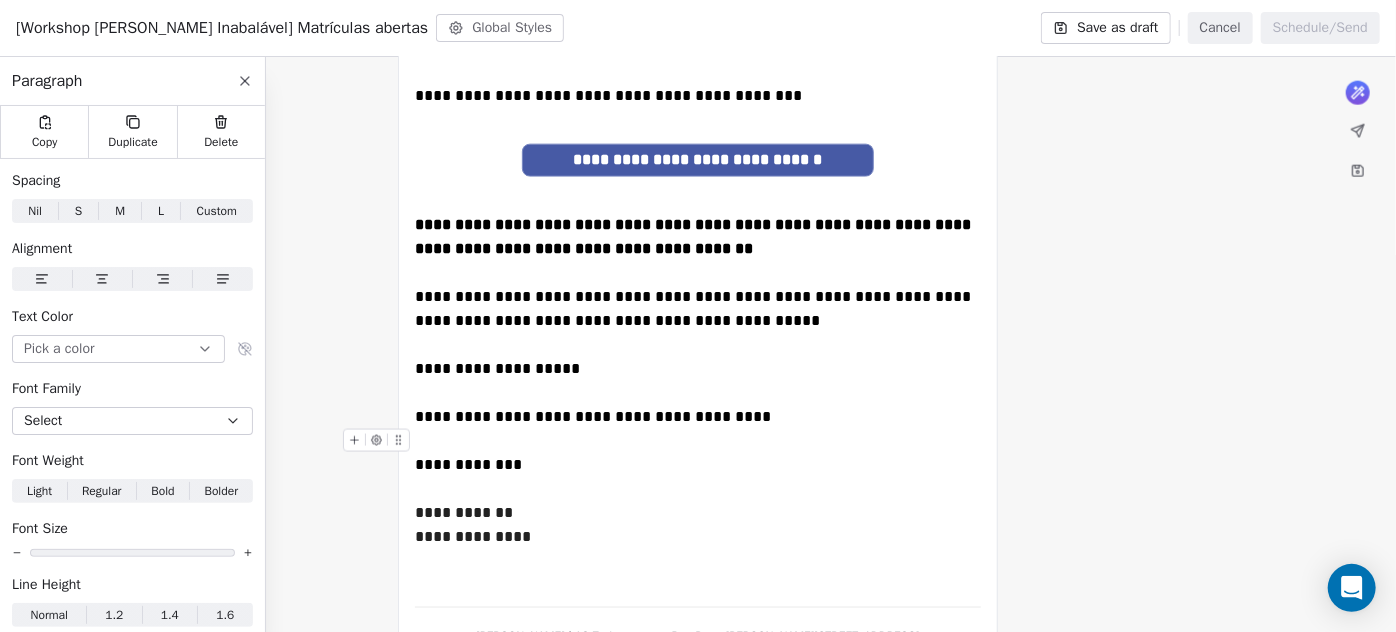 scroll, scrollTop: 973, scrollLeft: 0, axis: vertical 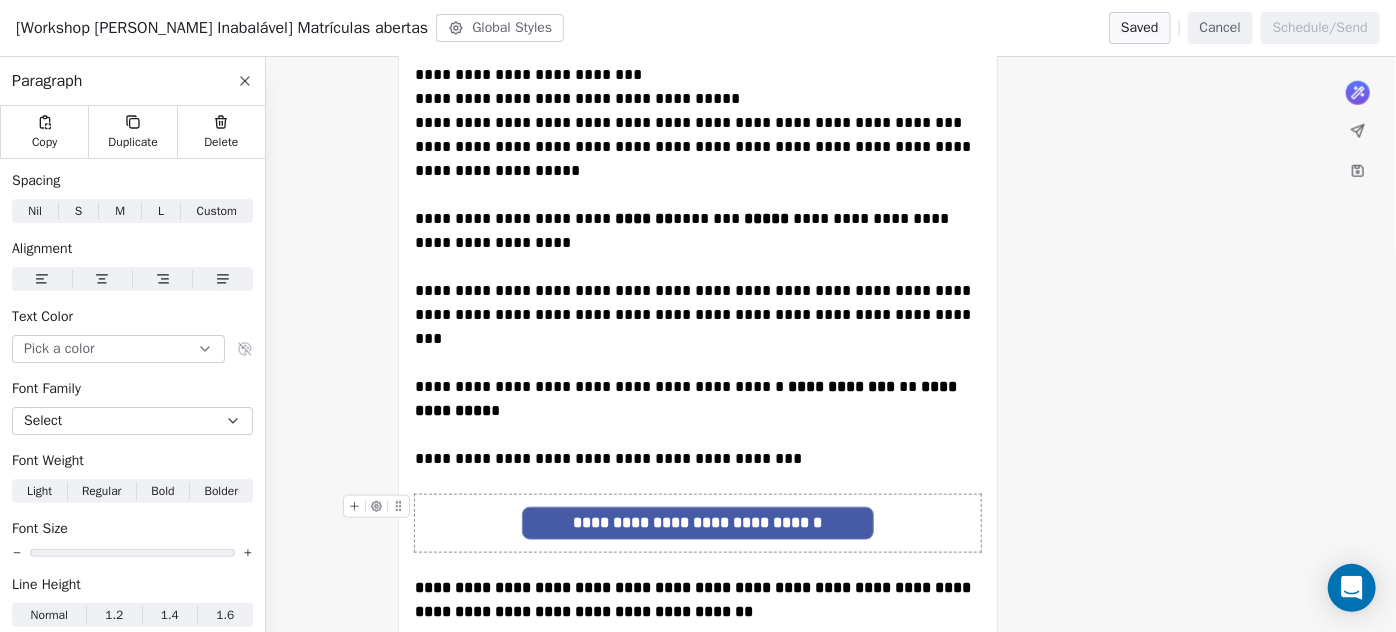 click on "**********" at bounding box center (698, 523) 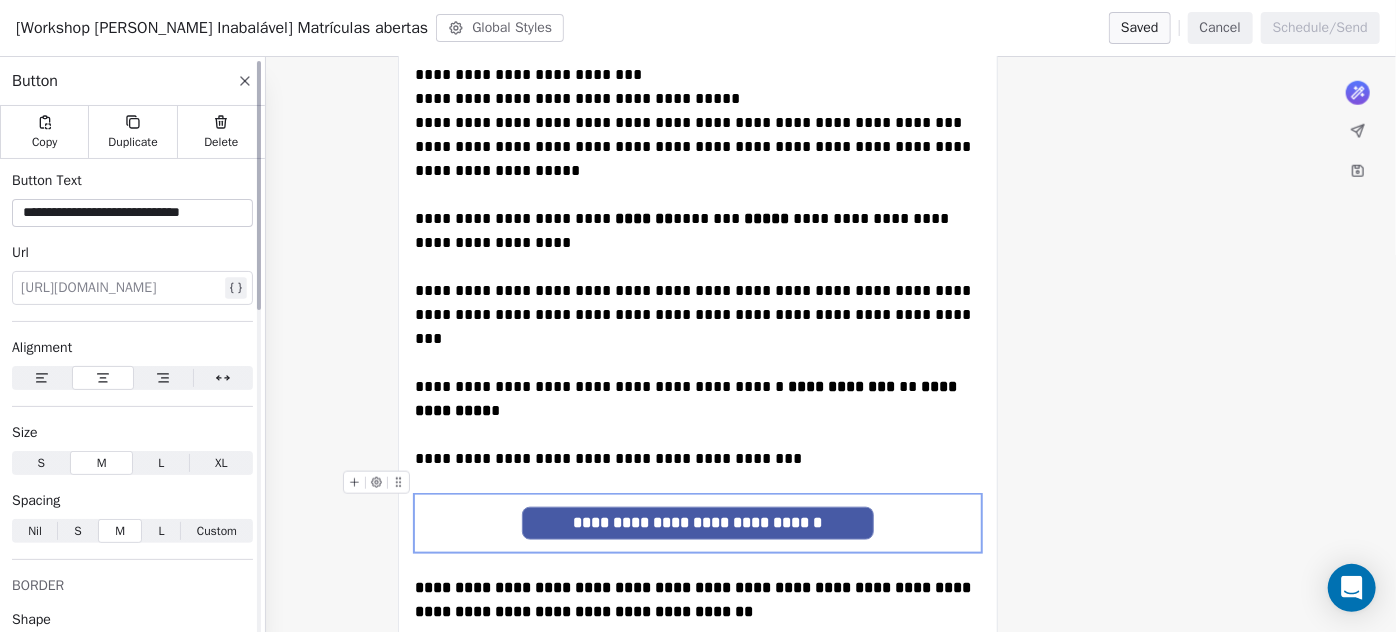 click at bounding box center [120, 288] 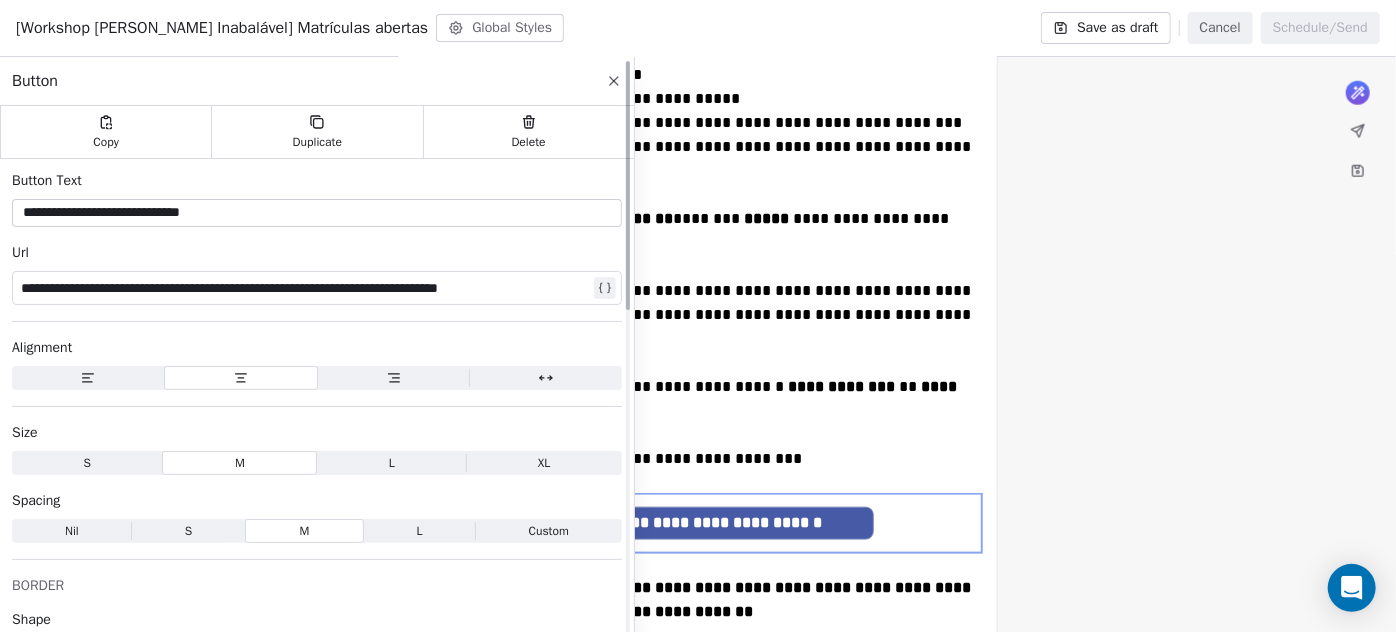 click on "**********" at bounding box center (305, 288) 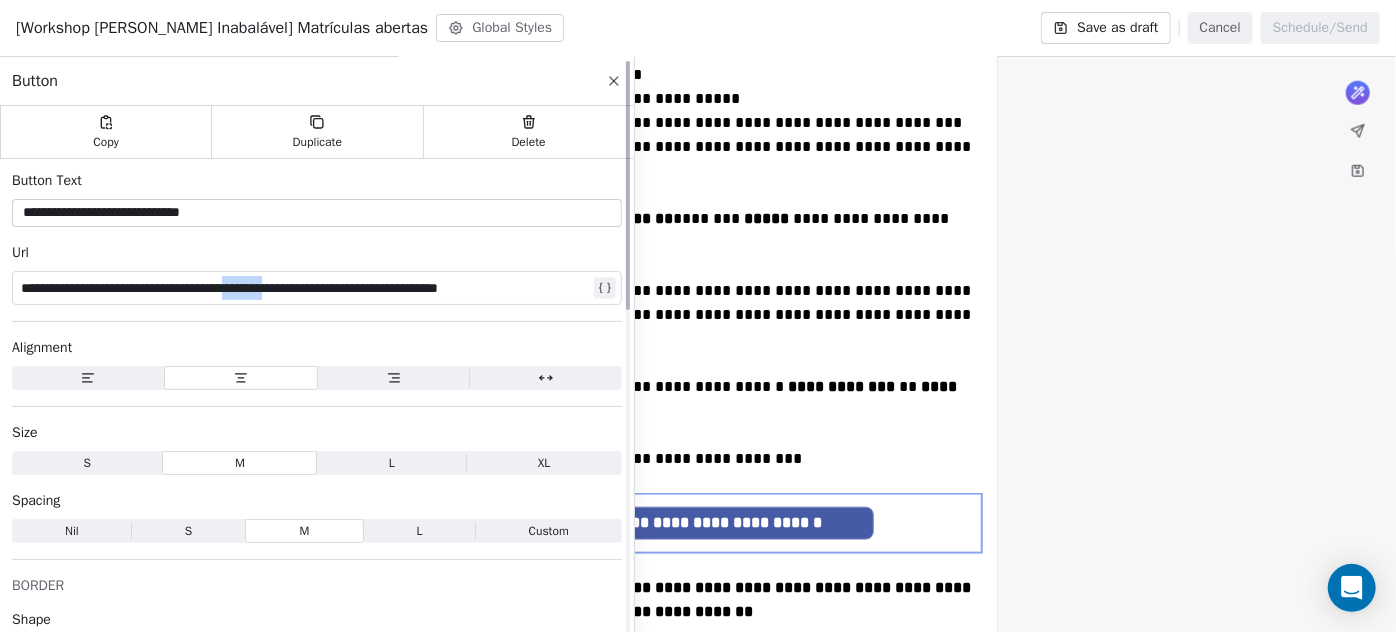 click on "**********" at bounding box center [305, 288] 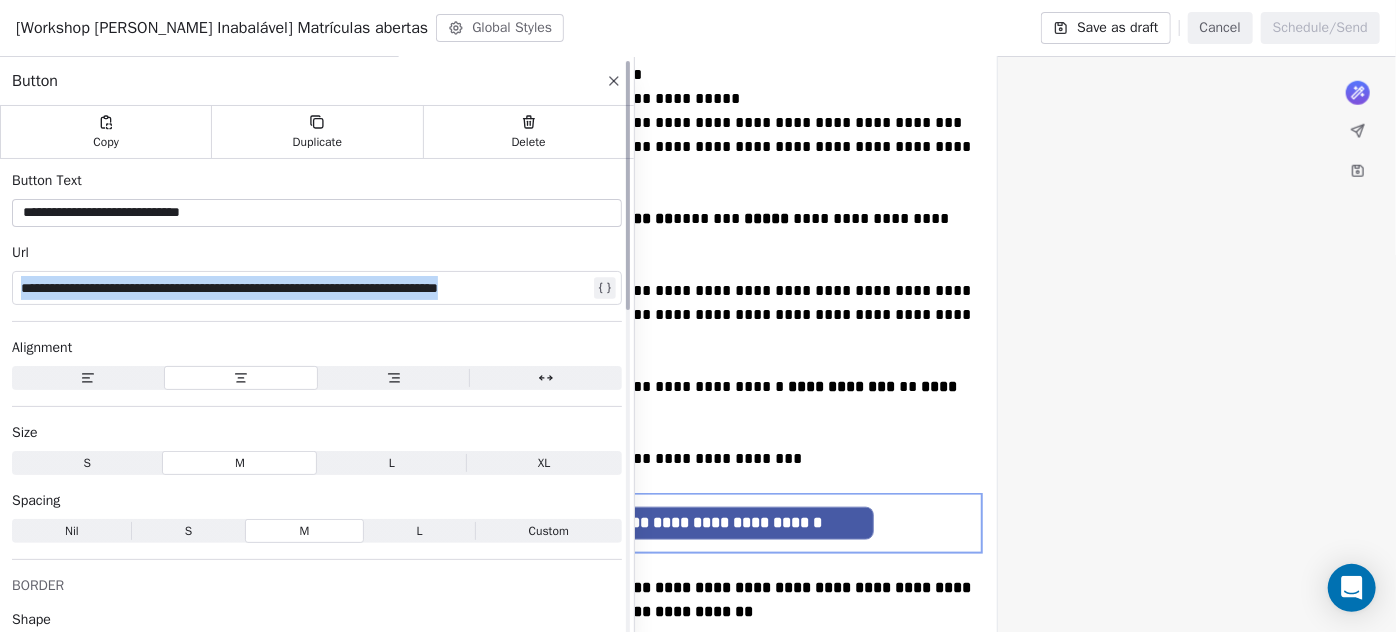 click on "**********" at bounding box center [305, 288] 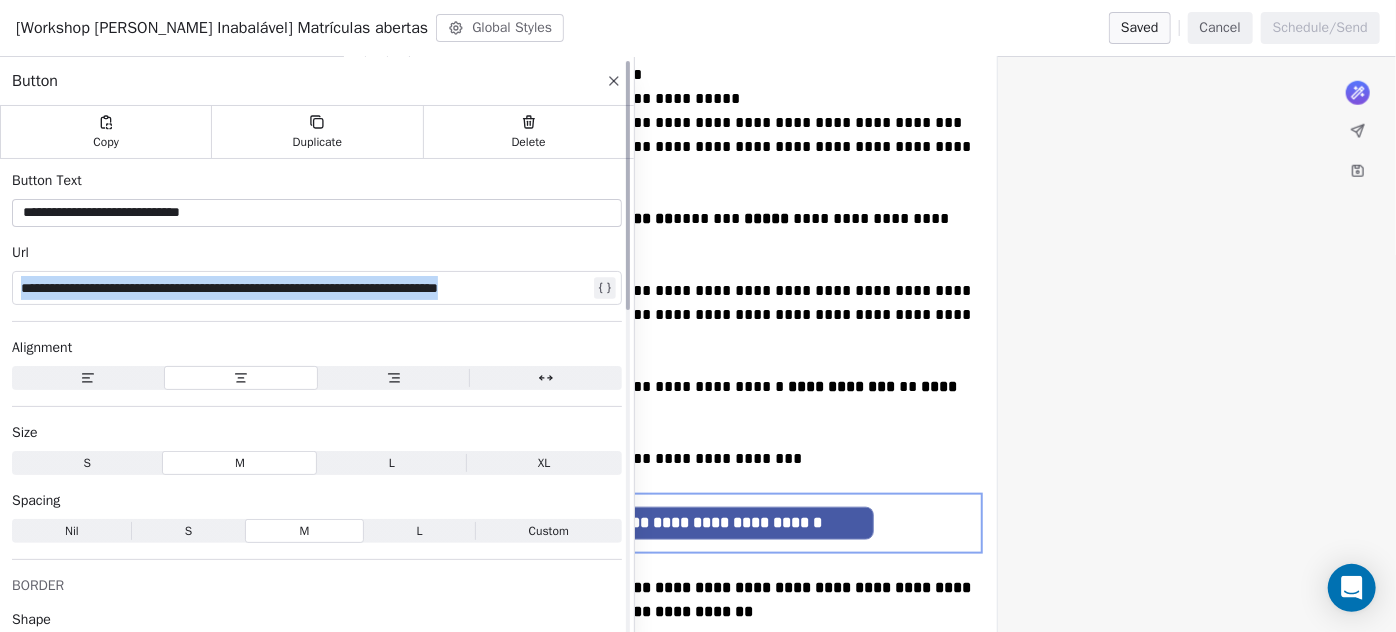 click 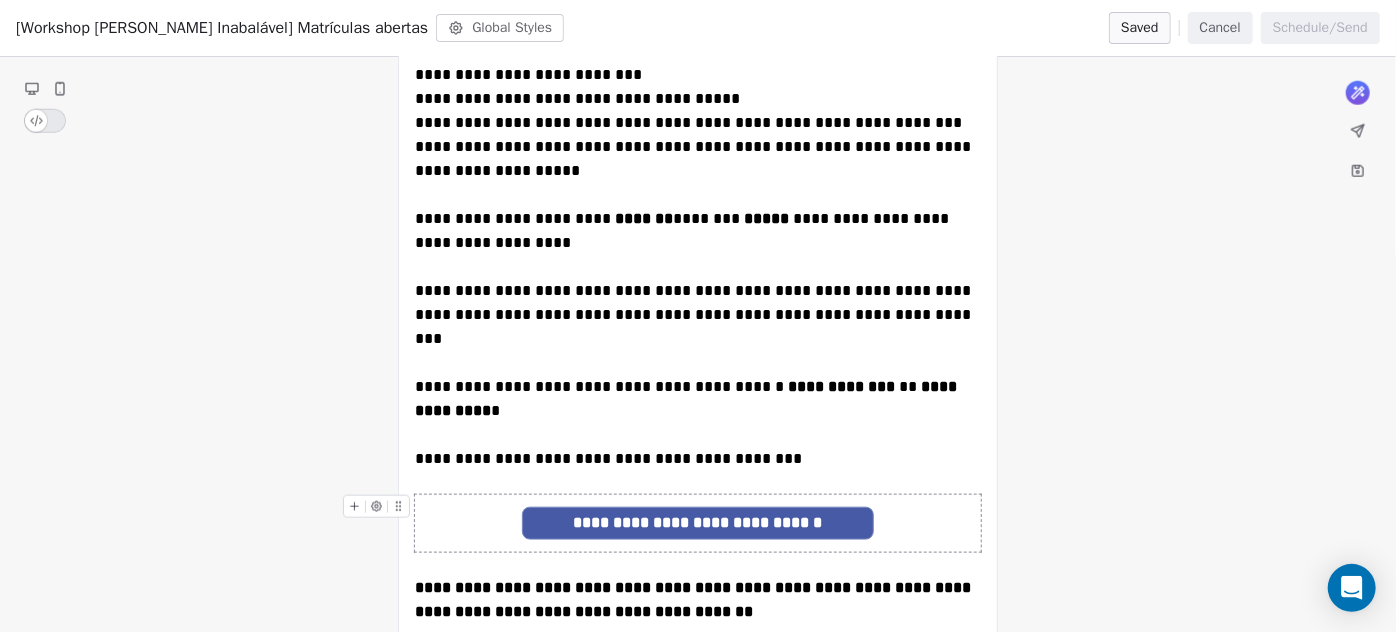 click on "**********" at bounding box center (698, 523) 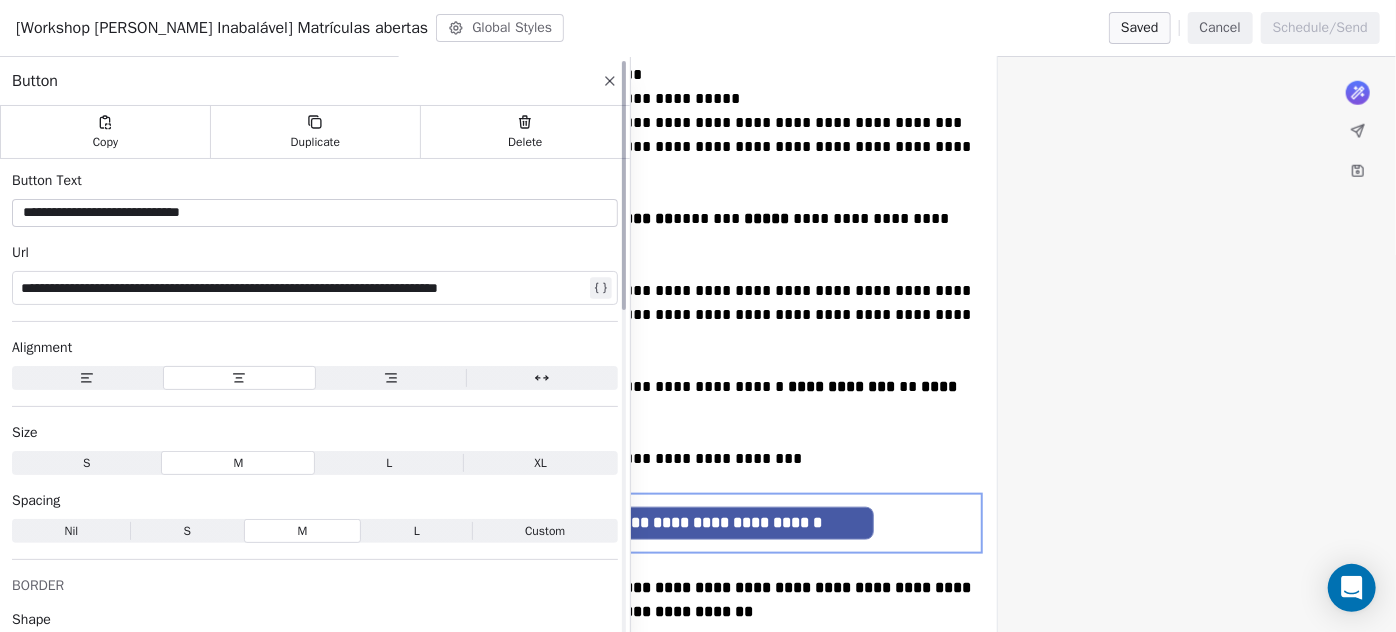 click 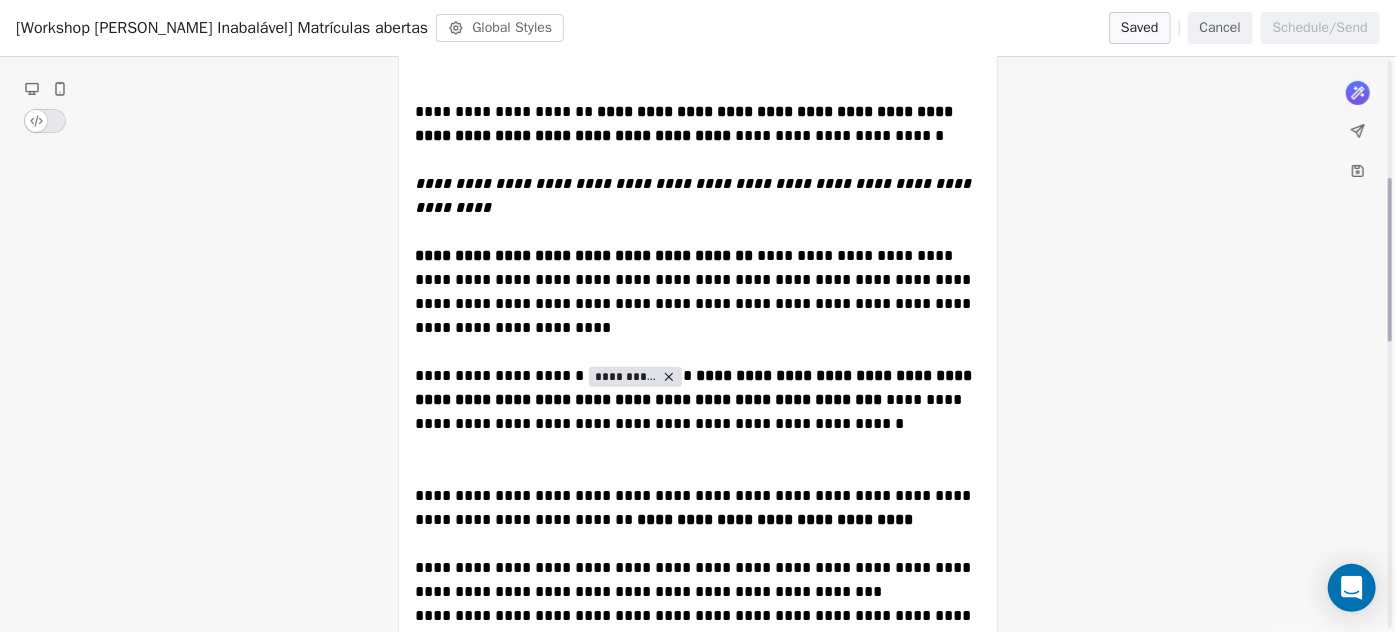 scroll, scrollTop: 0, scrollLeft: 0, axis: both 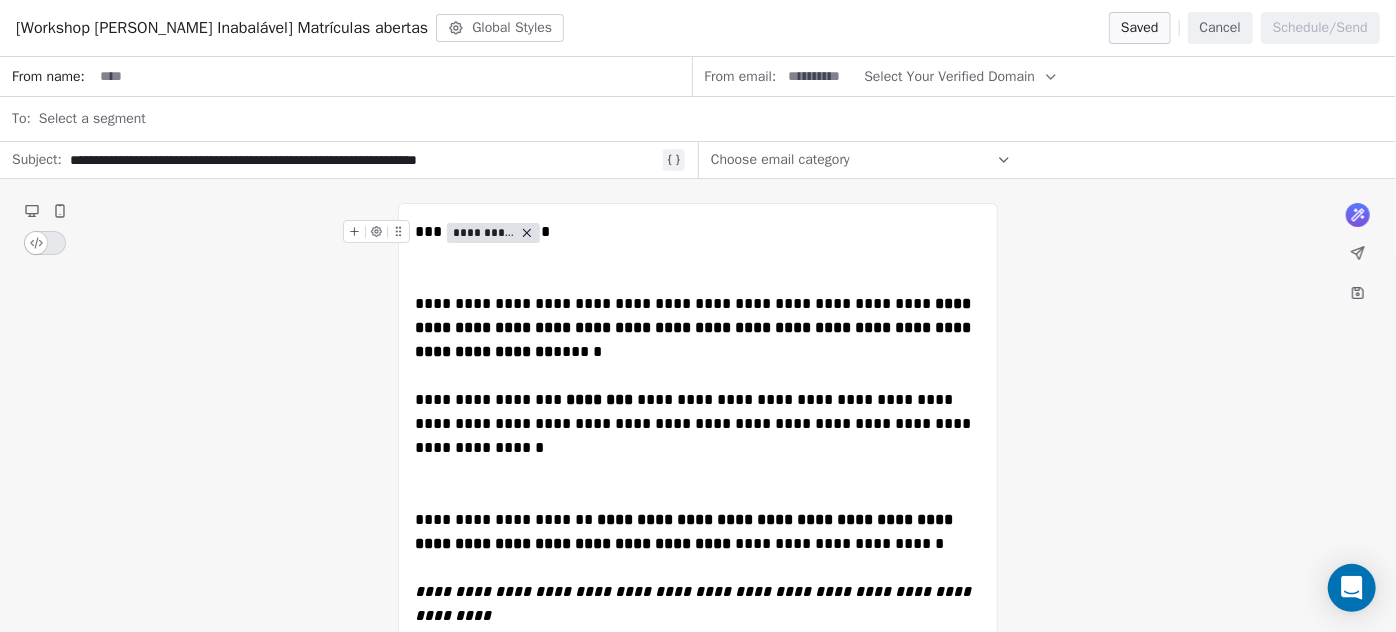 click at bounding box center [392, 76] 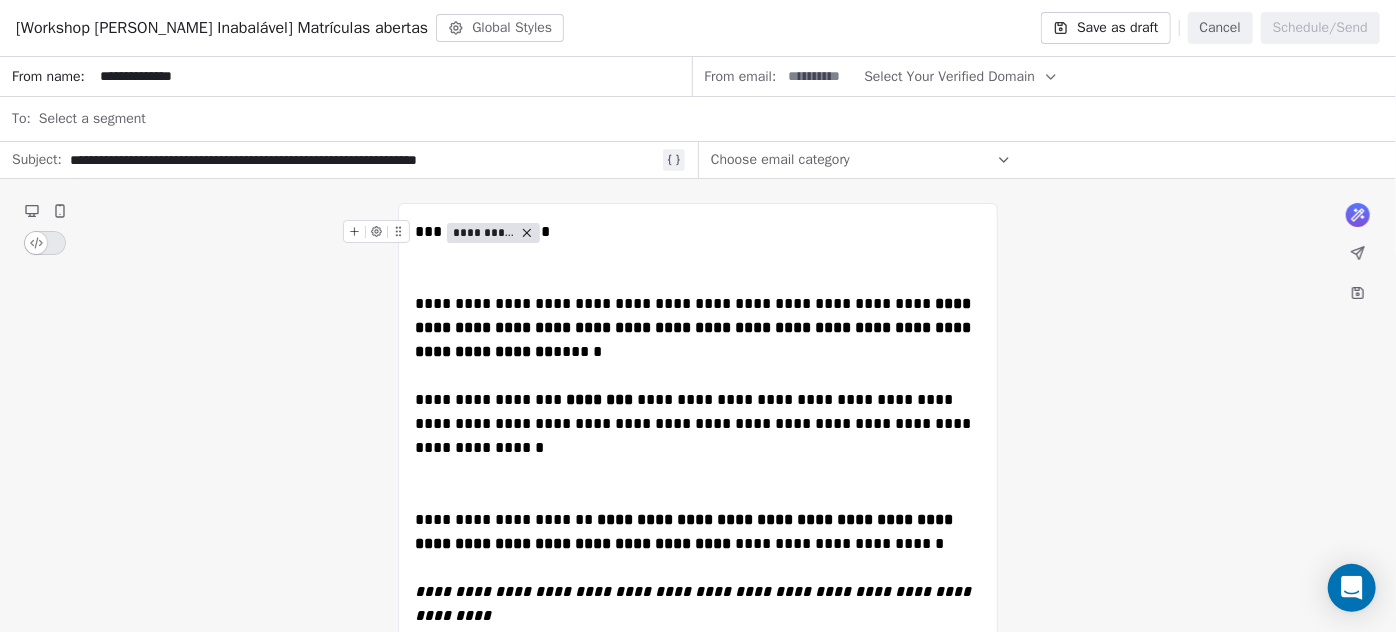 type on "**********" 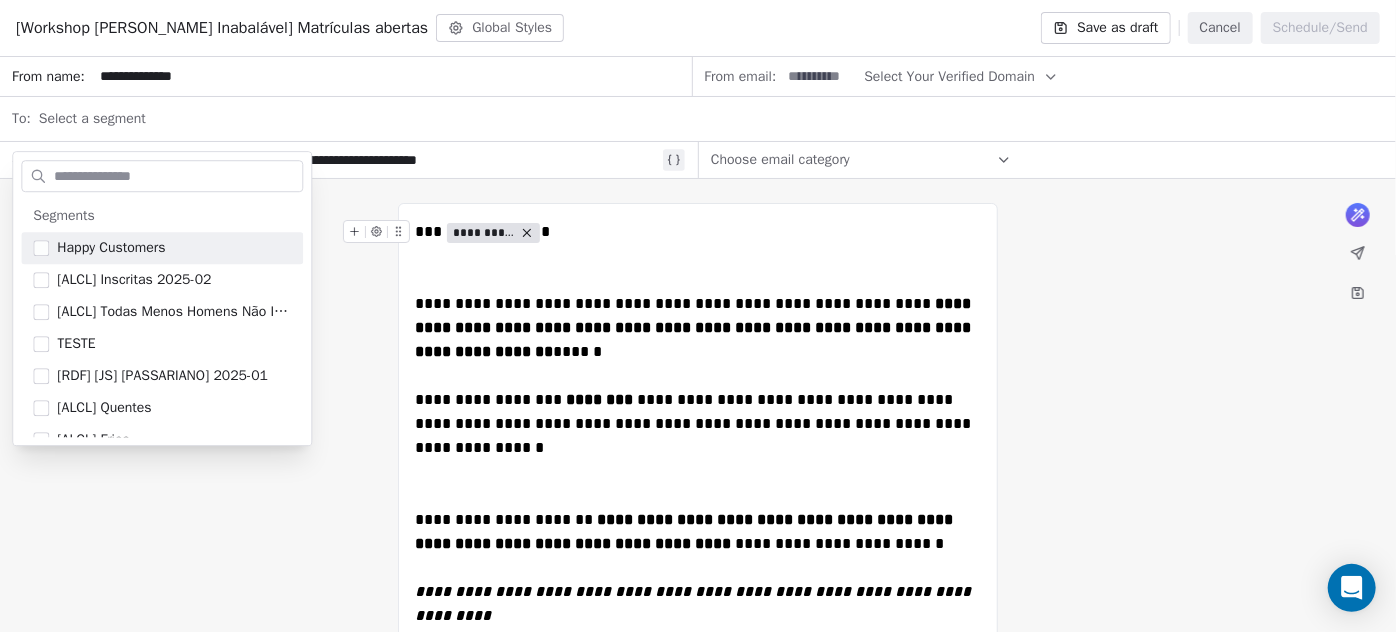click on "Select a segment" at bounding box center [92, 119] 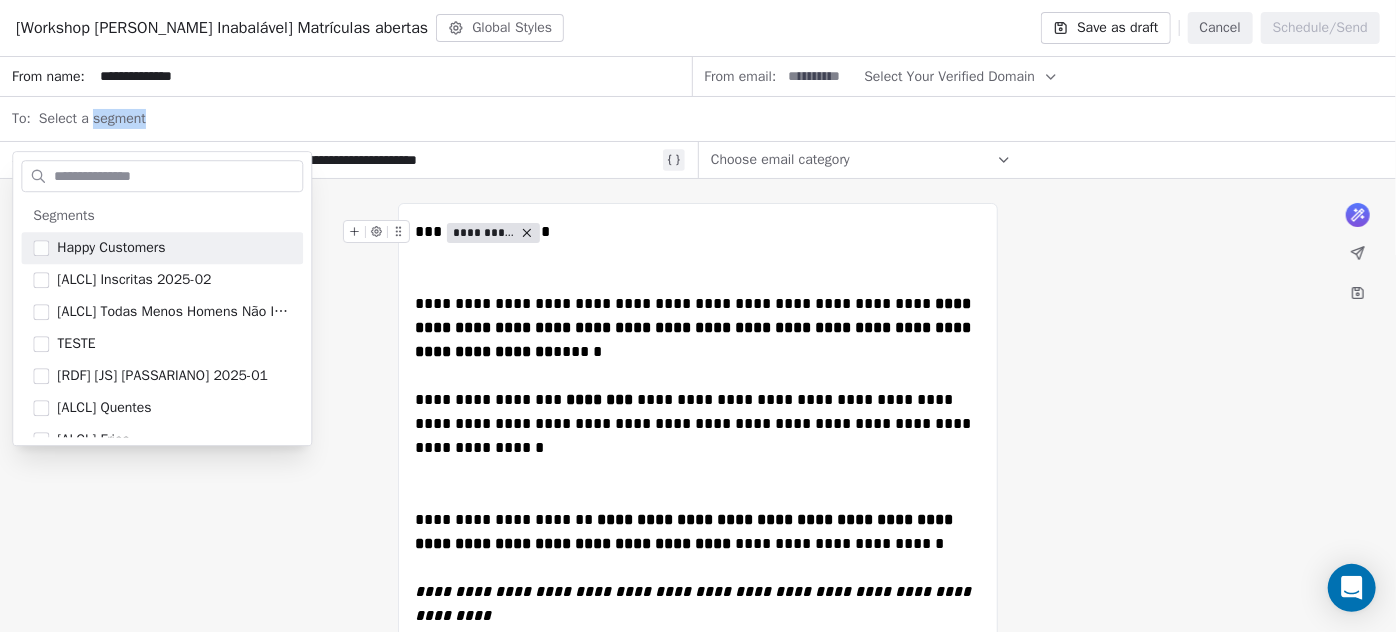 click on "Select a segment" at bounding box center [92, 119] 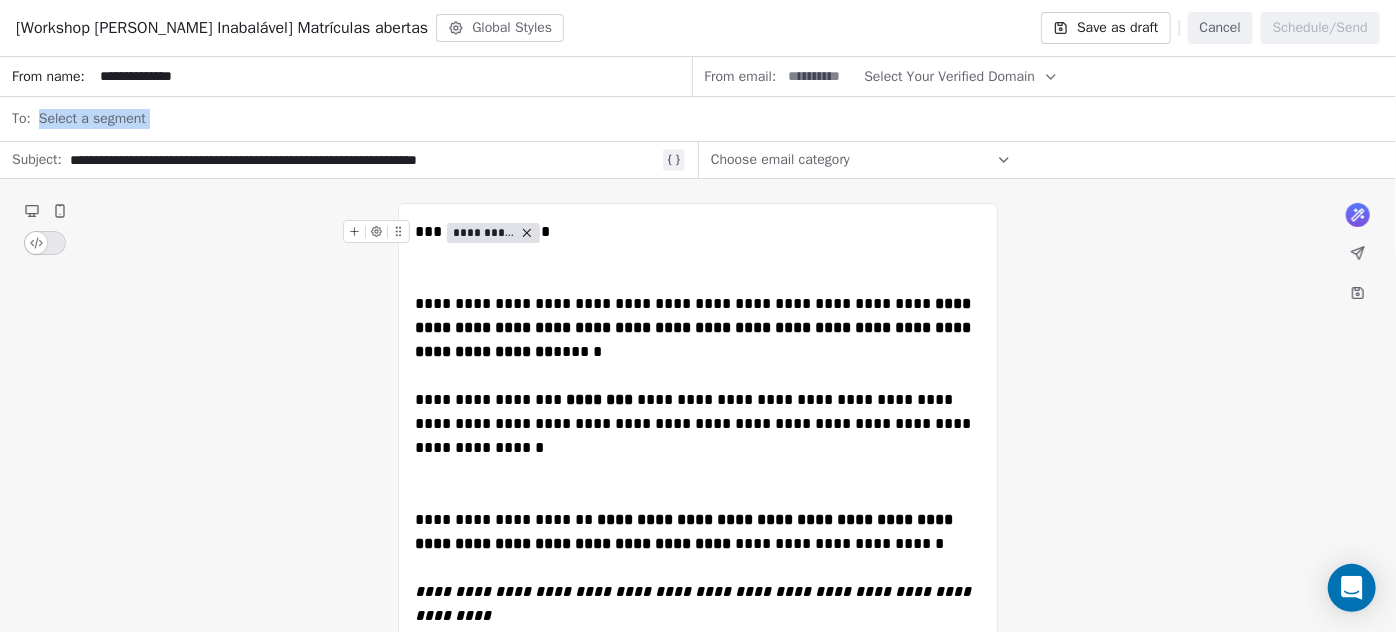 click on "Select a segment" at bounding box center [92, 119] 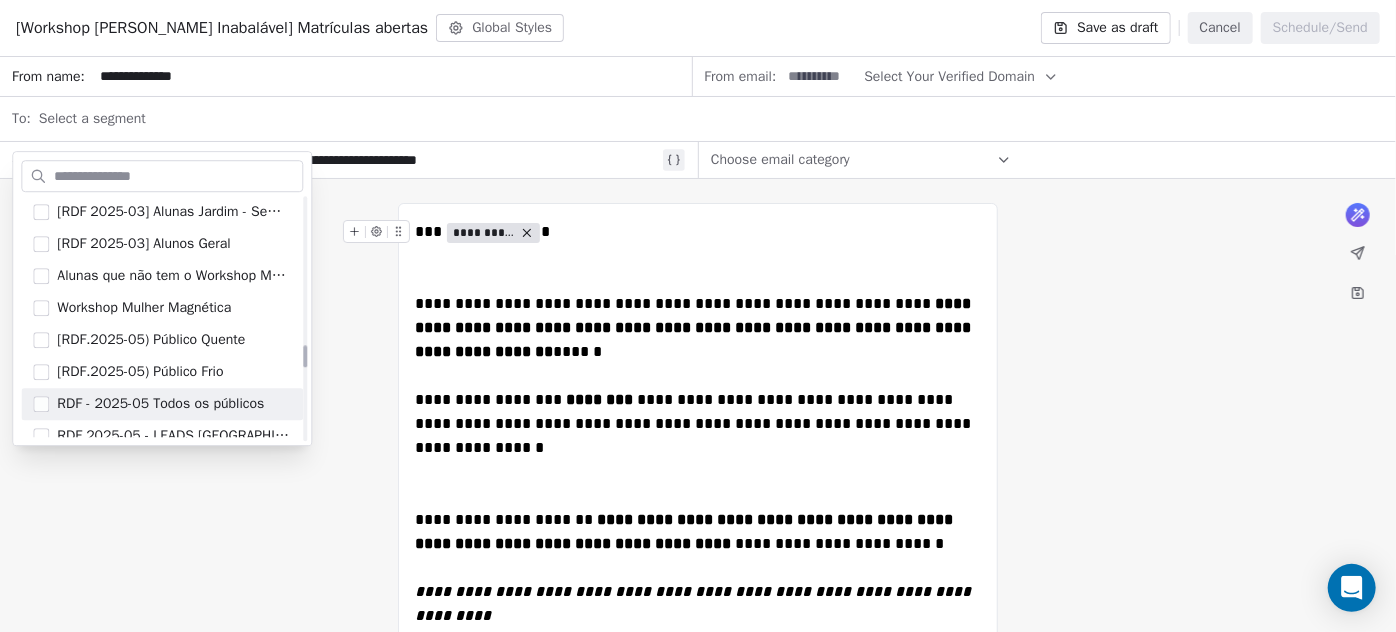 scroll, scrollTop: 2450, scrollLeft: 0, axis: vertical 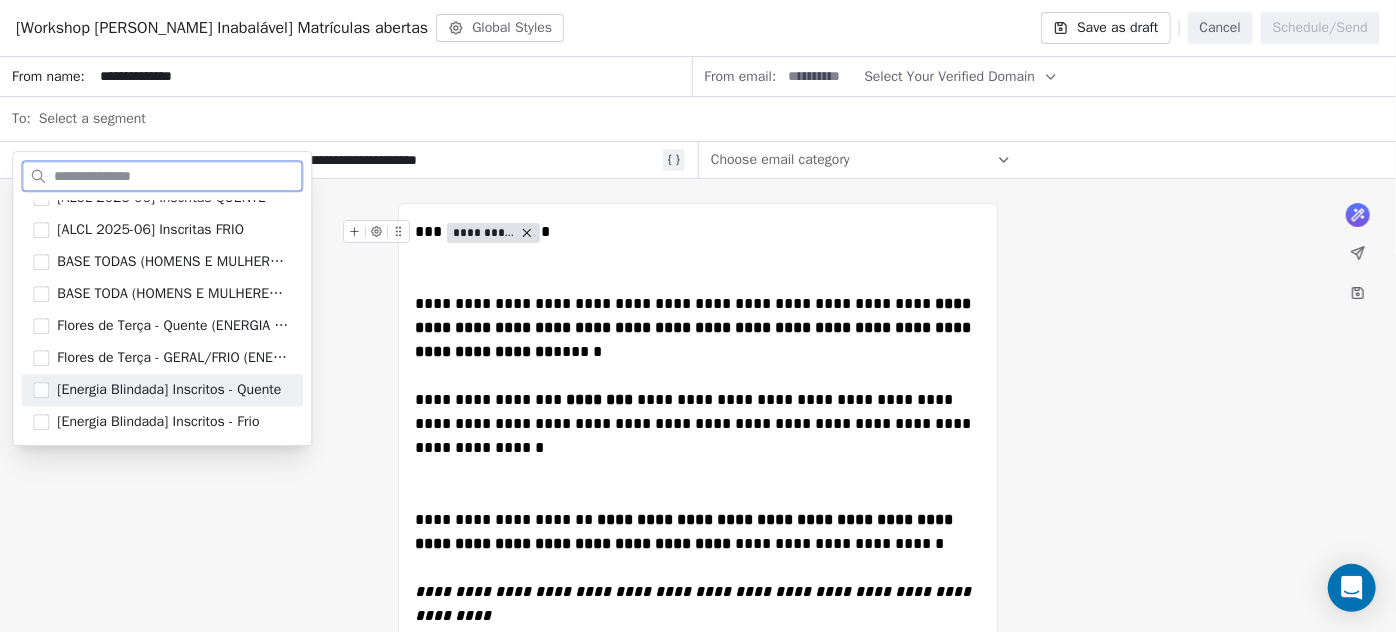click on "[Energia Blindada] Inscritos - Quente" at bounding box center (169, 390) 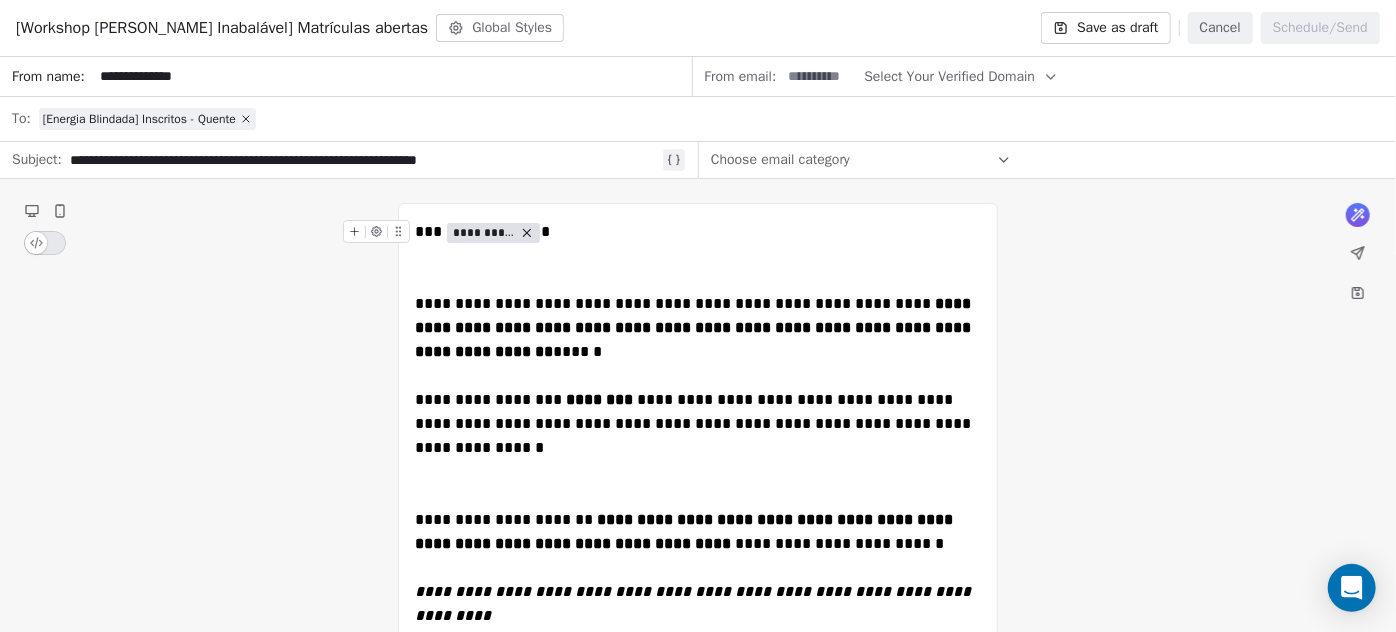 click on "**********" at bounding box center [698, 1111] 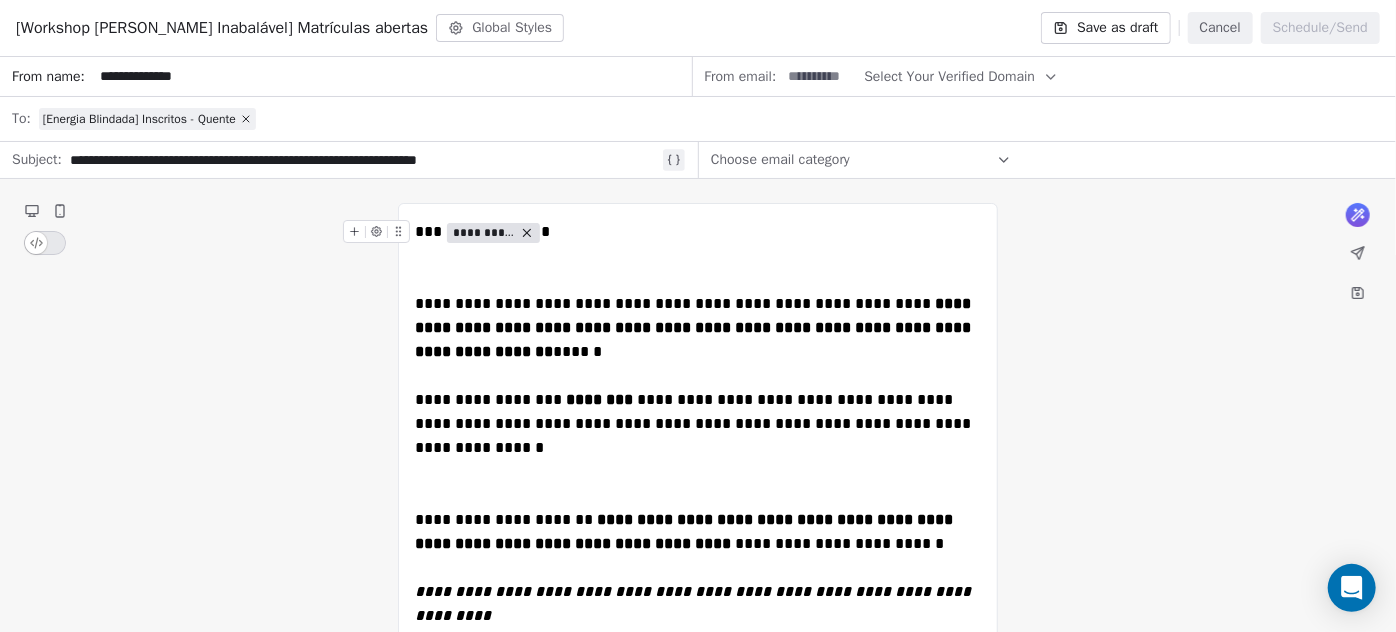 click on "Select Your Verified Domain" at bounding box center [949, 76] 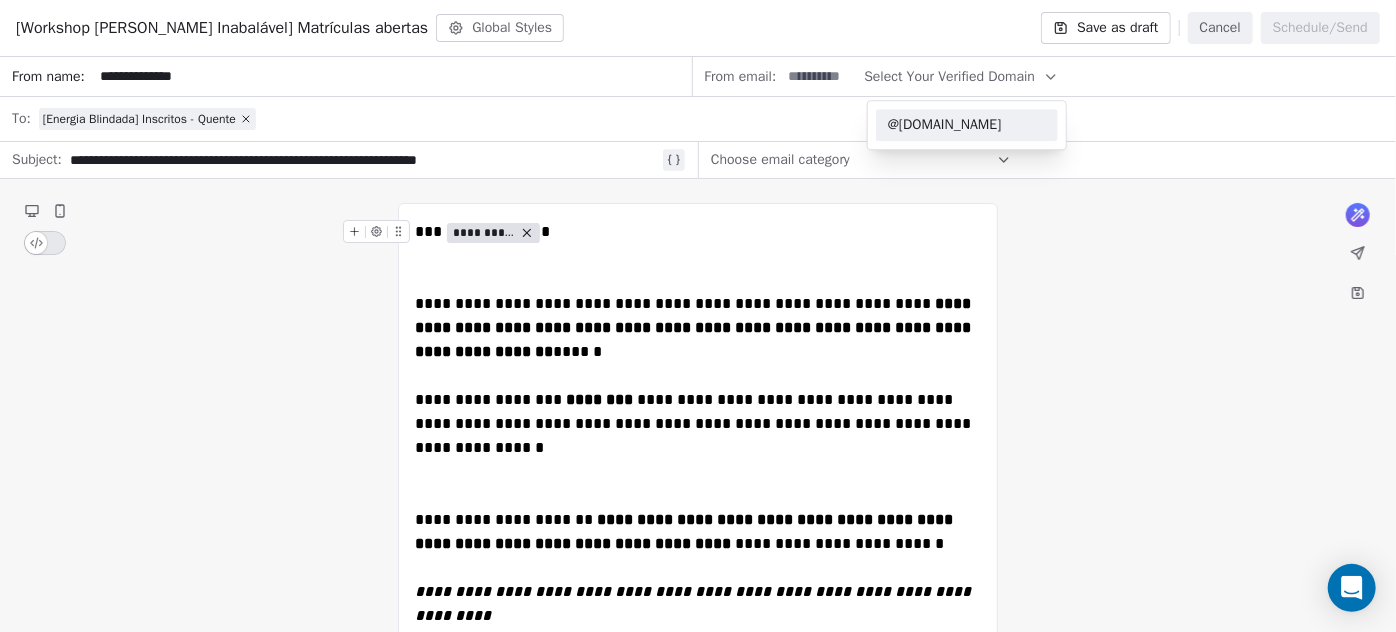 click on "@[DOMAIN_NAME]" at bounding box center (967, 125) 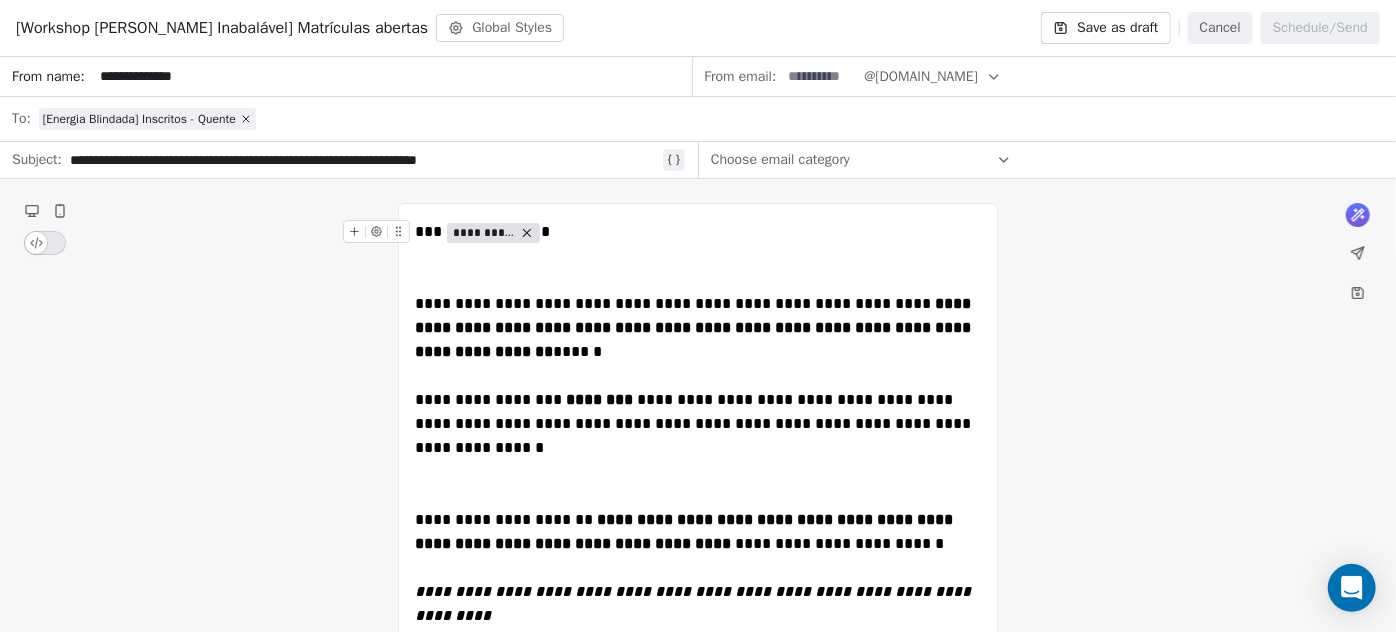 click at bounding box center (820, 76) 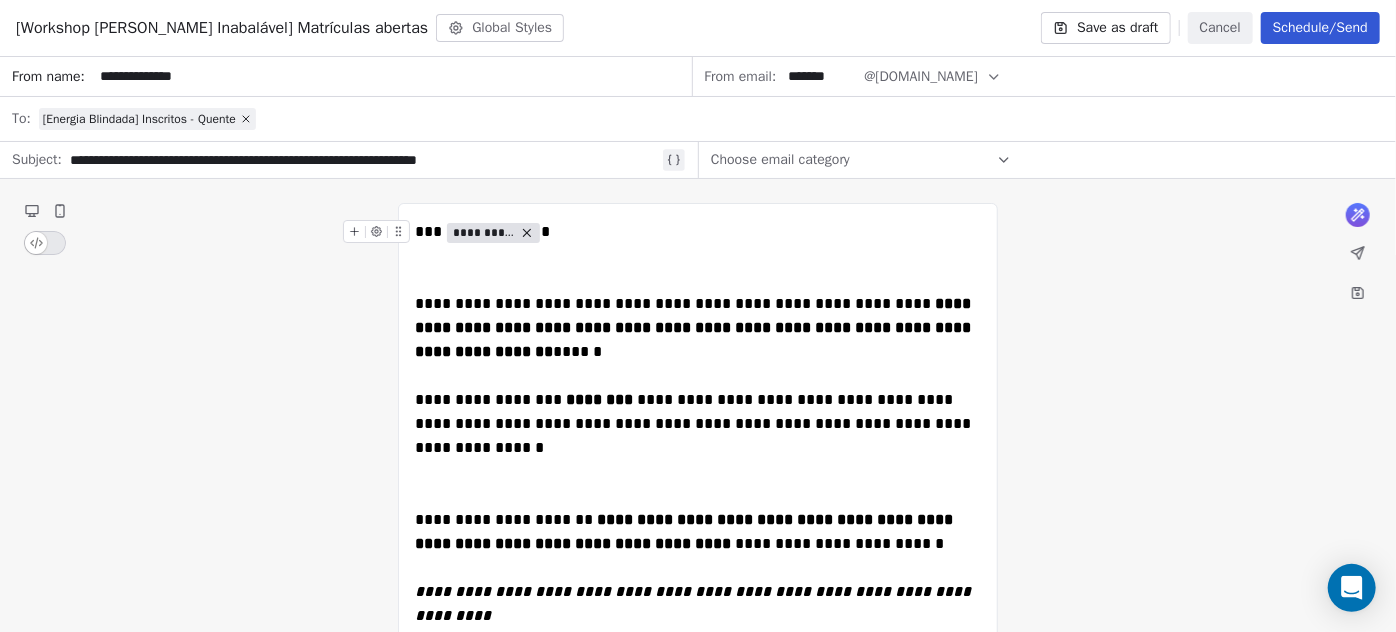 type on "*******" 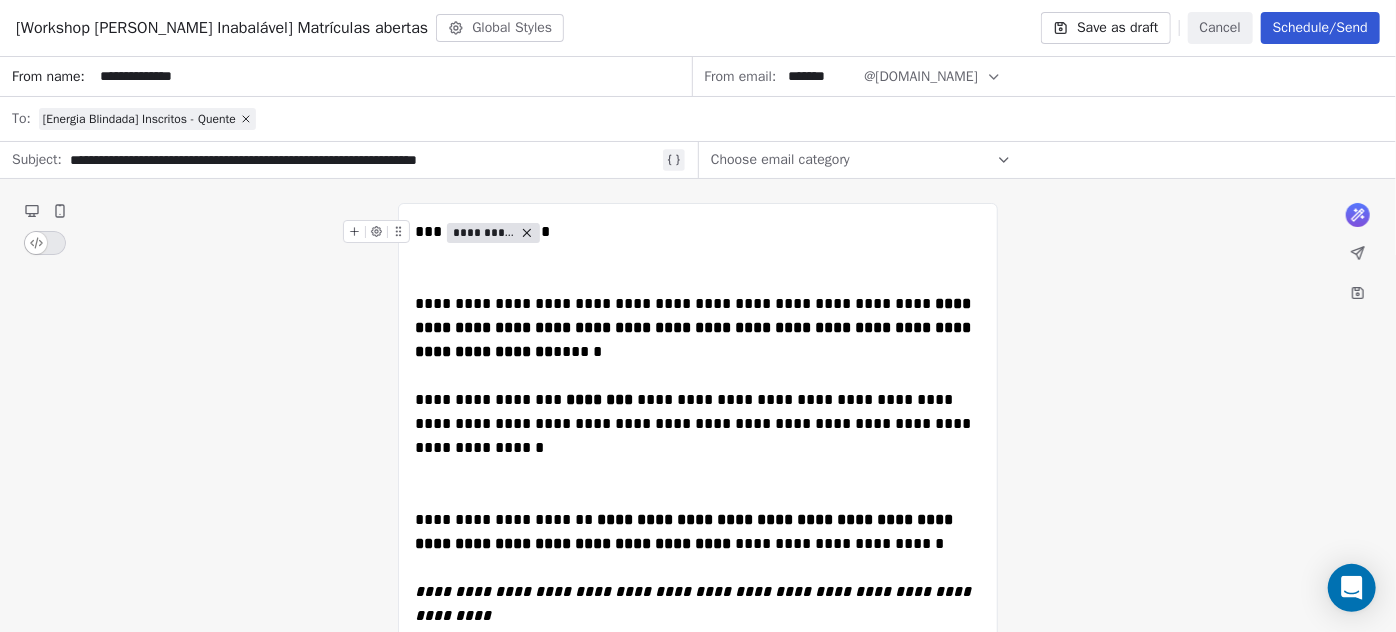 click on "Schedule/Send" at bounding box center [1320, 28] 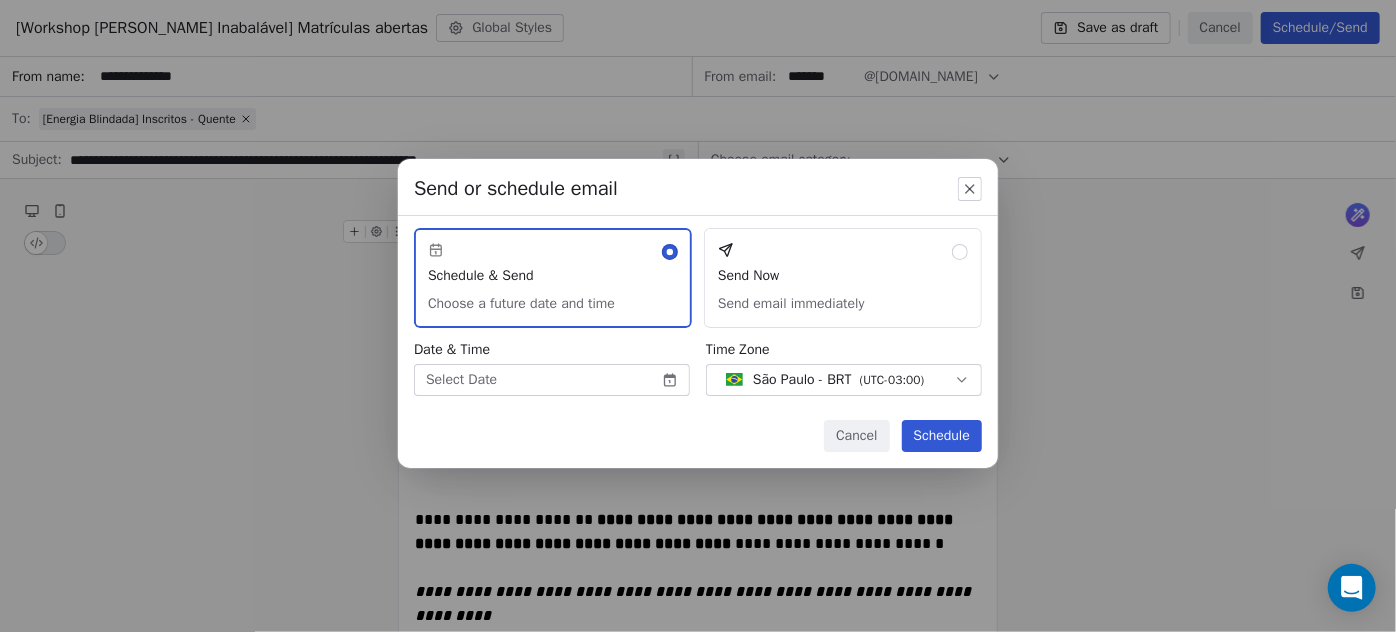 click on "[PERSON_NAME] | AS Treinamentos Contacts People Marketing Workflows Campaigns Sales Sequences Beta Tools Apps AI Agents Help & Support Campaigns  Create new campaign All ( 281 ) All ( 281 ) Drafts ( 1 ) Drafts ( 1 ) In Progress ( 0 ) In Progress ( 0 ) Scheduled ( 0 ) Scheduled ( 0 ) Sent ( 280 ) Sent ( 280 ) Name Status Analytics Actions [Workshop [PERSON_NAME]] Matrículas abertas To: No segment selected Created on [DATE] 7:21 PM Draft - Open Rate - Click Rate - Unsubscribe [Energia Blindada] Reprise Liberada Frio To: [Energia Blindada] Inscritos - Frio  Sent on [DATE] 11:32 AM Sent 589 / 589 2.78% Open Rate 0.19% Click Rate 0.19% Unsubscribe [Energia Blindada] Reprise Liberada To: [Energia Blindada] Inscritos - Quente  Sent on [DATE] 11:02 AM Sent 251 / 251 36.44% Open Rate 3.24% Click Rate 0.81% Unsubscribe [Energia Blindada] Reprise + Matrículas abertas Frio To: [Energia Blindada] Inscritos - Frio  Sent on [DATE] 9:47 PM Sent 588 / 588 2.6% Open Rate 0.19% Click Rate 0.19% /" at bounding box center (698, 316) 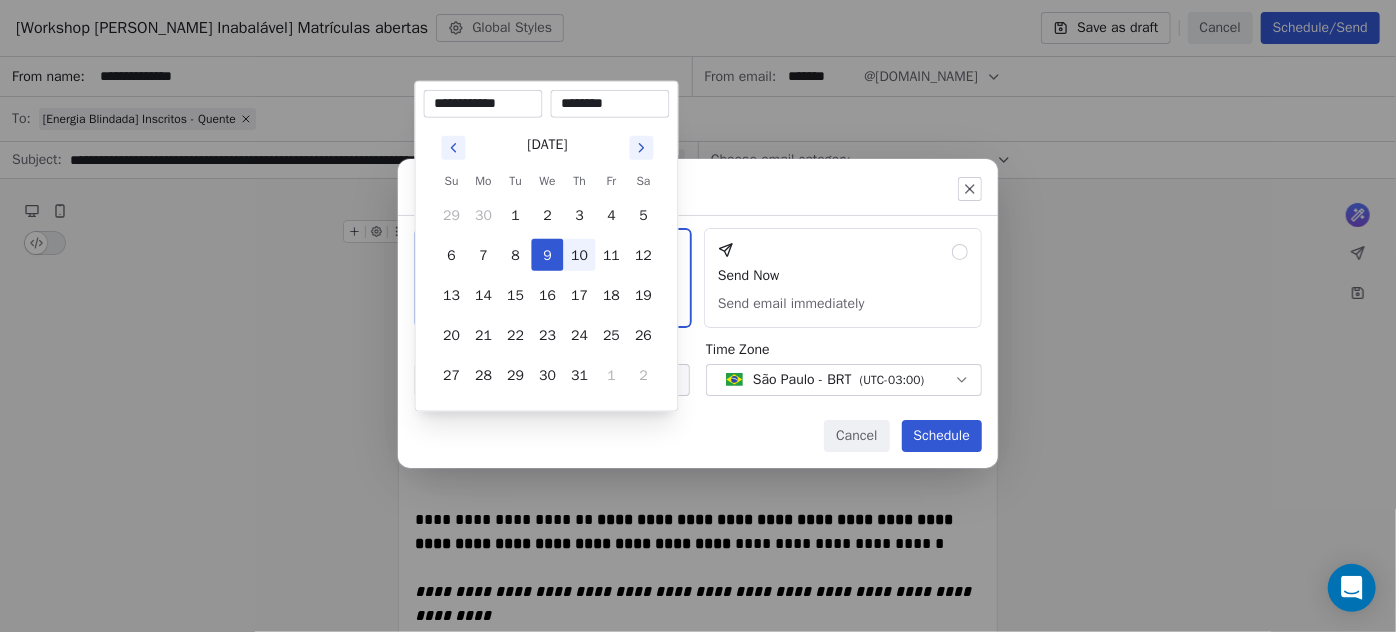 click on "10" at bounding box center (580, 255) 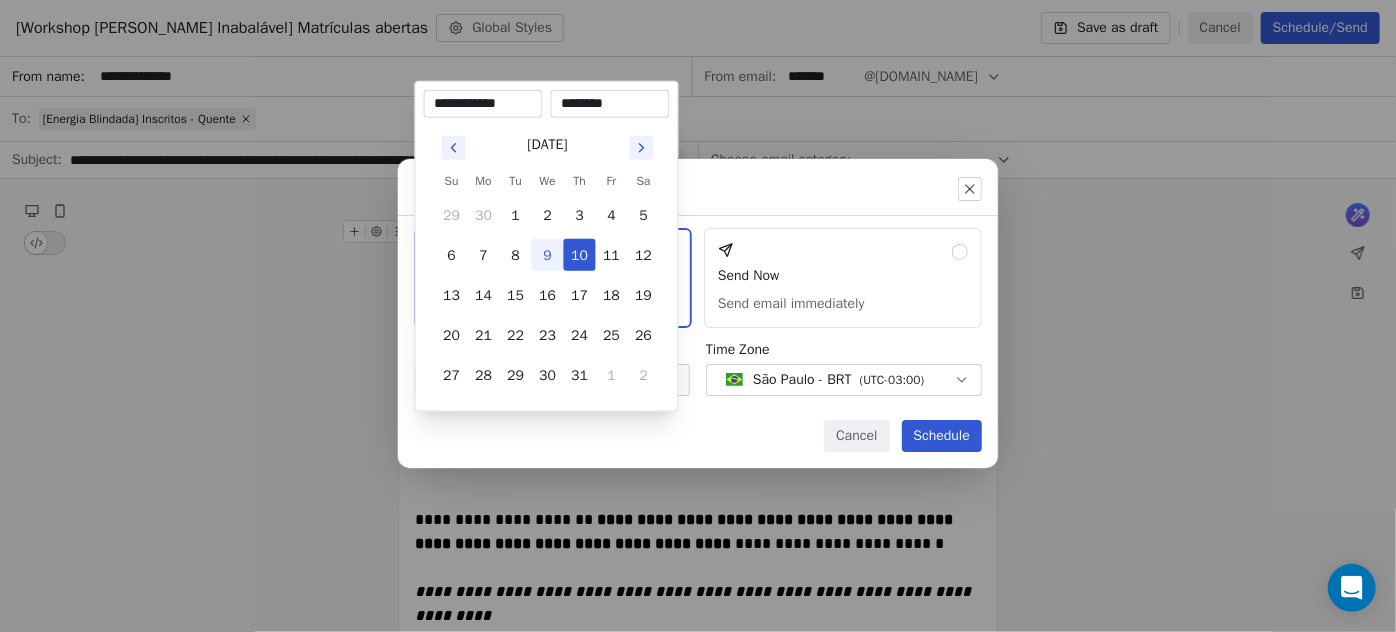 click on "********" at bounding box center (610, 104) 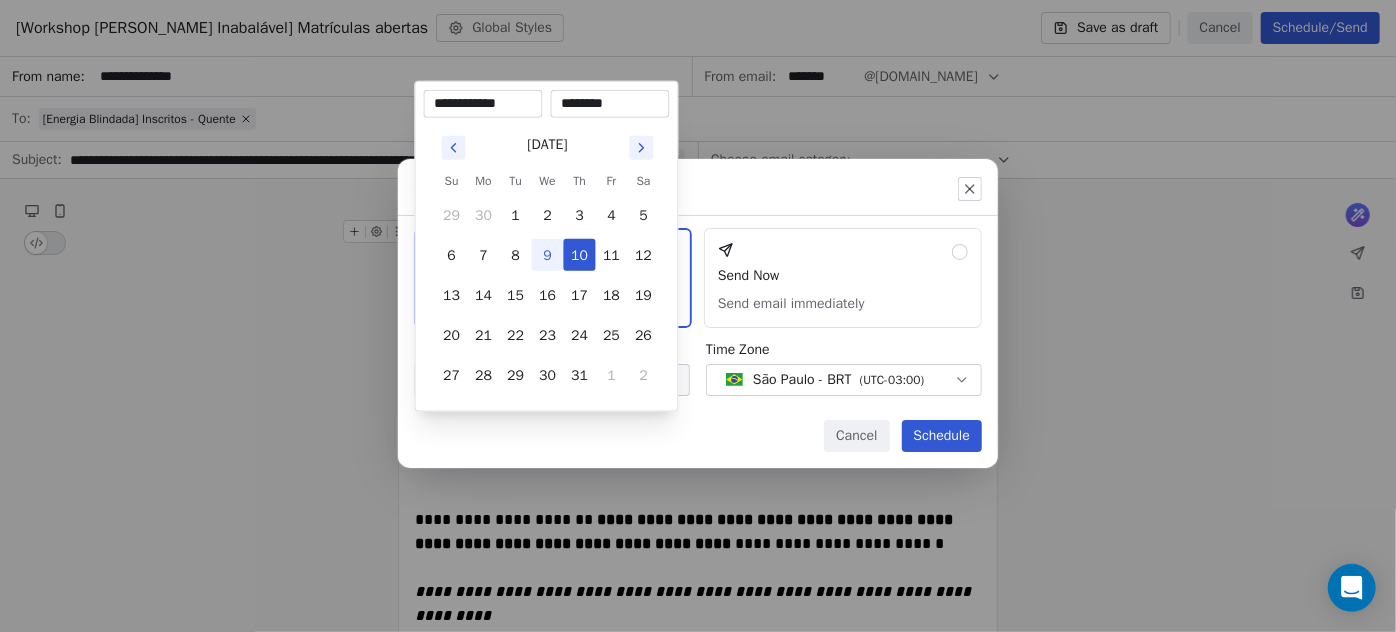 type on "********" 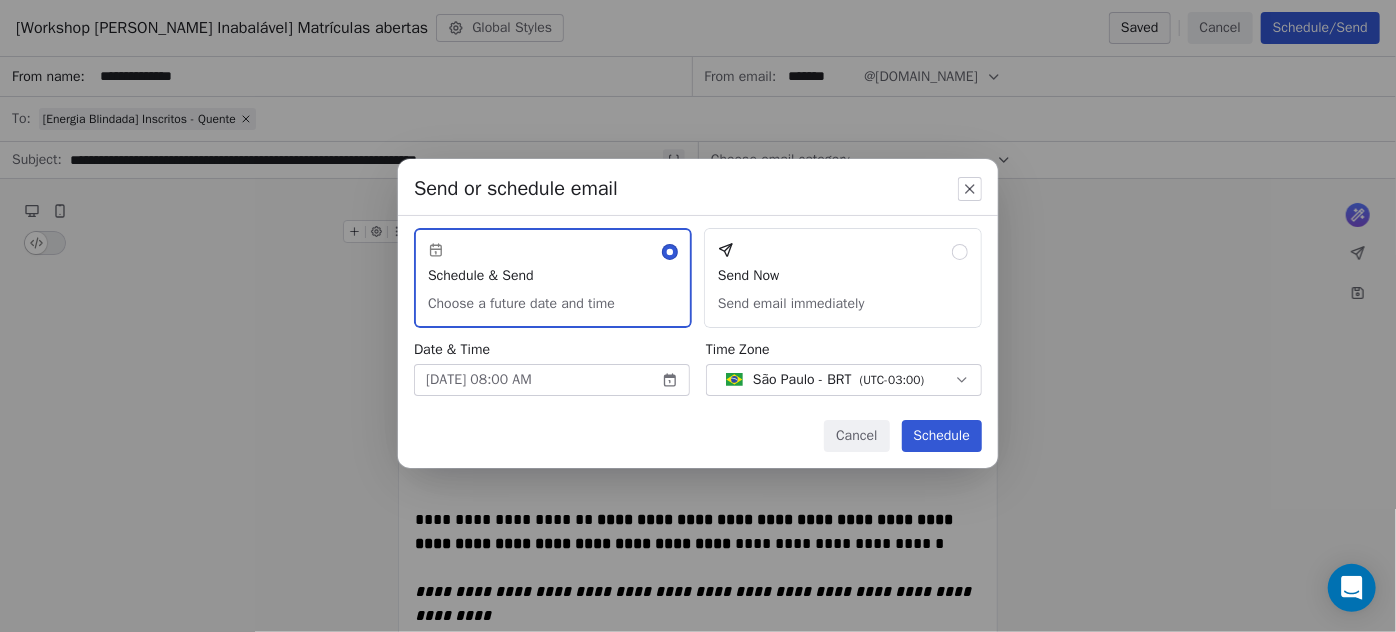 click on "Schedule" at bounding box center (942, 436) 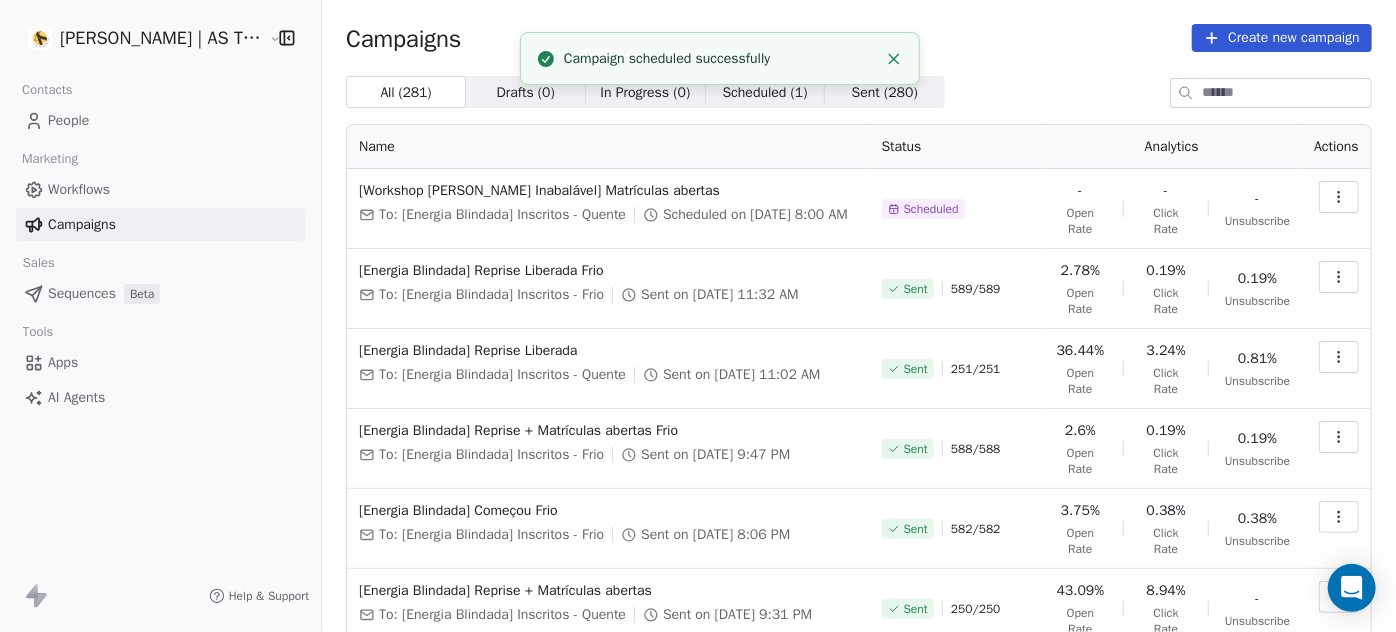 click on "Campaign scheduled successfully" at bounding box center (720, 58) 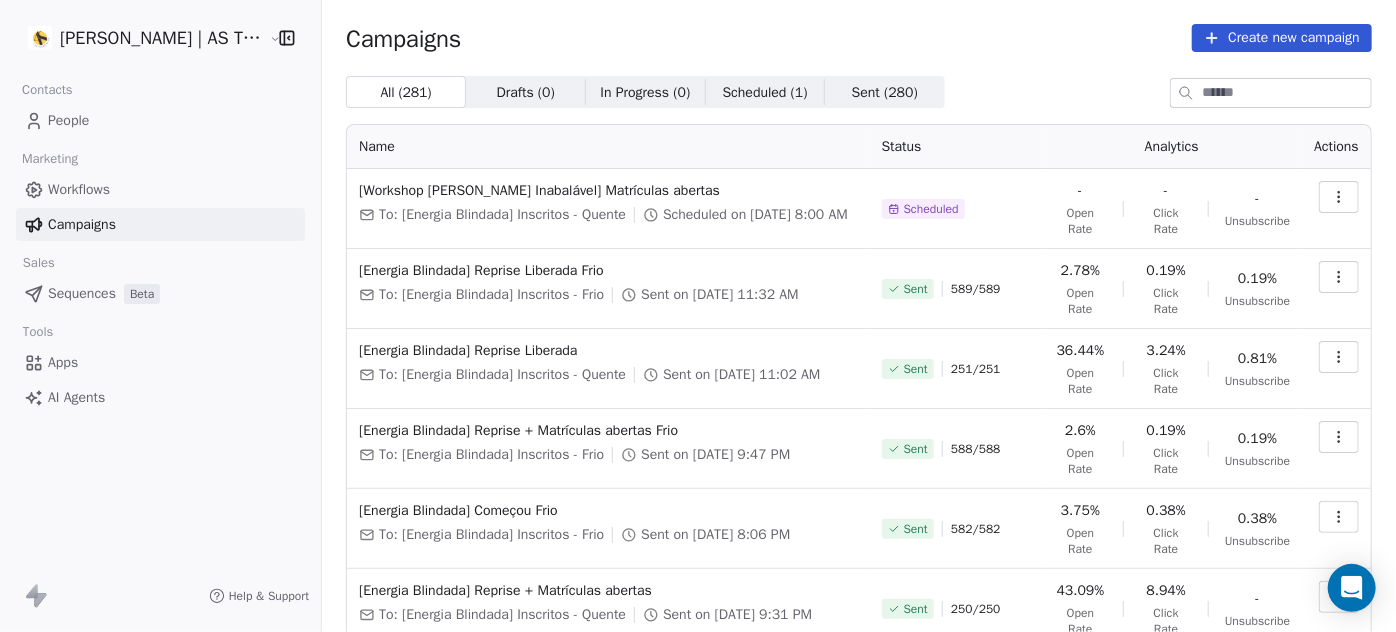 click 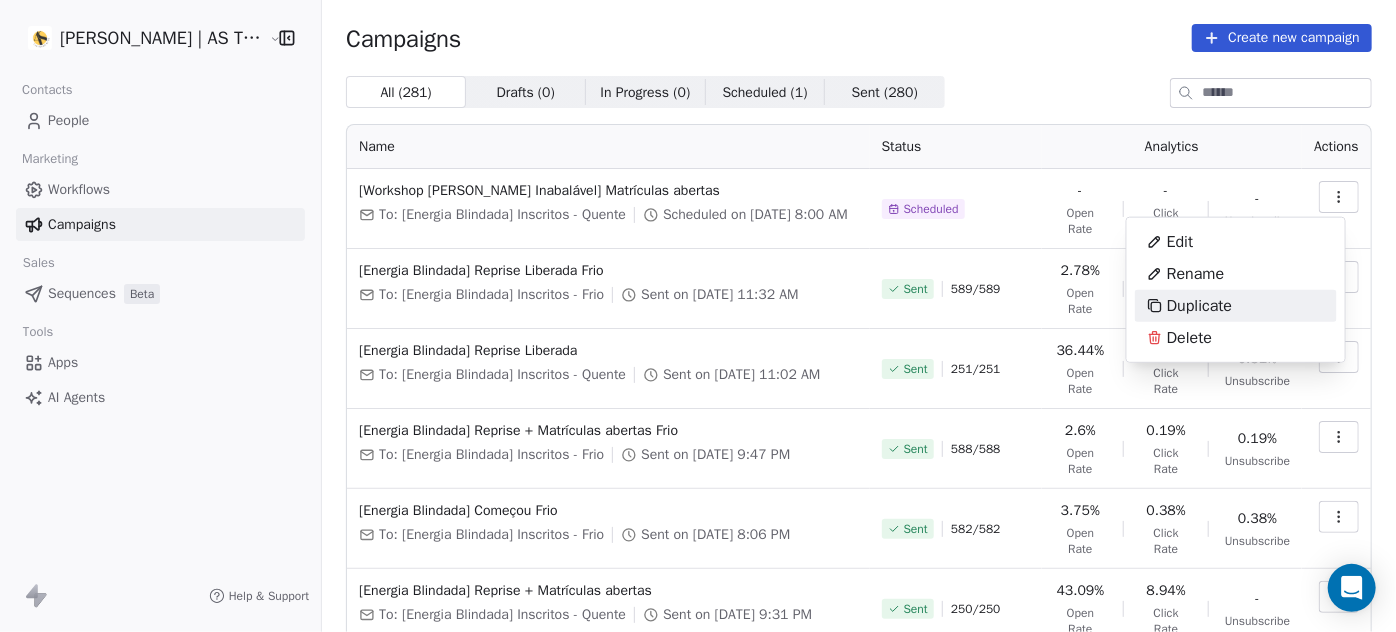 click on "Duplicate" at bounding box center (1236, 306) 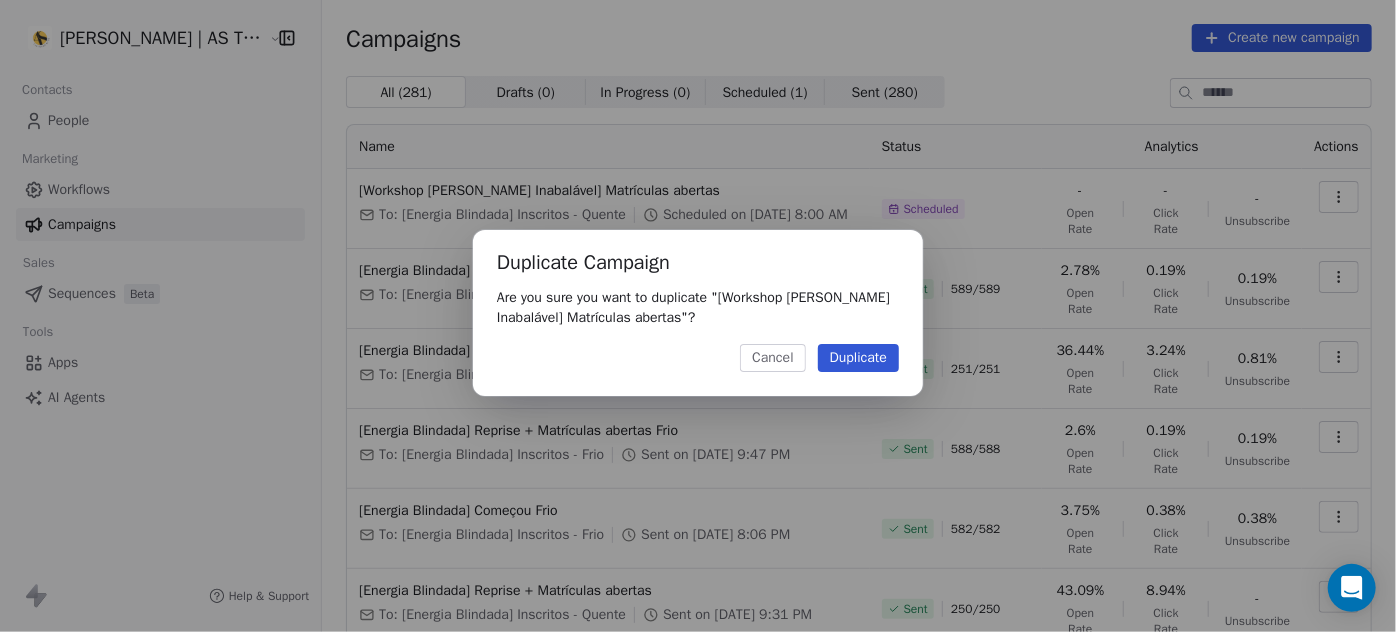 click on "Duplicate" at bounding box center [858, 358] 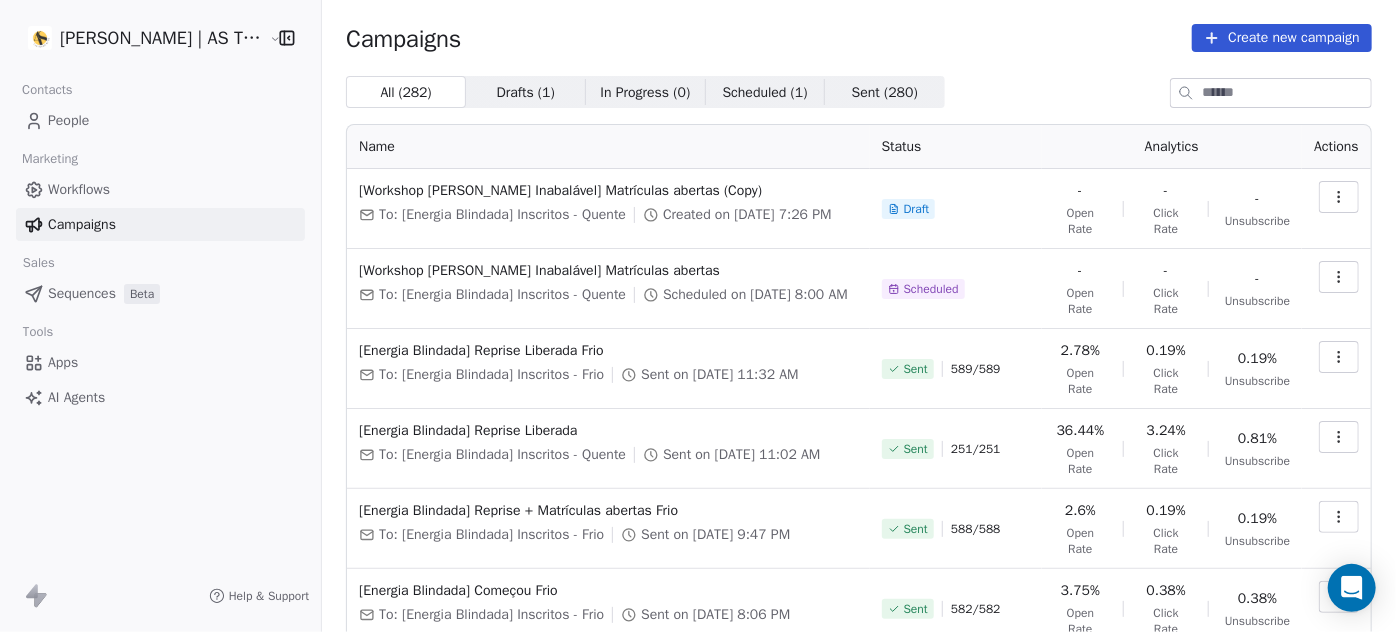 click 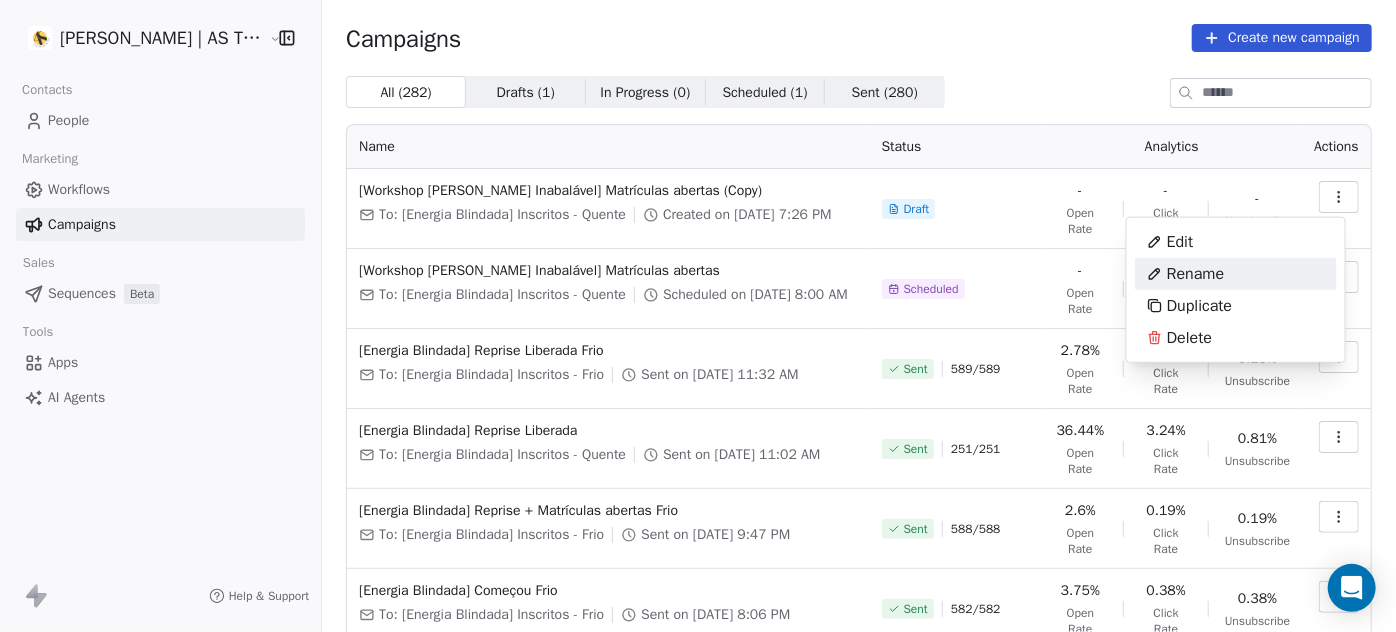 click on "Rename" at bounding box center [1186, 274] 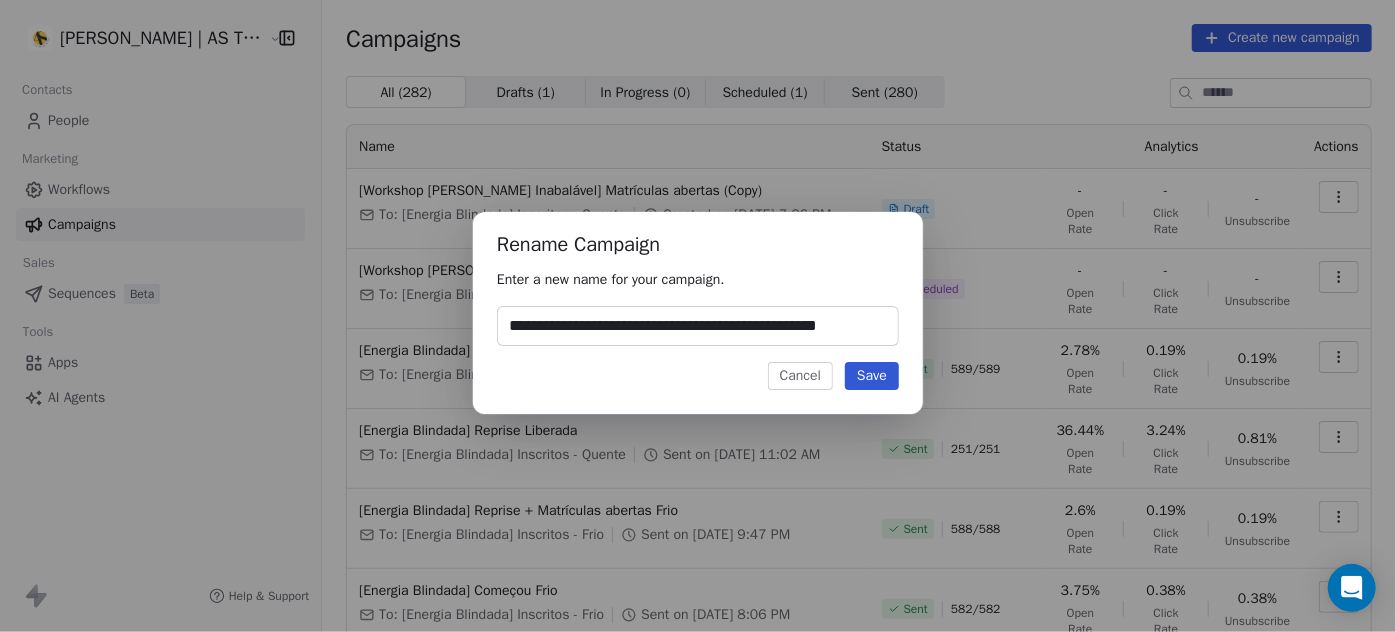 click on "**********" at bounding box center (698, 326) 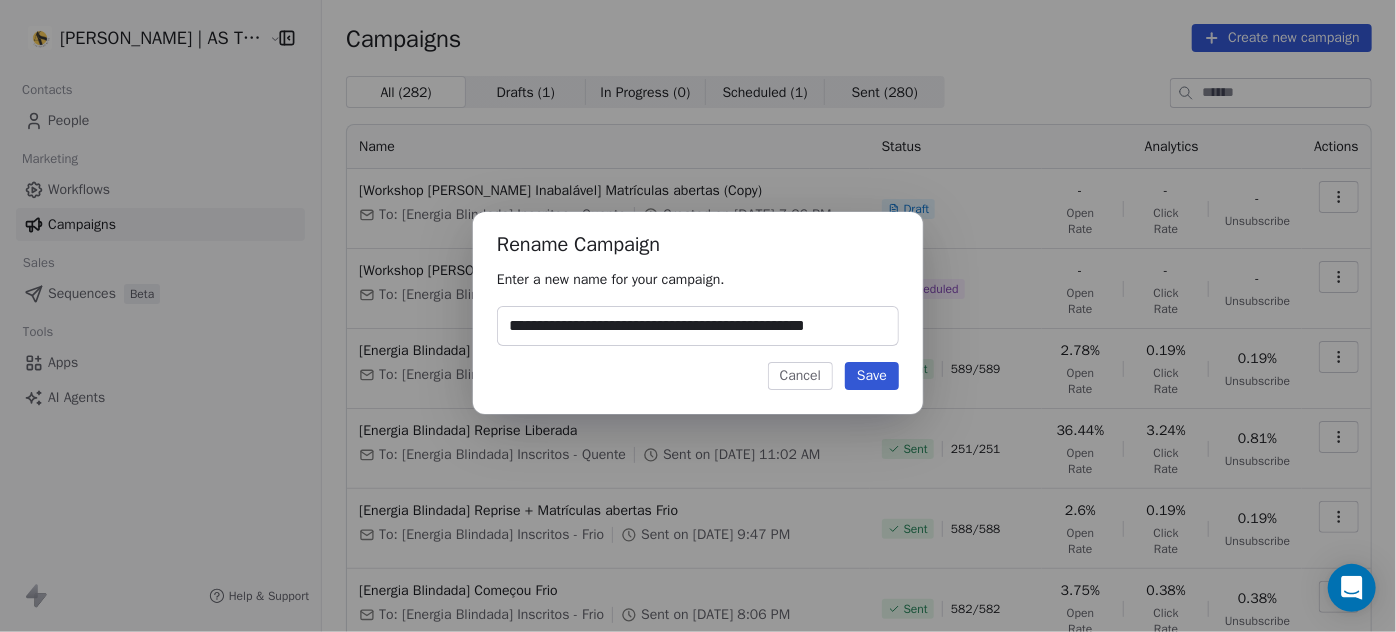 type on "**********" 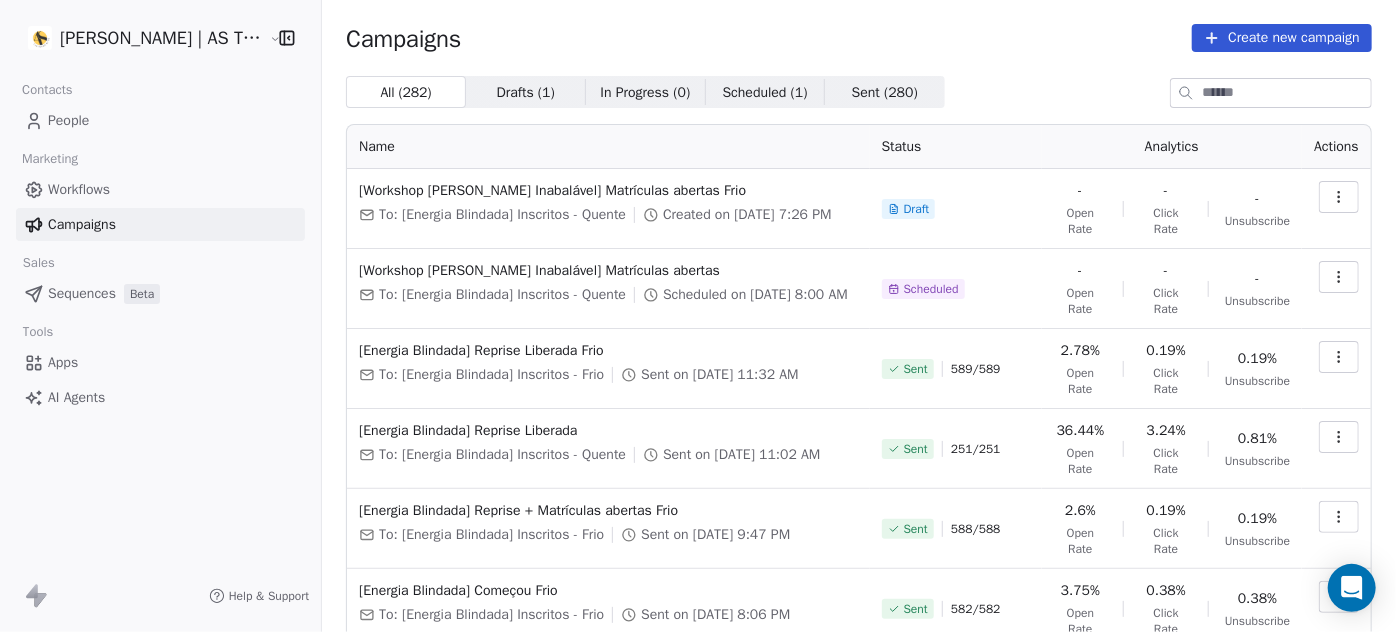 click at bounding box center [1339, 197] 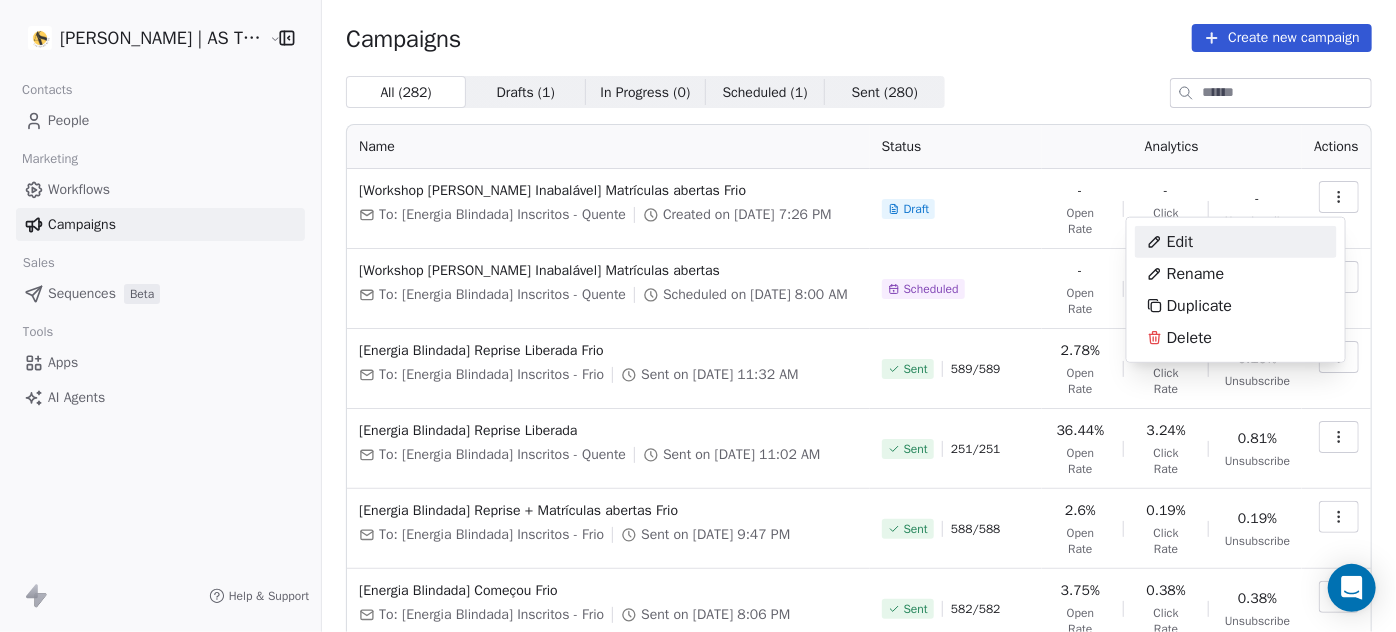 click on "Edit" at bounding box center (1236, 242) 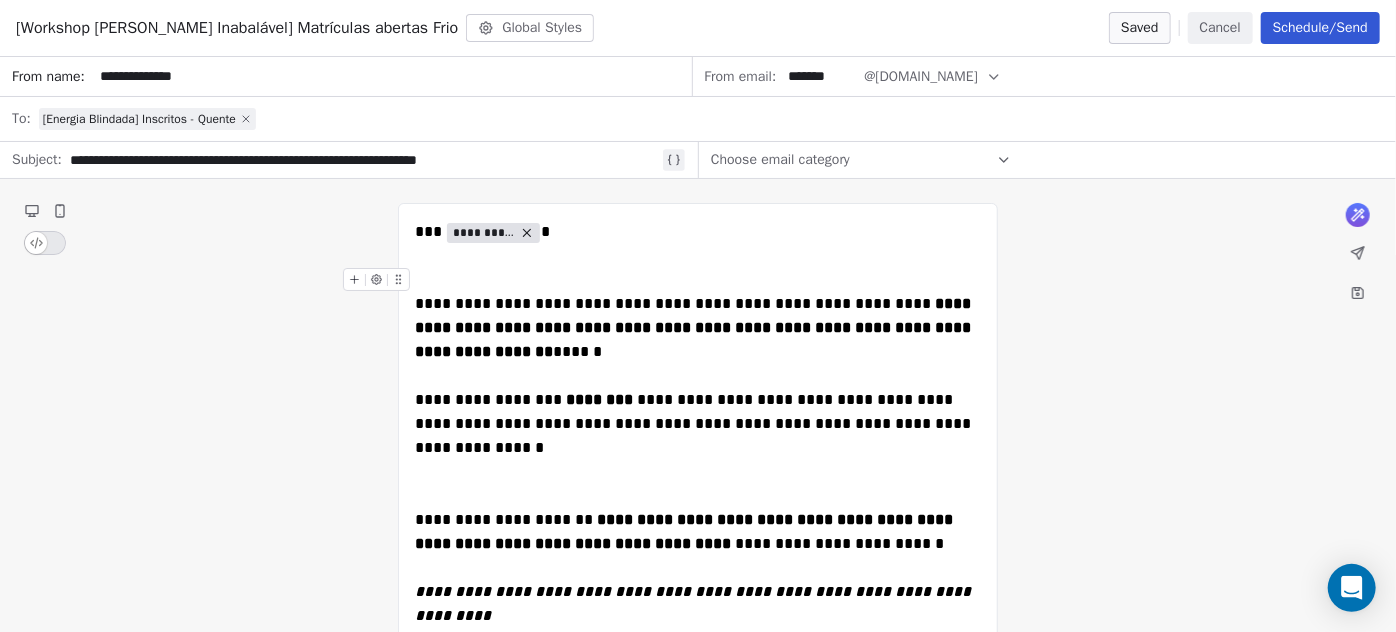 click 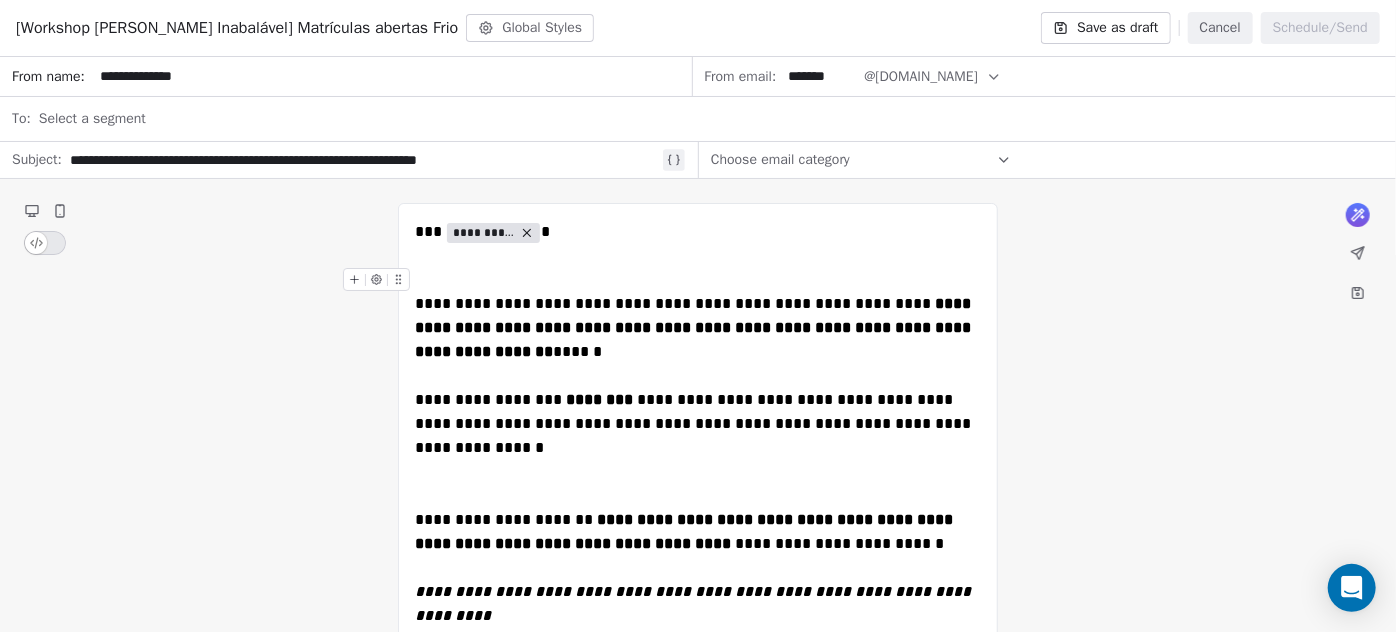 click on "Select a segment" at bounding box center [711, 119] 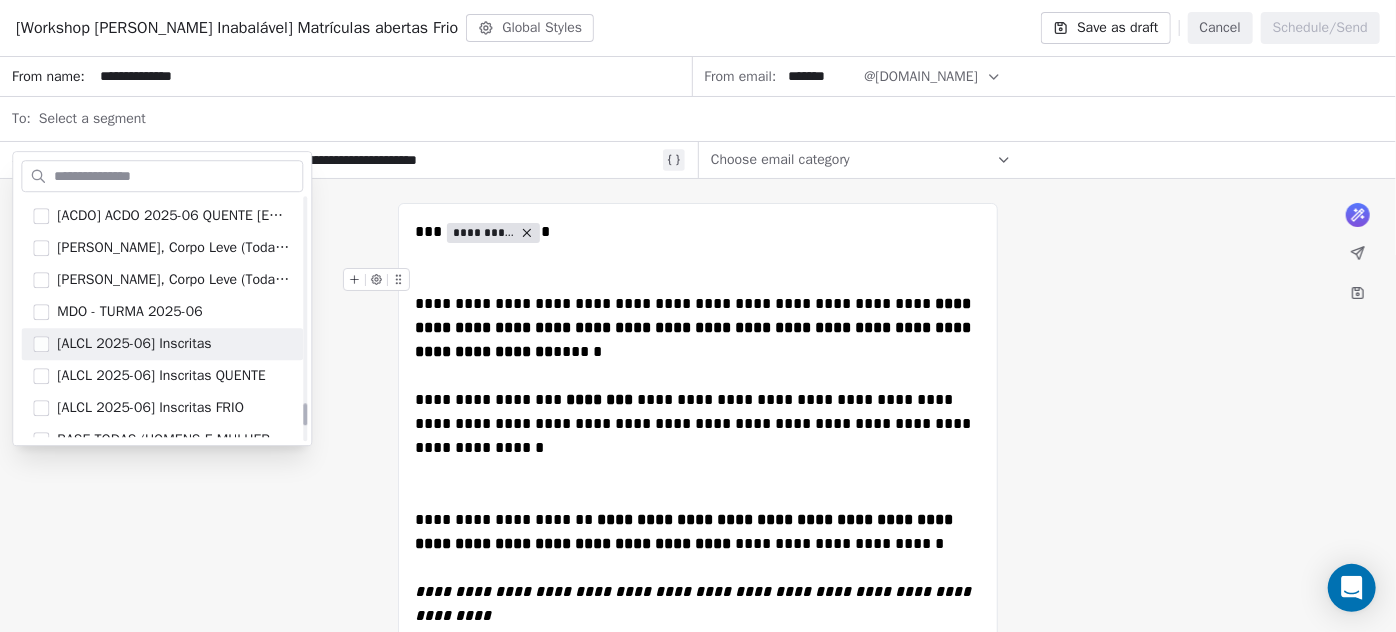 scroll, scrollTop: 2450, scrollLeft: 0, axis: vertical 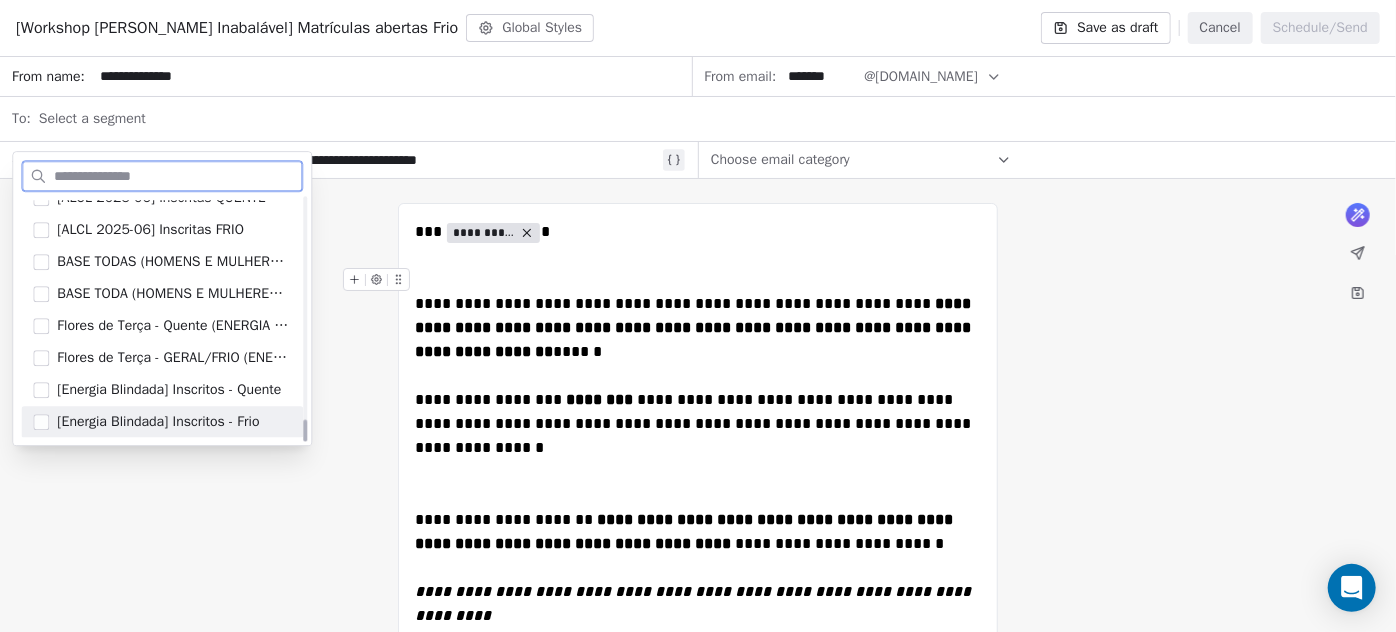click on "[Energia Blindada] Inscritos - Frio" at bounding box center (158, 422) 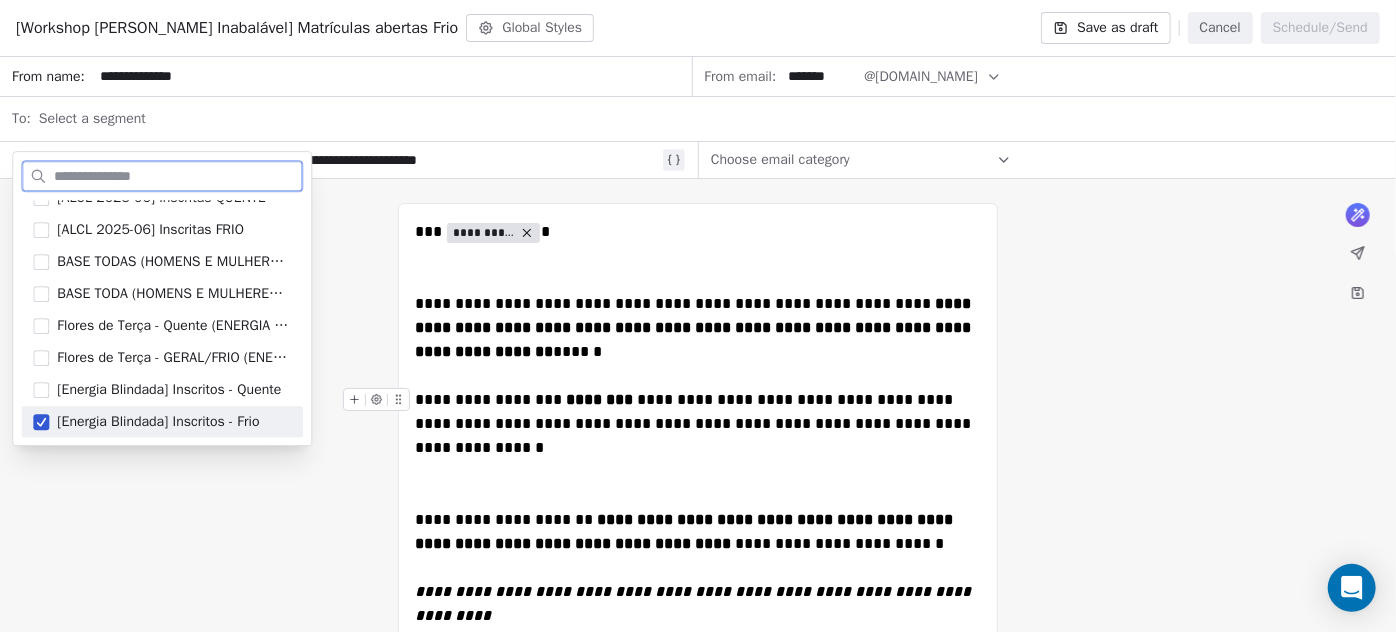 click on "[Energia Blindada] Inscritos - Frio" at bounding box center [158, 422] 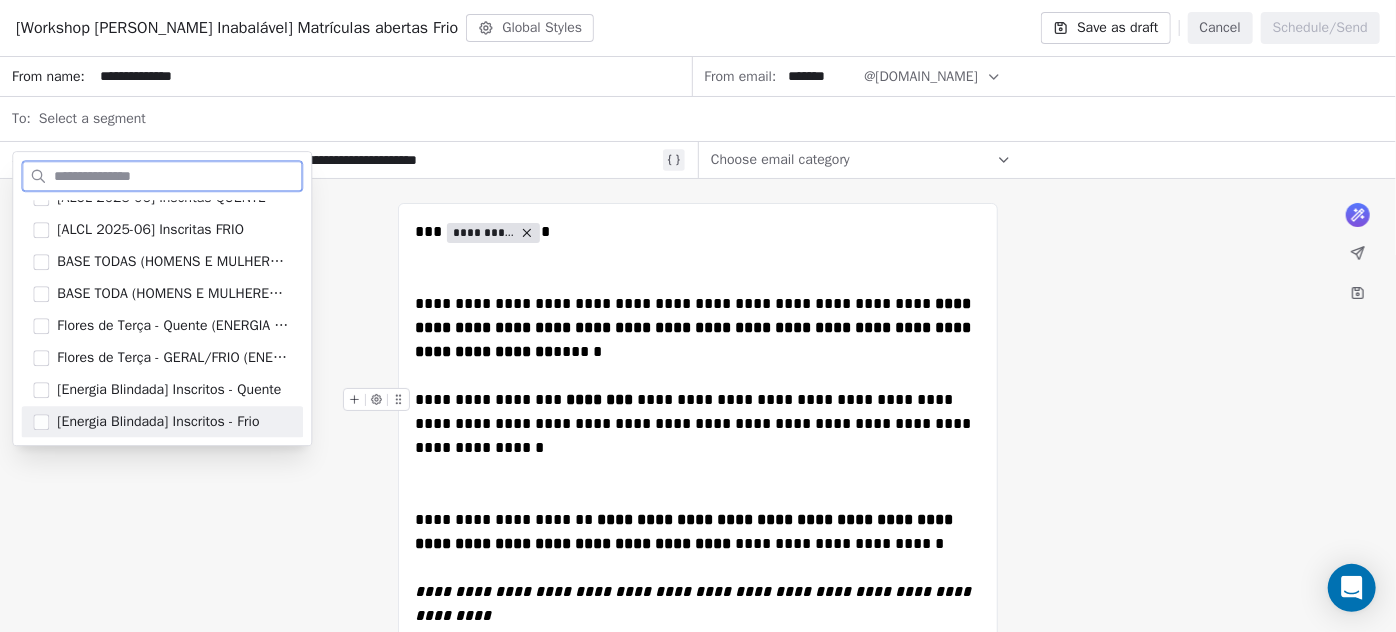 click on "[Energia Blindada] Inscritos - Frio" at bounding box center [158, 422] 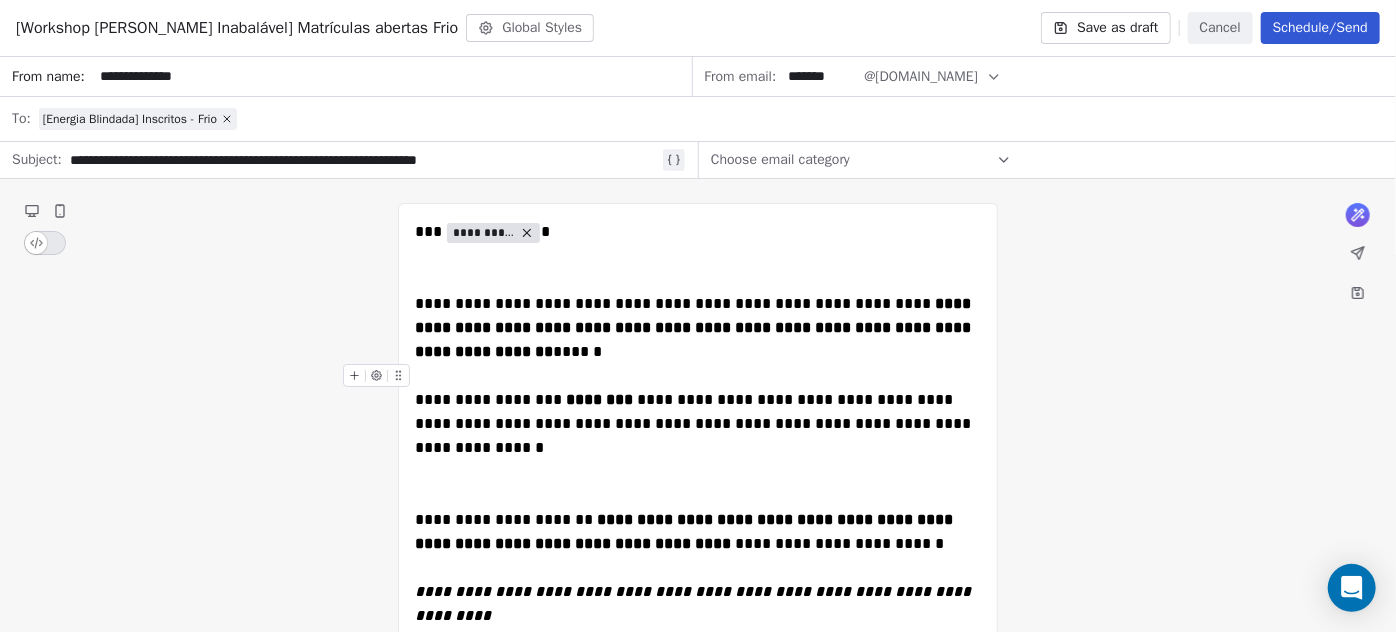click on "**********" at bounding box center (698, 1111) 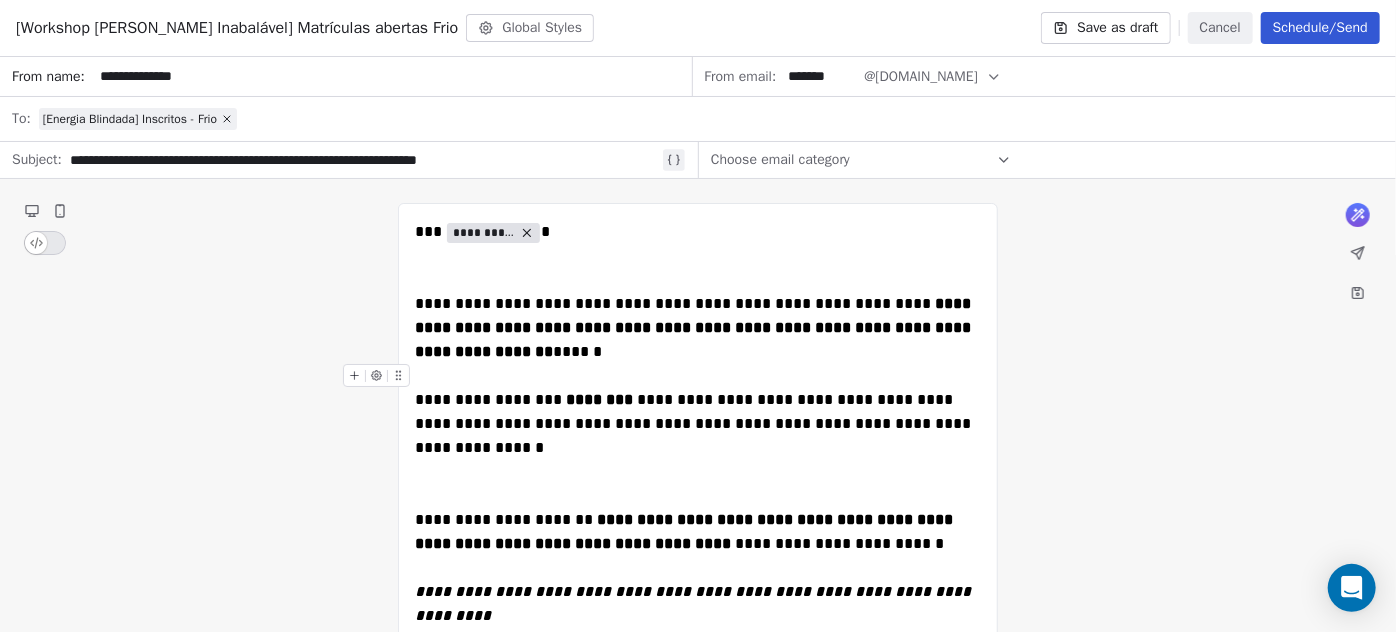 click on "Schedule/Send" at bounding box center [1320, 28] 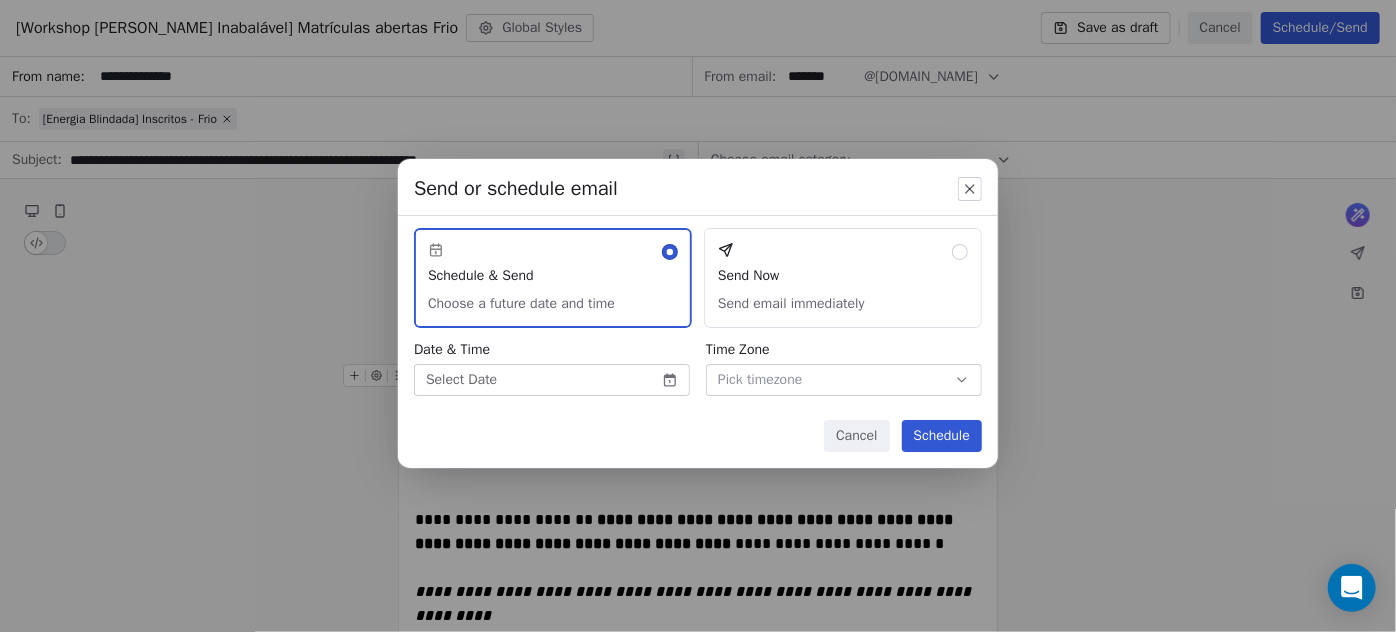 click on "[PERSON_NAME] | AS Treinamentos Contacts People Marketing Workflows Campaigns Sales Sequences Beta Tools Apps AI Agents Help & Support Campaigns  Create new campaign All ( 282 ) All ( 282 ) Drafts ( 1 ) Drafts ( 1 ) In Progress ( 0 ) In Progress ( 0 ) Scheduled ( 1 ) Scheduled ( 1 ) Sent ( 280 ) Sent ( 280 ) Name Status Analytics Actions [Workshop [PERSON_NAME]] Matrículas abertas Frio To: [Energia Blindada] Inscritos - Quente  Created on [DATE] 7:26 PM Draft - Open Rate - Click Rate - Unsubscribe [Workshop [PERSON_NAME] Inabalável] Matrículas abertas To: [Energia Blindada] Inscritos - Quente  Scheduled on [DATE] 8:00 AM Scheduled - Open Rate - Click Rate - Unsubscribe [Energia Blindada] Reprise Liberada Frio To: [Energia Blindada] Inscritos - Frio  Sent on [DATE] 11:32 AM Sent 589 / 589 2.78% Open Rate 0.19% Click Rate 0.19% Unsubscribe [Energia Blindada] Reprise Liberada To: [Energia Blindada] Inscritos - Quente  Sent on [DATE] 11:02 AM Sent 251 / 251 36.44% Open Rate 3.24% Click Rate" at bounding box center (698, 316) 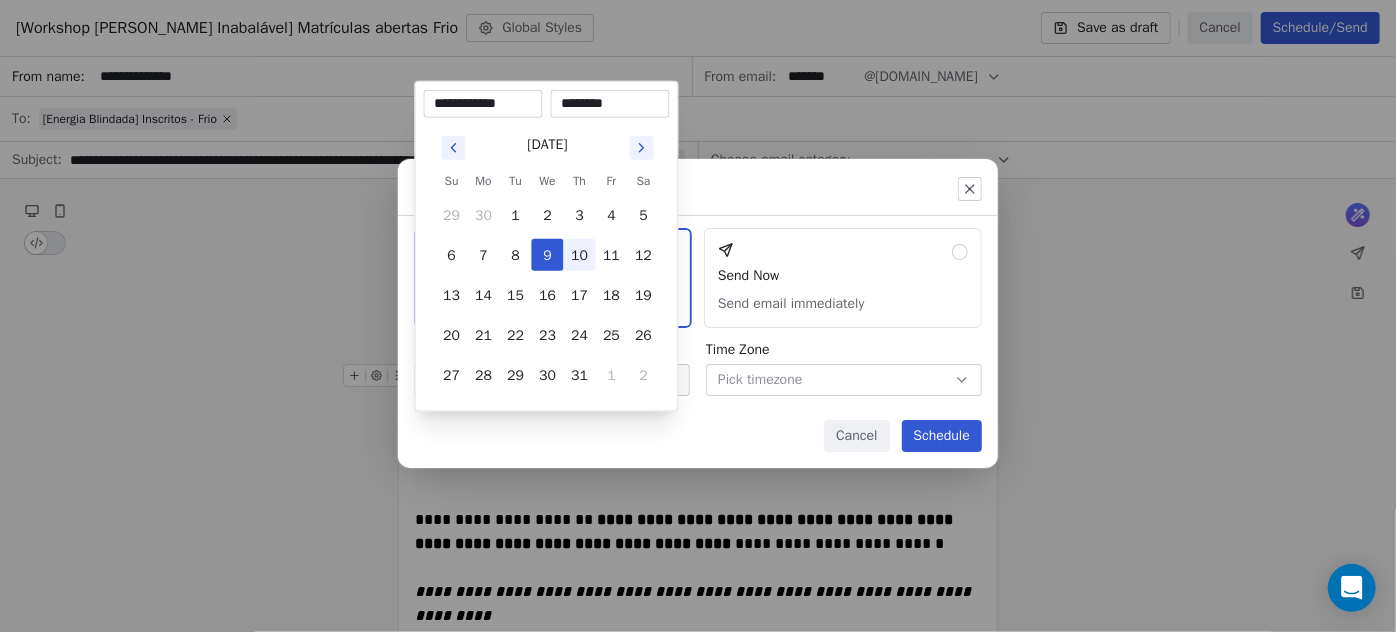 click on "10" at bounding box center (580, 255) 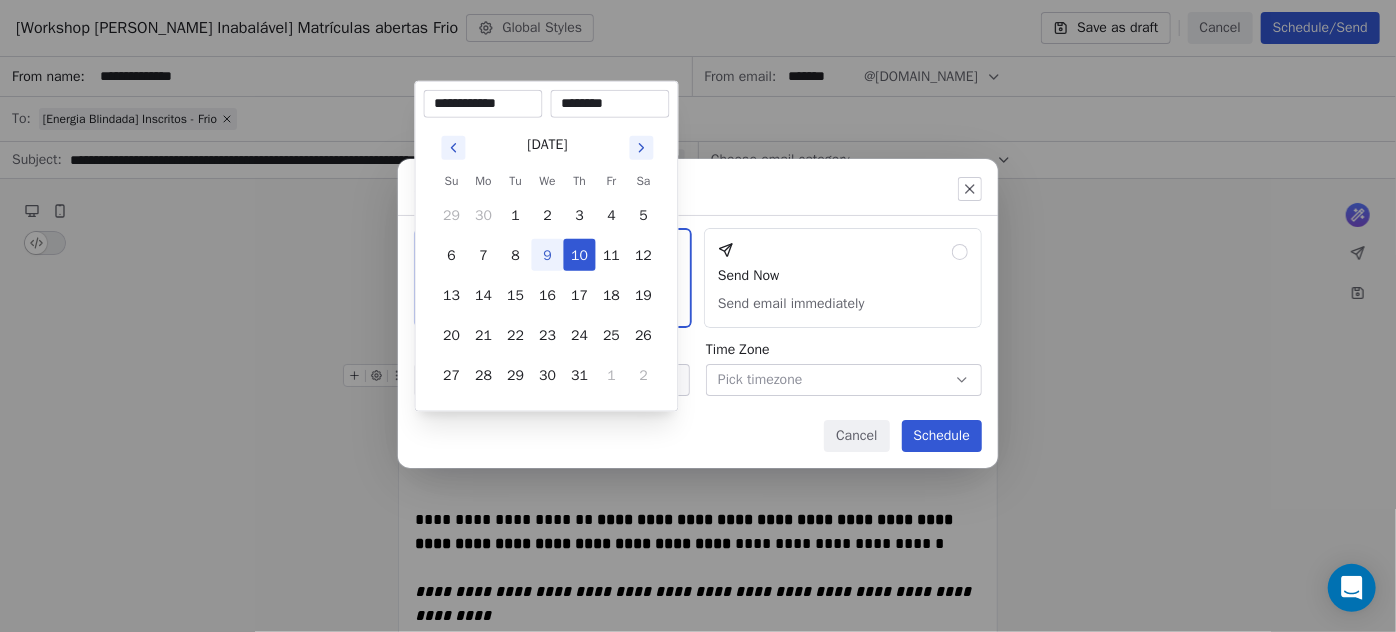click on "********" at bounding box center [610, 104] 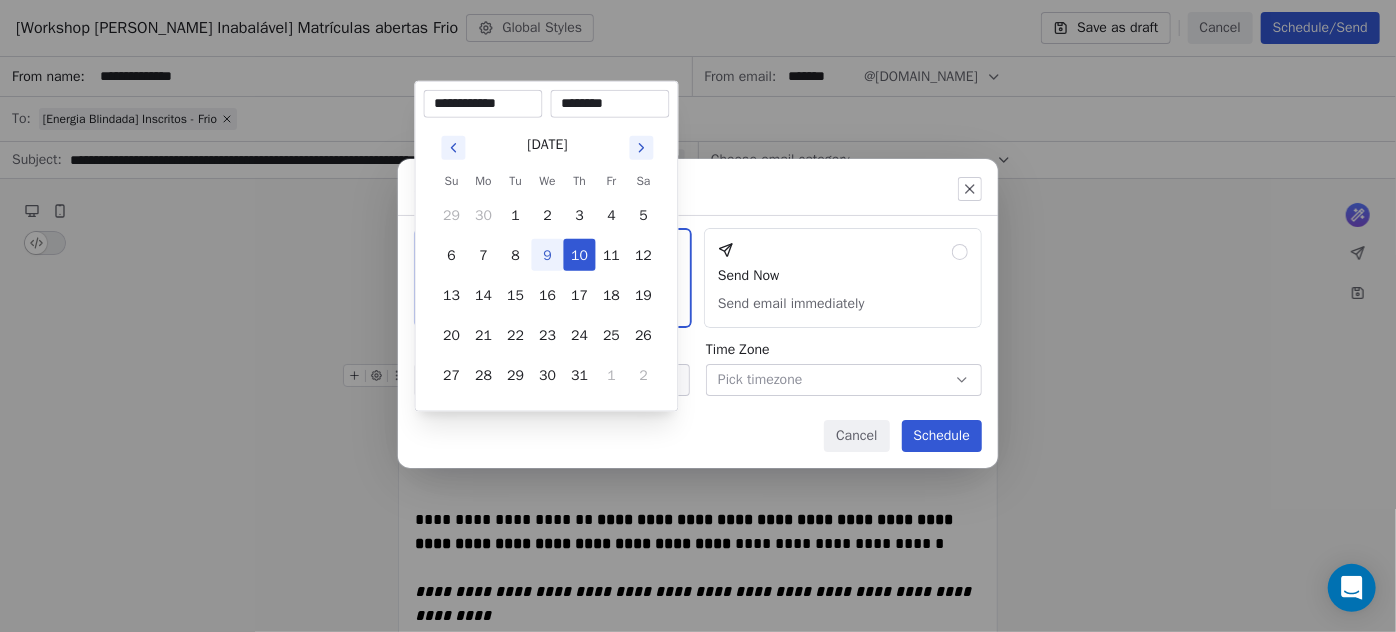 type on "********" 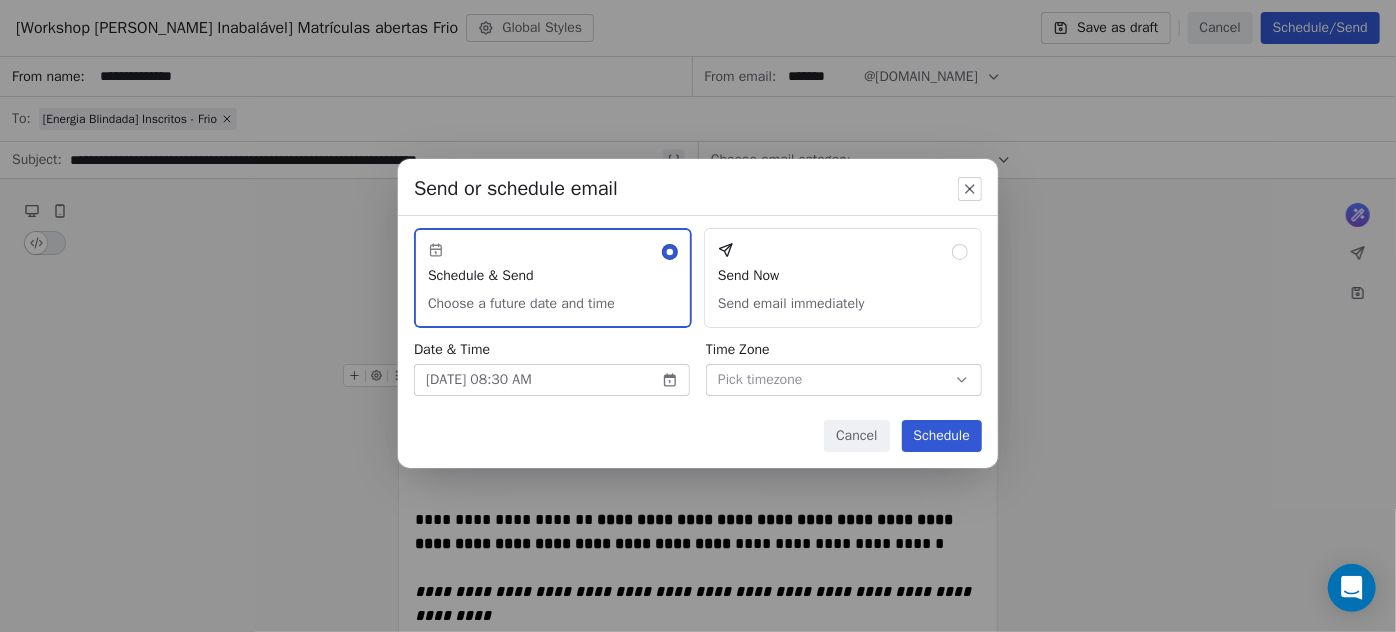 click on "Schedule" at bounding box center (942, 436) 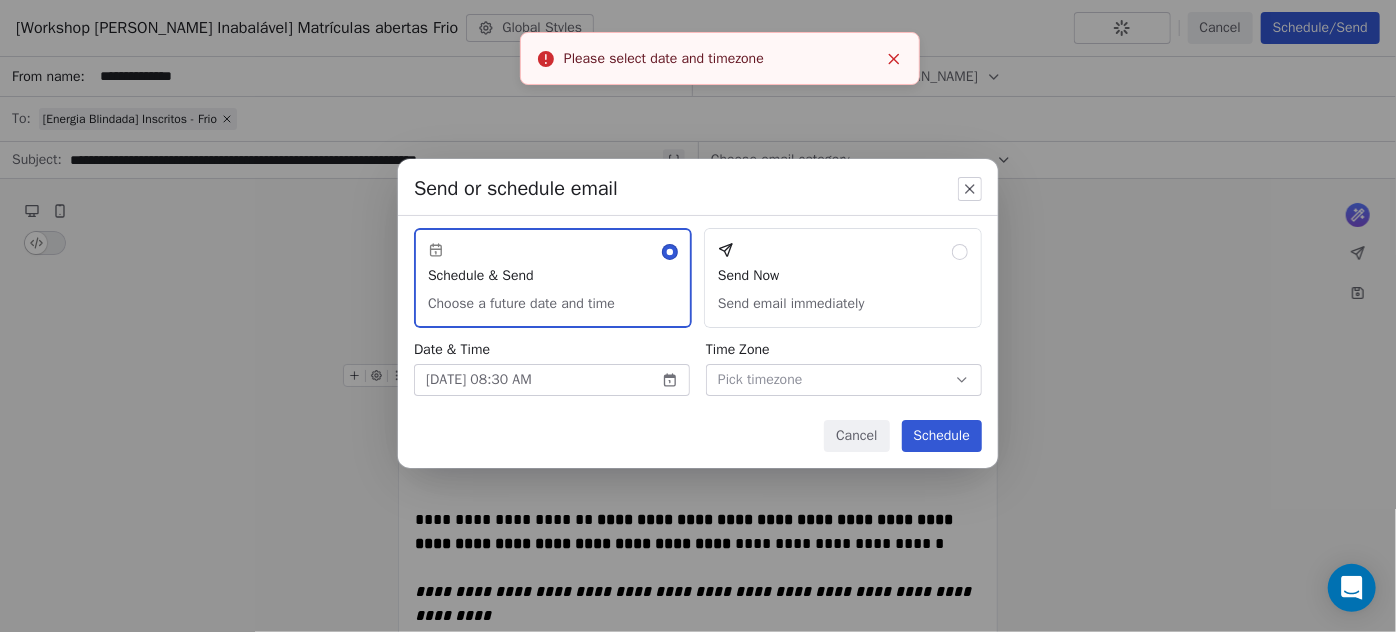 drag, startPoint x: 890, startPoint y: 66, endPoint x: 891, endPoint y: 55, distance: 11.045361 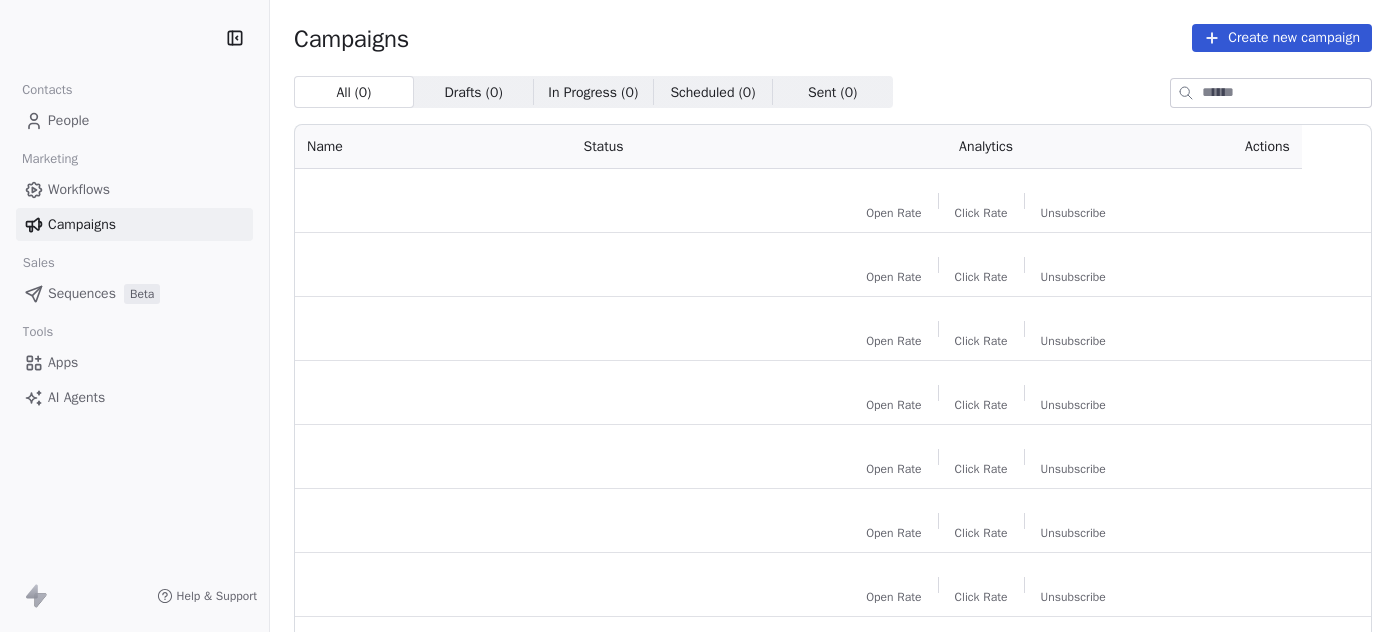 scroll, scrollTop: 0, scrollLeft: 0, axis: both 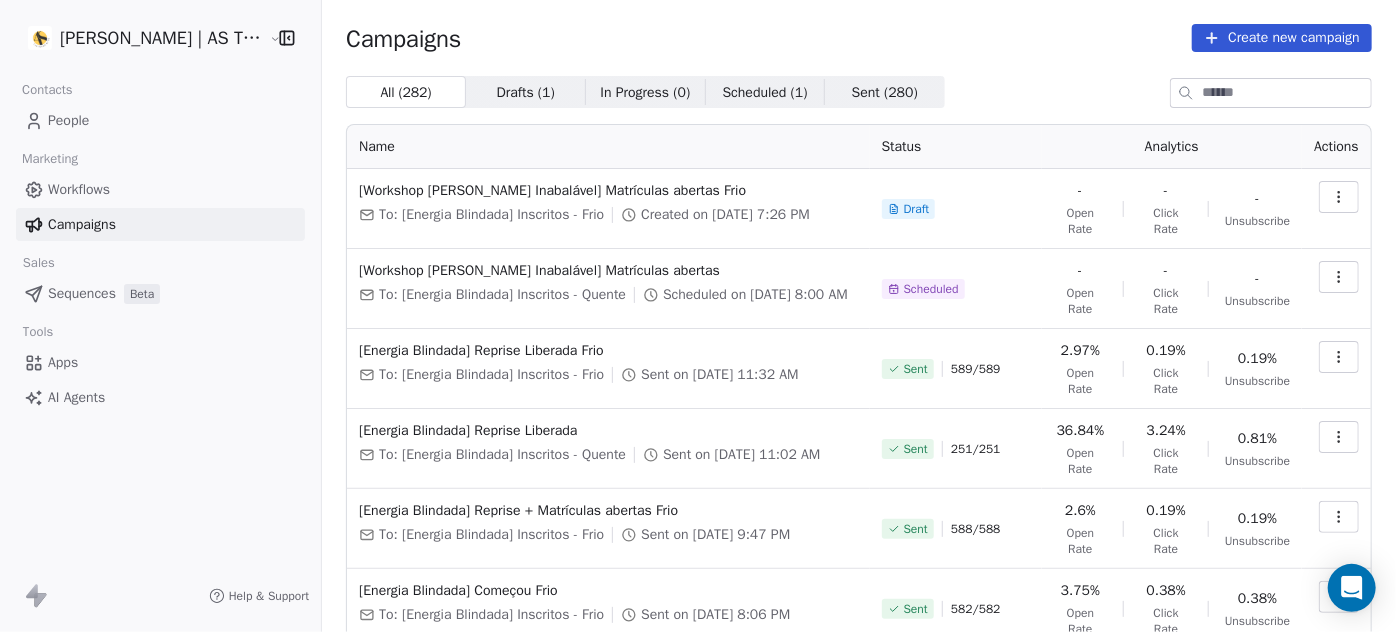 click 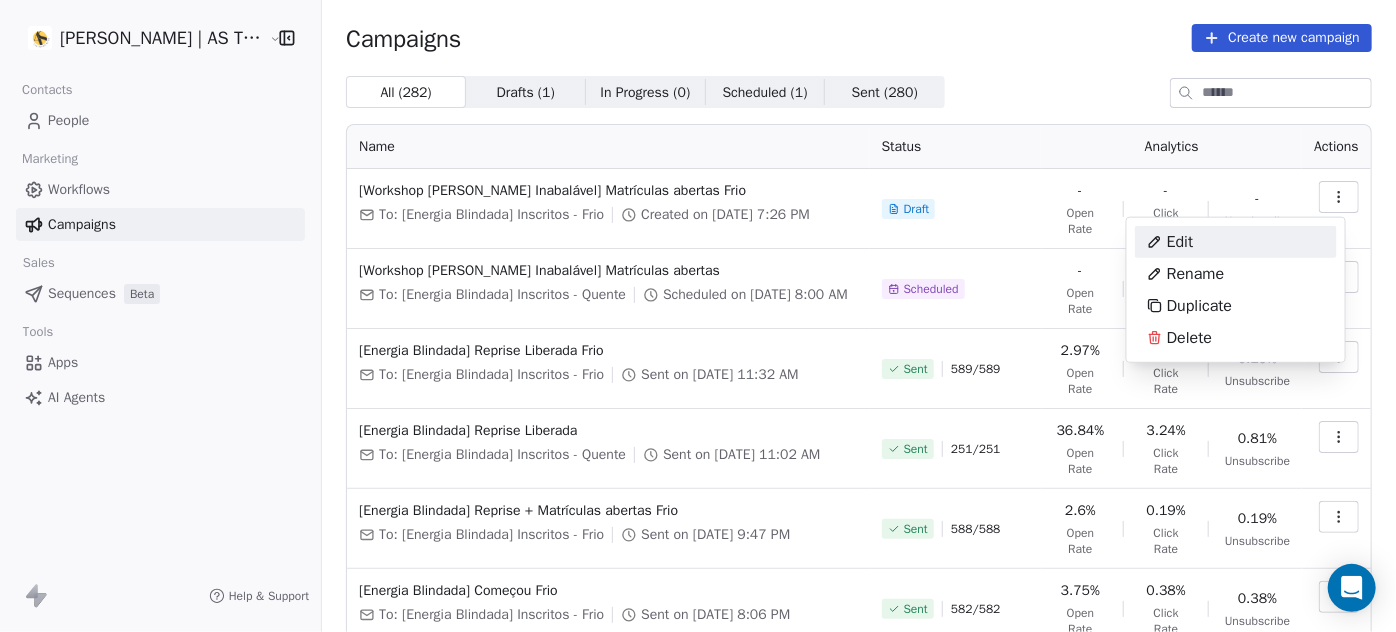 click on "Edit" at bounding box center [1236, 242] 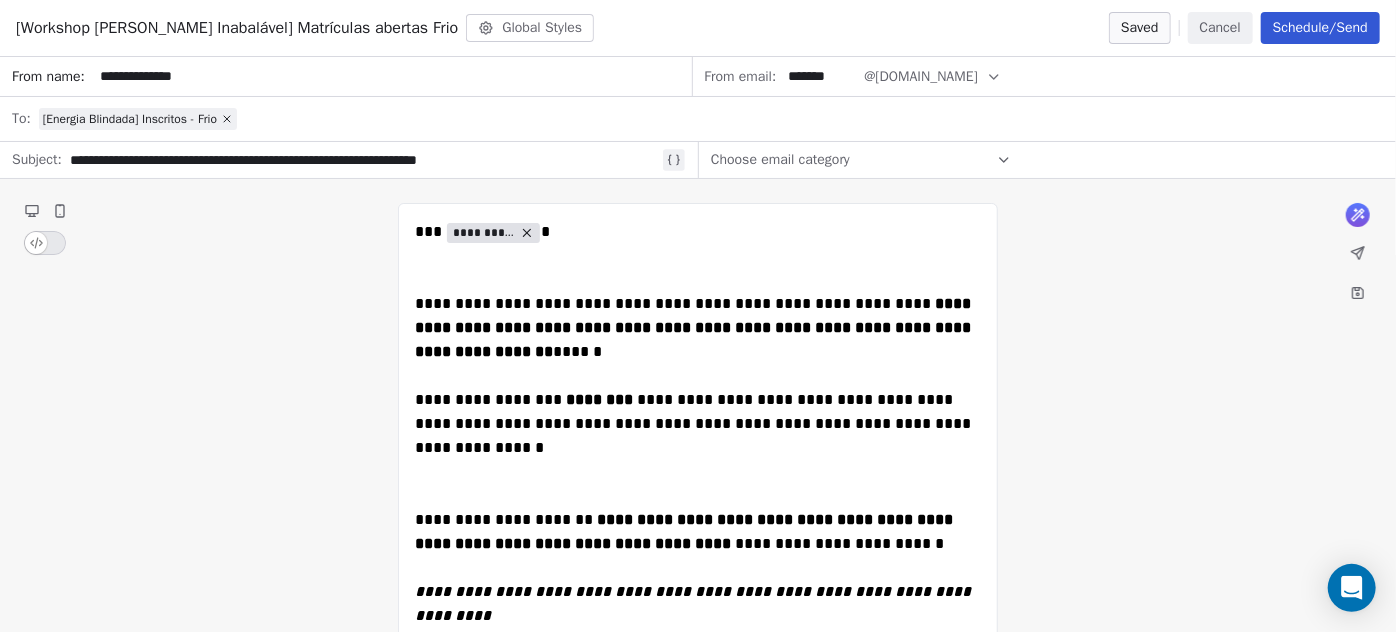 click on "Schedule/Send" at bounding box center (1320, 28) 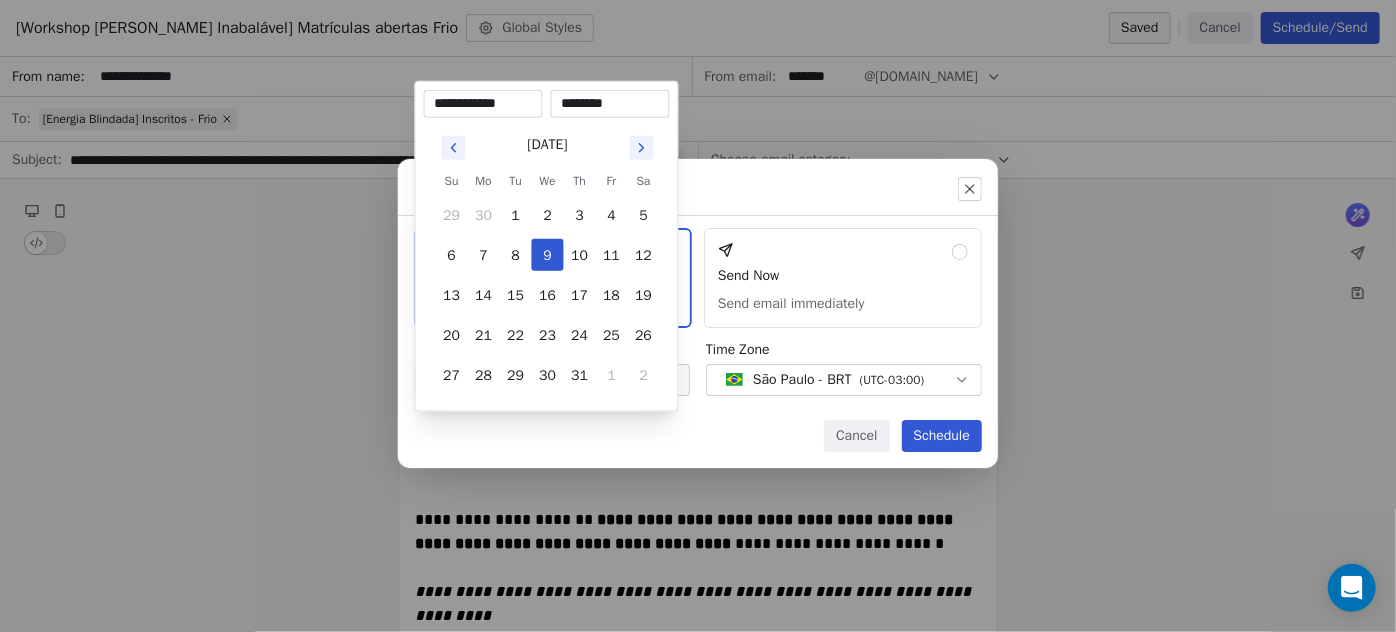 click on "Amanda Schultz | AS Treinamentos Contacts People Marketing Workflows Campaigns Sales Sequences Beta Tools Apps AI Agents Help & Support Campaigns  Create new campaign All ( 282 ) All ( 282 ) Drafts ( 1 ) Drafts ( 1 ) In Progress ( 0 ) In Progress ( 0 ) Scheduled ( 1 ) Scheduled ( 1 ) Sent ( 280 ) Sent ( 280 ) Name Status Analytics Actions [Workshop Luz Inabalável] Matrículas abertas Frio To: [Energia Blindada] Inscritos - Frio  Created on Jul 9, 2025, 7:26 PM Draft - Open Rate - Click Rate - Unsubscribe [Workshop Luz Inabalável] Matrículas abertas To: [Energia Blindada] Inscritos - Quente  Scheduled on Jul 10, 2025, 8:00 AM Scheduled - Open Rate - Click Rate - Unsubscribe [Energia Blindada] Reprise Liberada Frio To: [Energia Blindada] Inscritos - Frio  Sent on Jul 9, 2025, 11:32 AM Sent 589 / 589 2.97% Open Rate 0.19% Click Rate 0.19% Unsubscribe [Energia Blindada] Reprise Liberada To: [Energia Blindada] Inscritos - Quente  Sent on Jul 9, 2025, 11:02 AM Sent 251 / 251 36.84% Open Rate 3.24% Click Rate /" at bounding box center [698, 316] 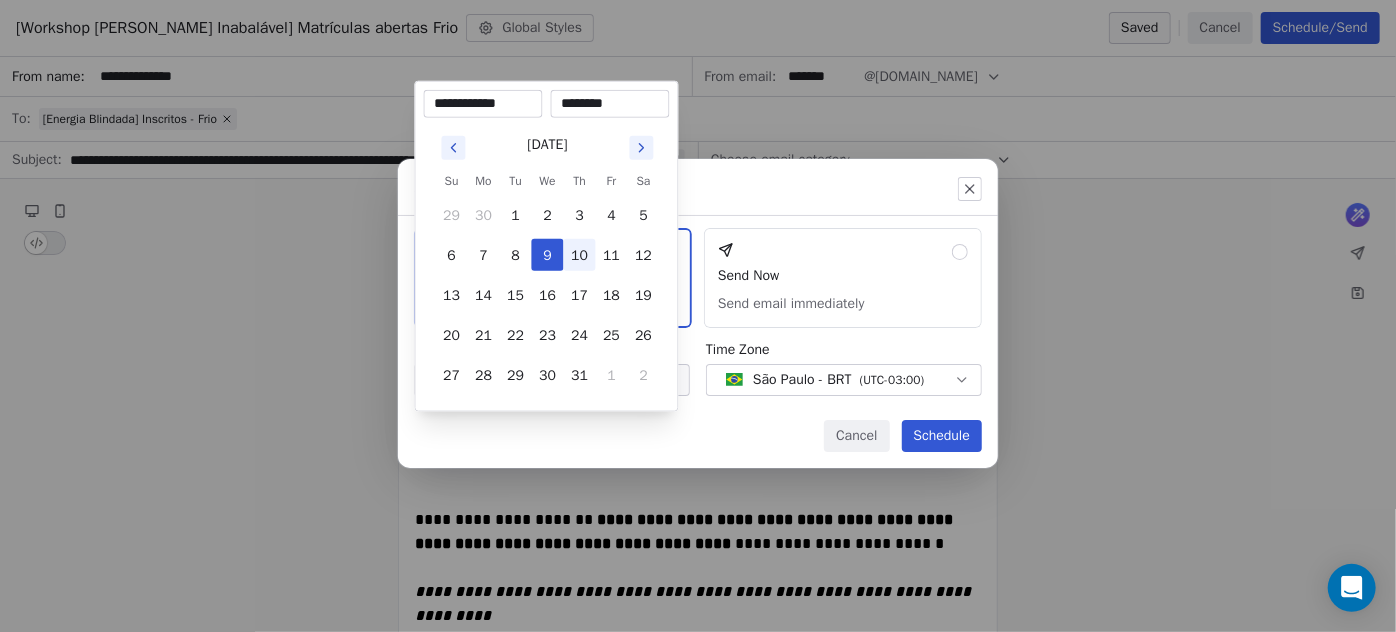 click on "10" at bounding box center [580, 255] 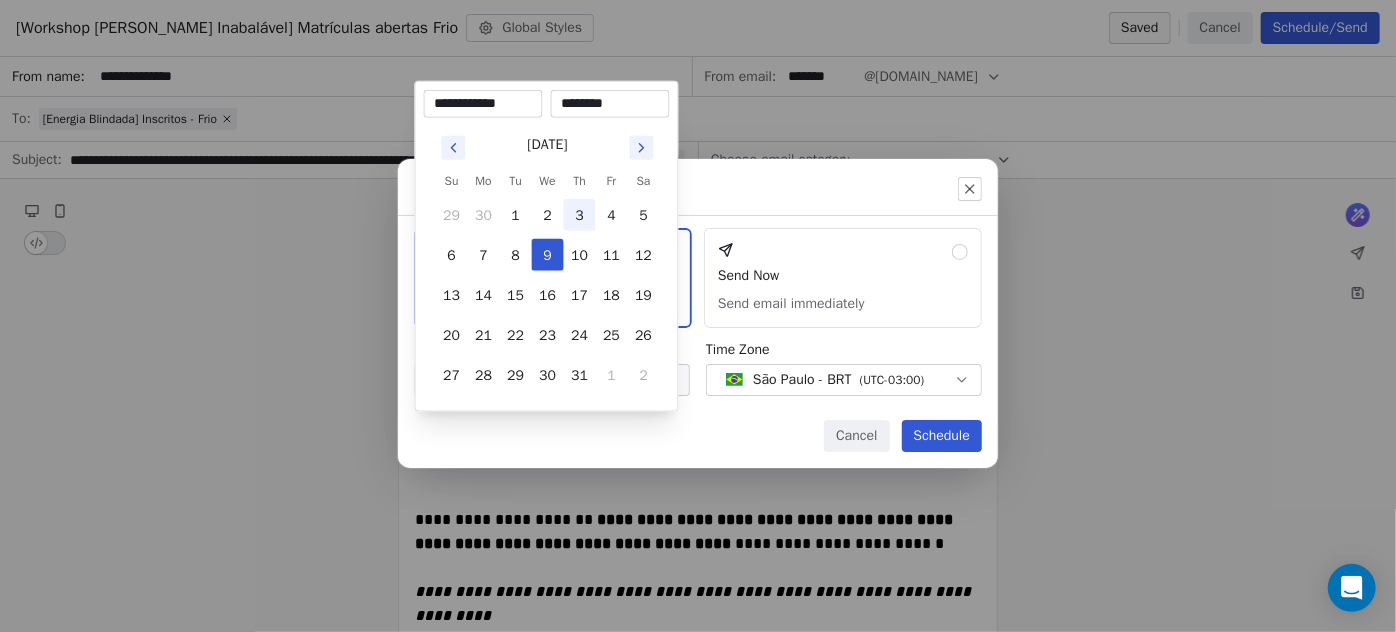 type on "**********" 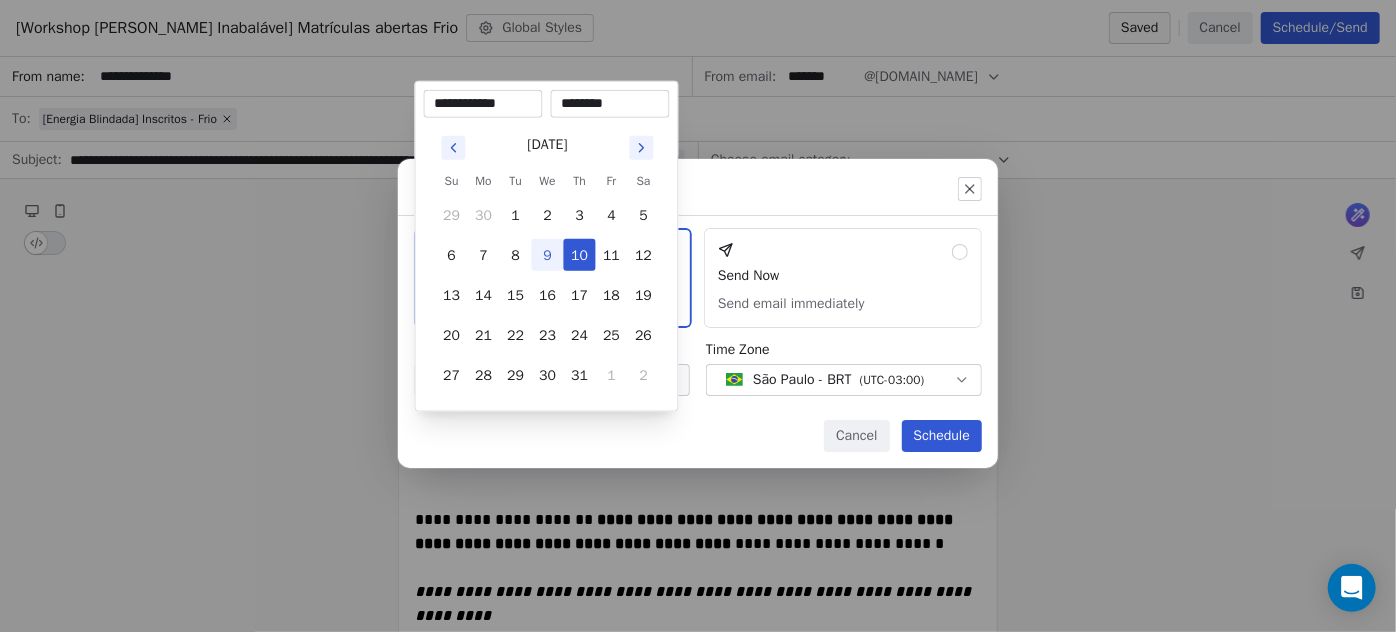click on "********" at bounding box center (610, 104) 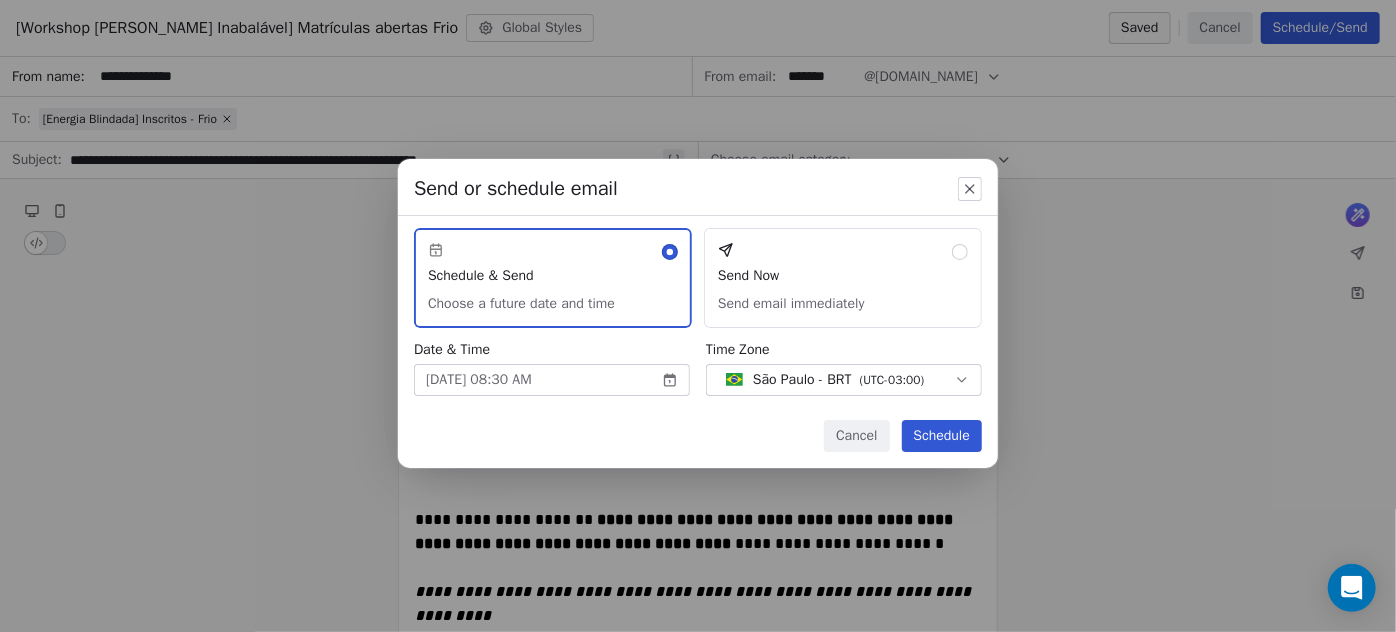 click on "Cancel Schedule" at bounding box center [698, 444] 